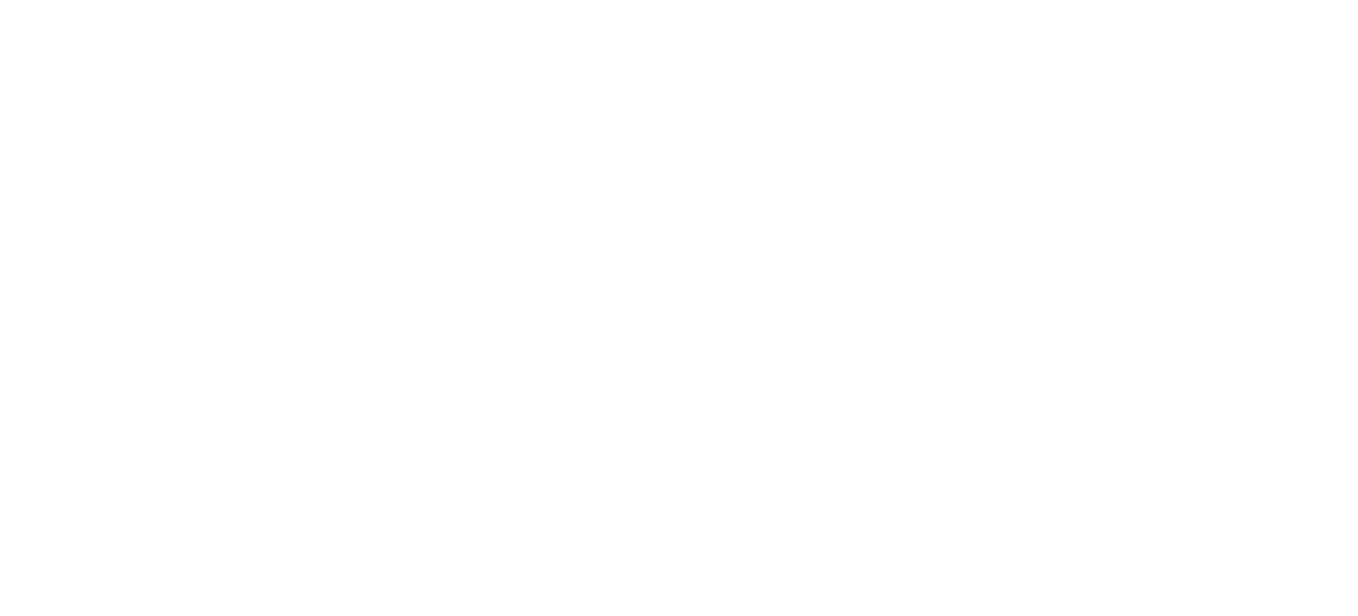 scroll, scrollTop: 0, scrollLeft: 0, axis: both 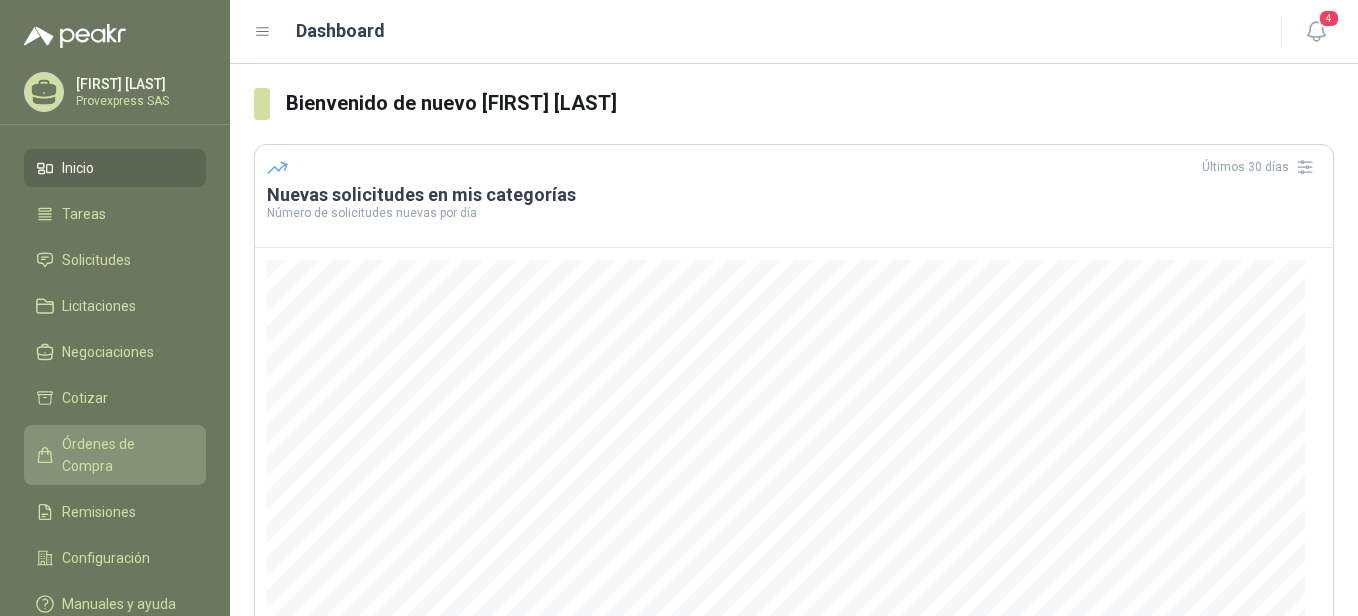 click on "Órdenes de Compra" at bounding box center [124, 455] 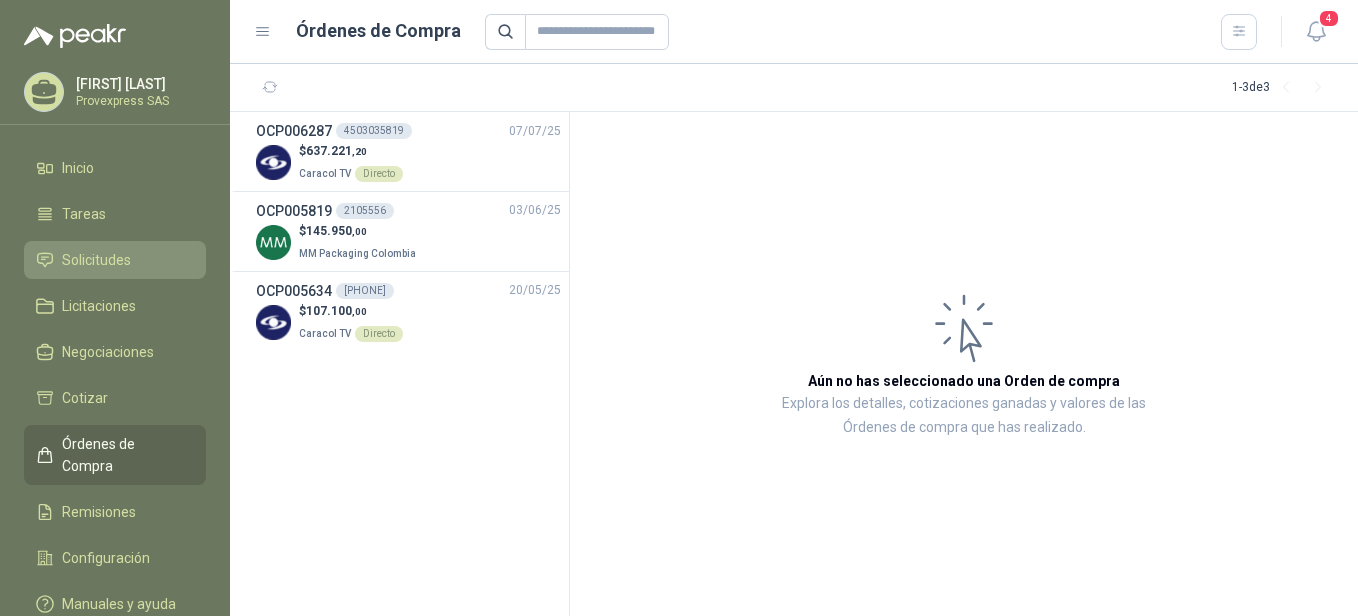 click on "Solicitudes" at bounding box center (96, 260) 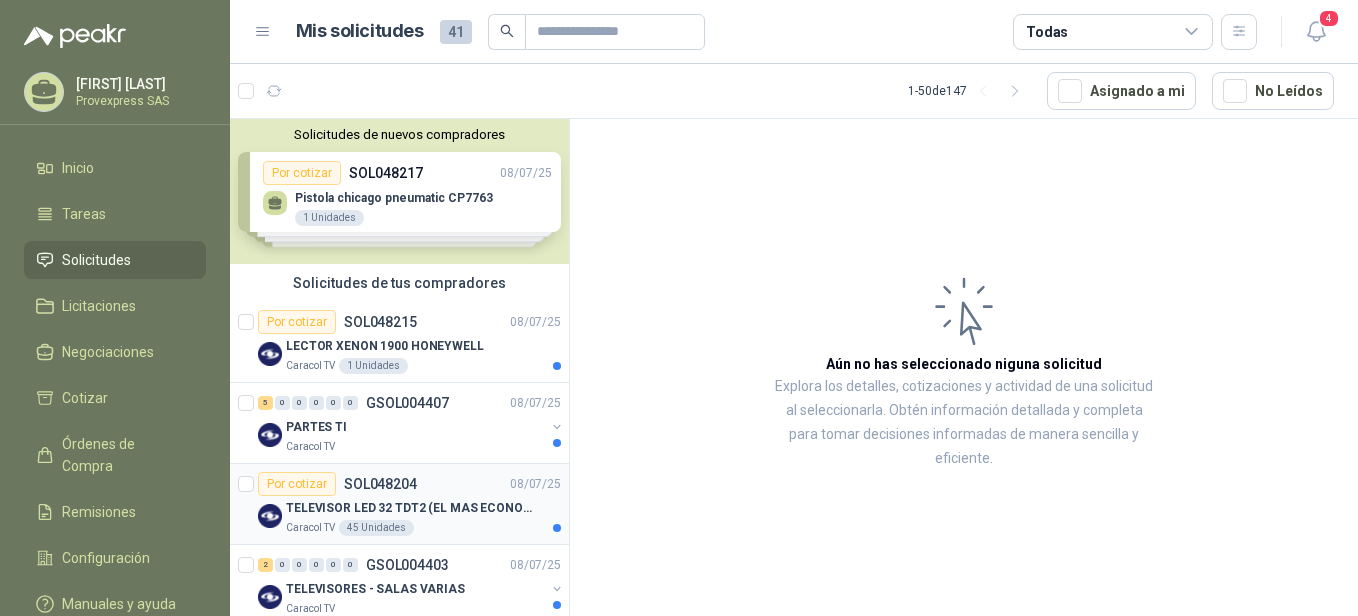 click on "Por cotizar" at bounding box center [297, 484] 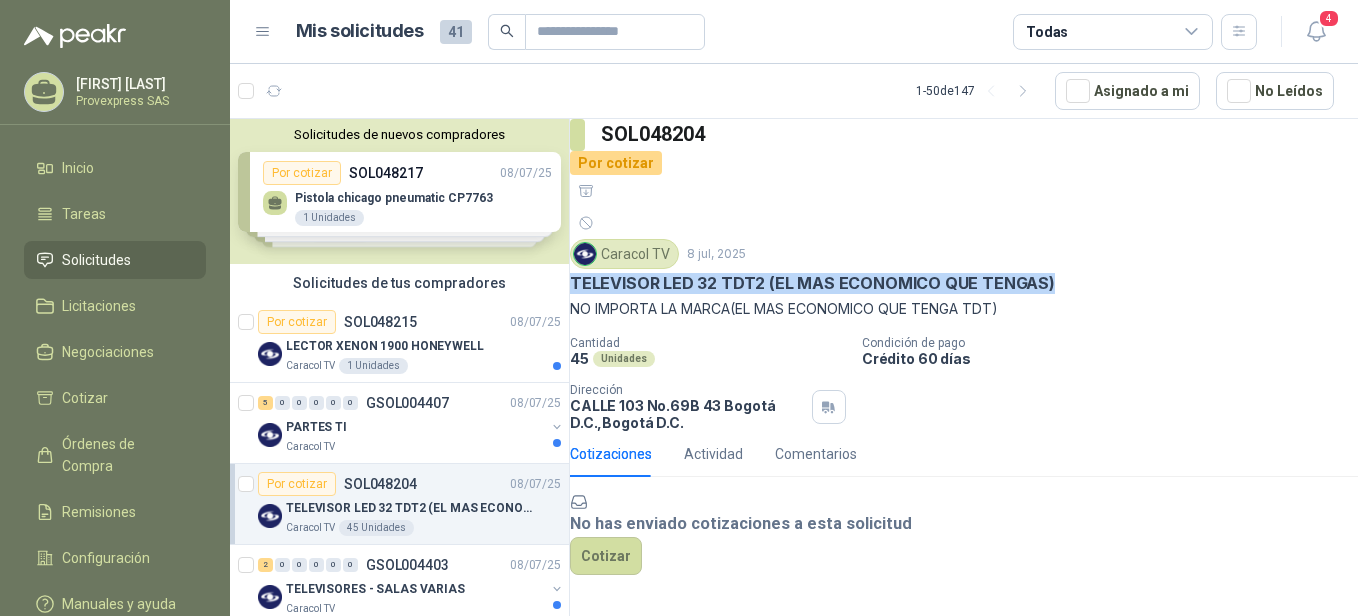 drag, startPoint x: 597, startPoint y: 228, endPoint x: 1070, endPoint y: 218, distance: 473.10568 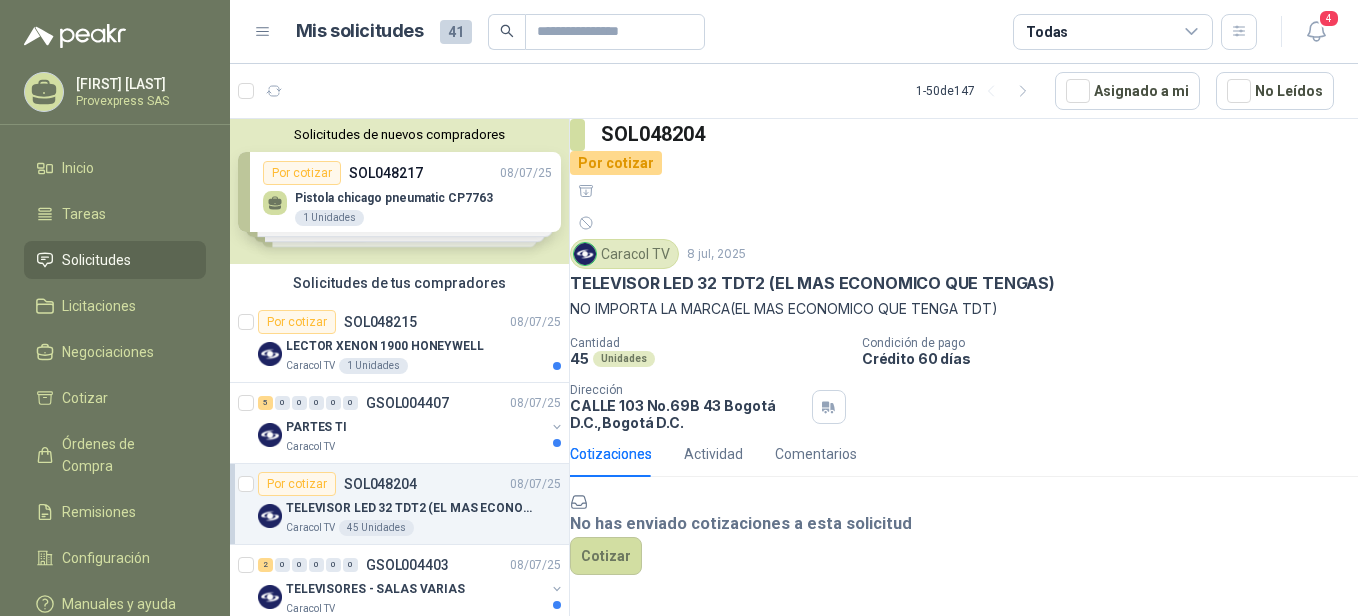 drag, startPoint x: 1070, startPoint y: 218, endPoint x: 1024, endPoint y: 212, distance: 46.389652 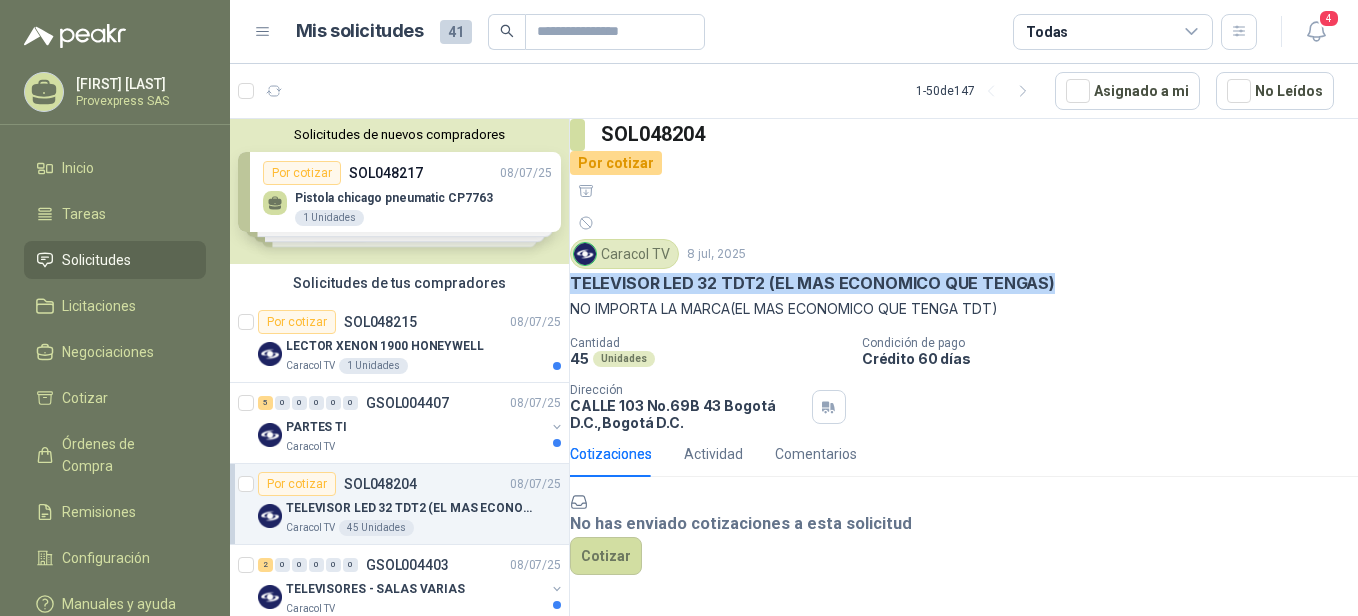 drag, startPoint x: 1069, startPoint y: 224, endPoint x: 571, endPoint y: 238, distance: 498.19675 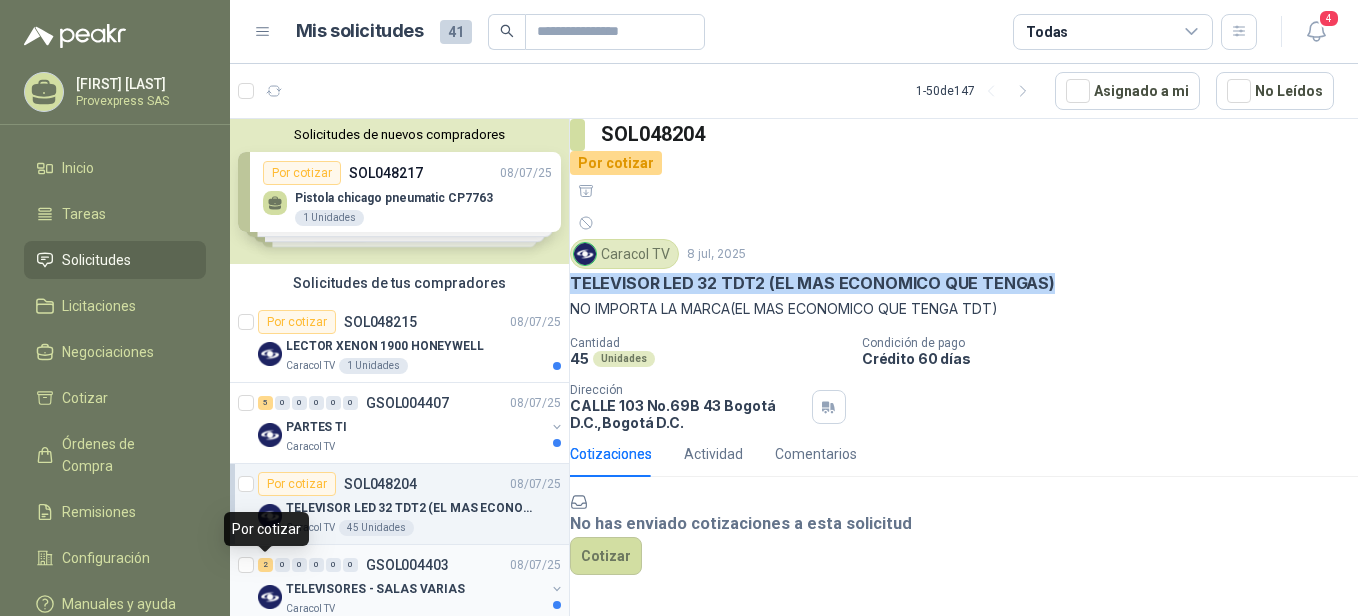 click on "2" at bounding box center (265, 565) 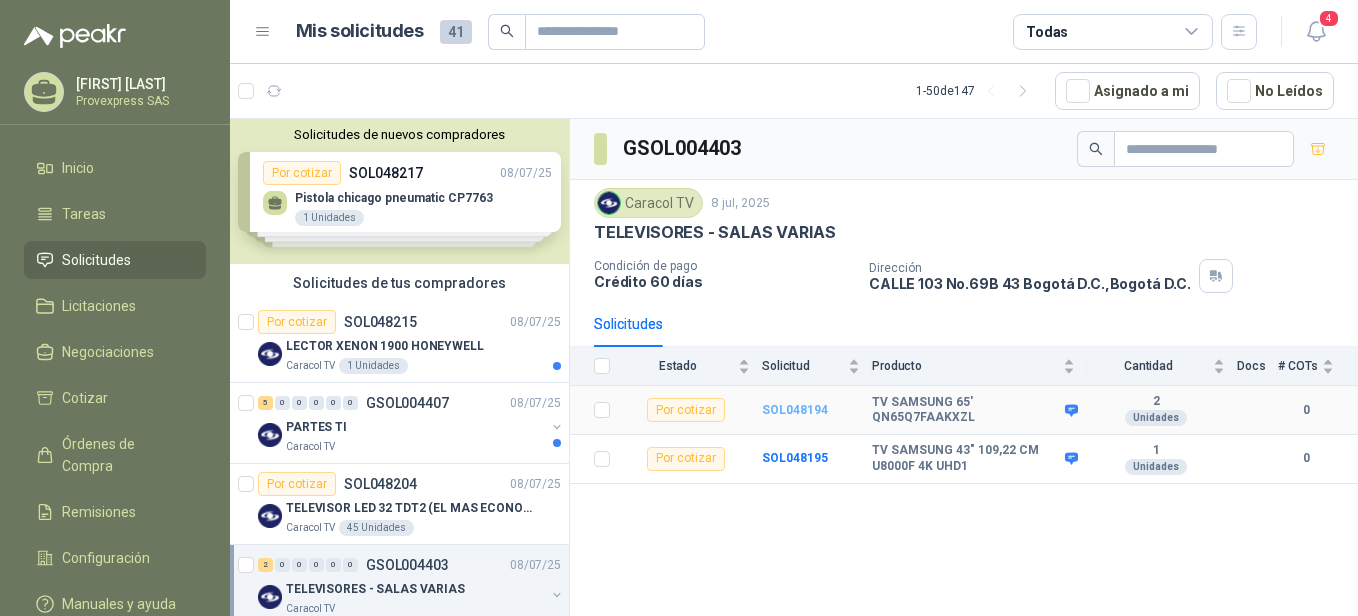 click on "SOL048194" at bounding box center [795, 410] 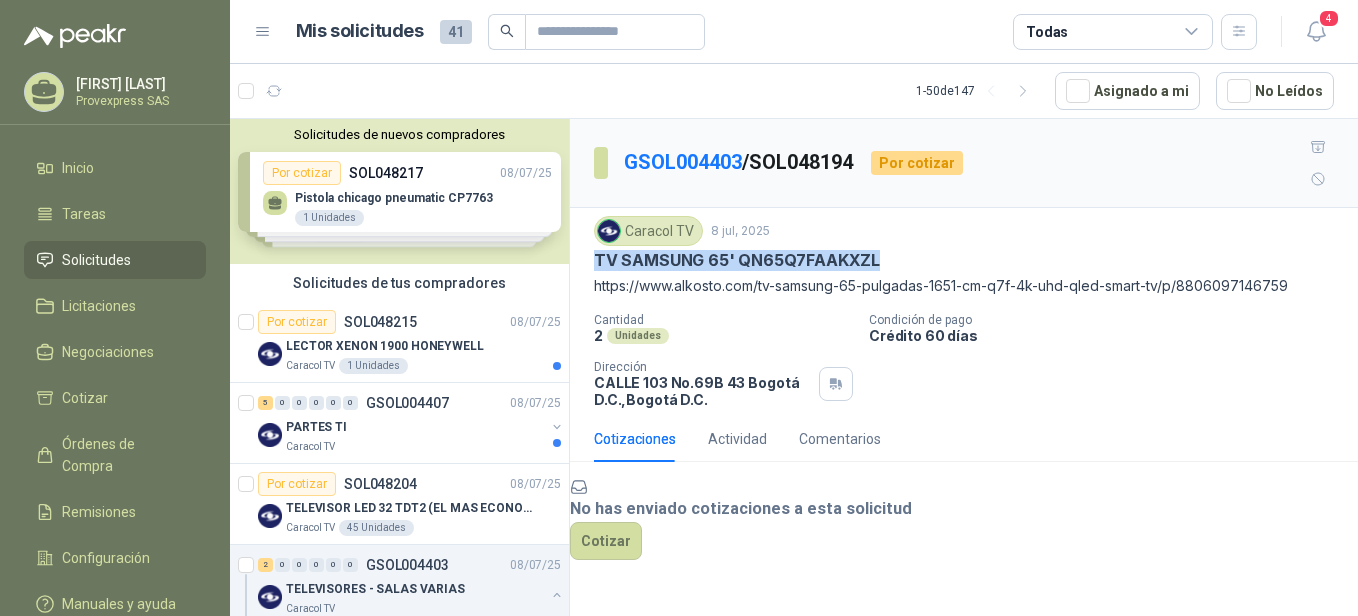 drag, startPoint x: 887, startPoint y: 222, endPoint x: 589, endPoint y: 234, distance: 298.24152 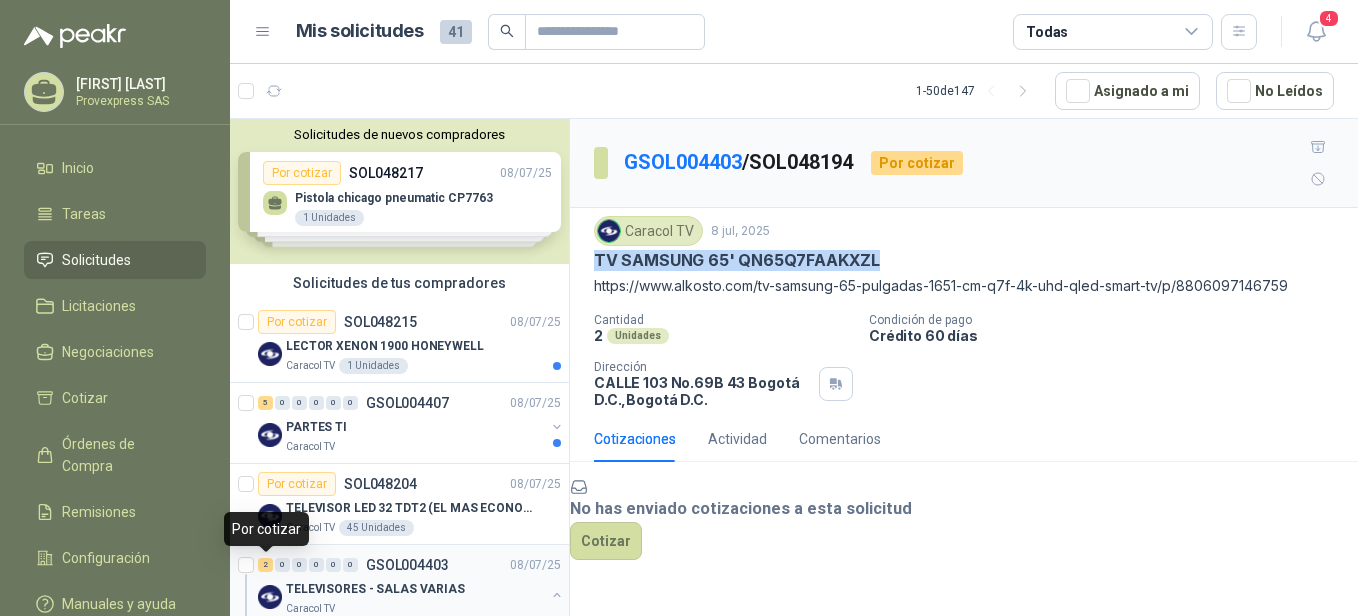 click on "2" at bounding box center [265, 565] 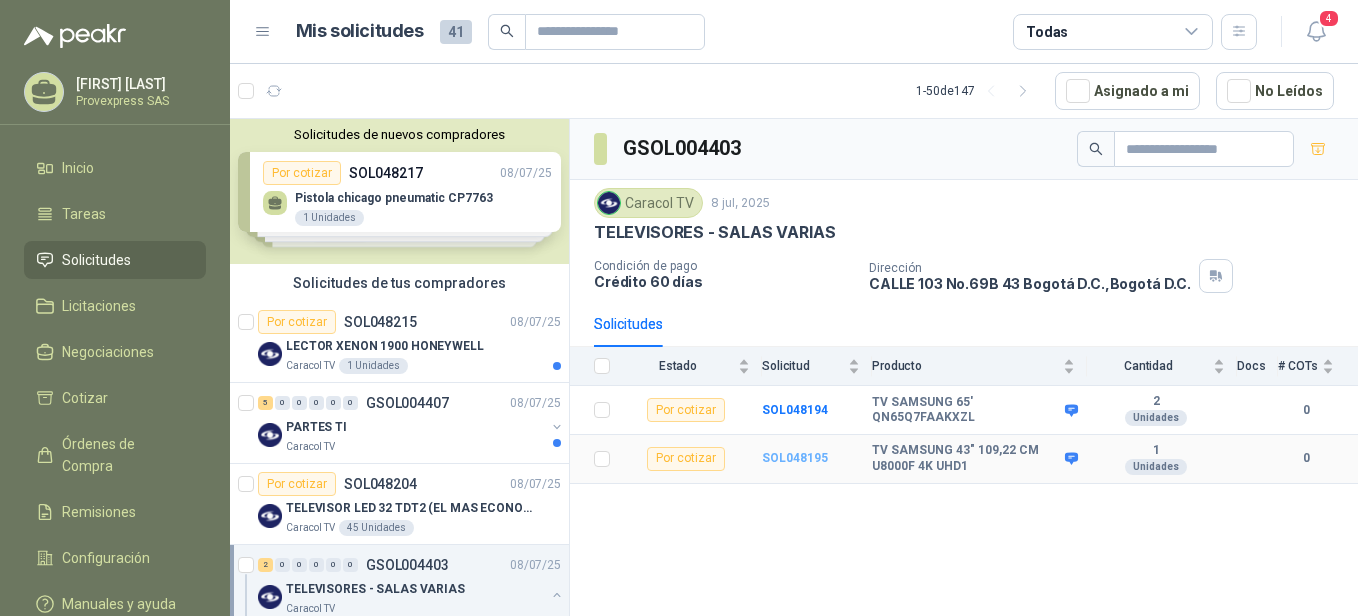 click on "SOL048195" at bounding box center [795, 458] 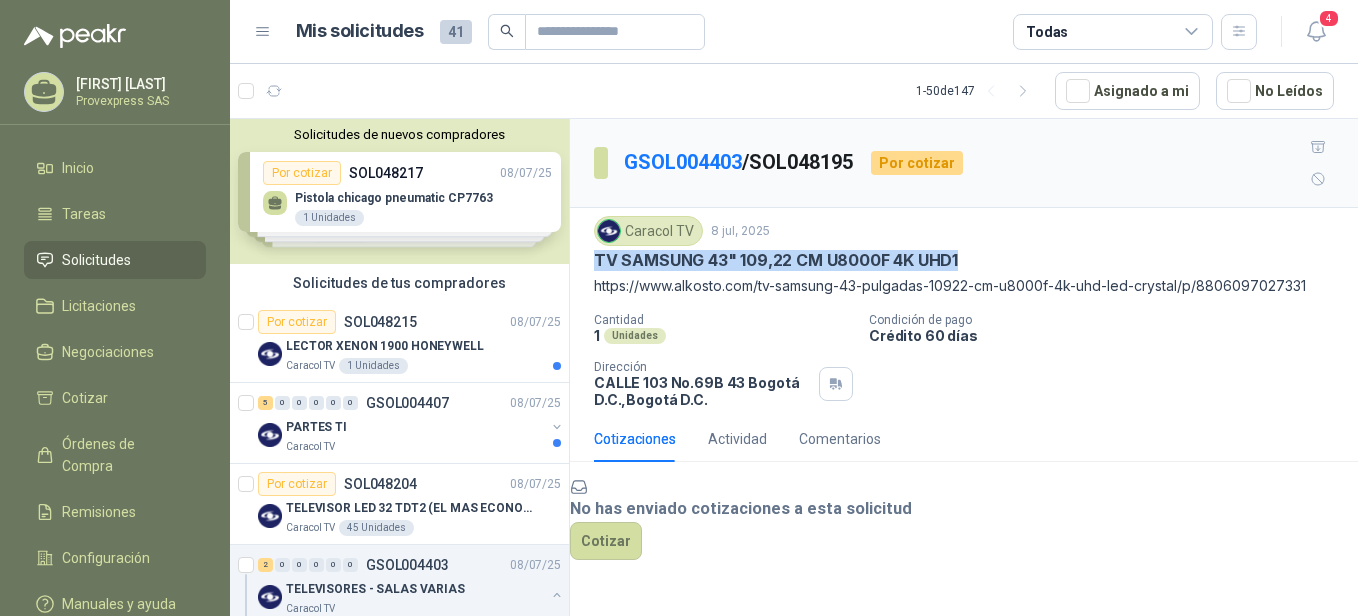 drag, startPoint x: 596, startPoint y: 226, endPoint x: 969, endPoint y: 226, distance: 373 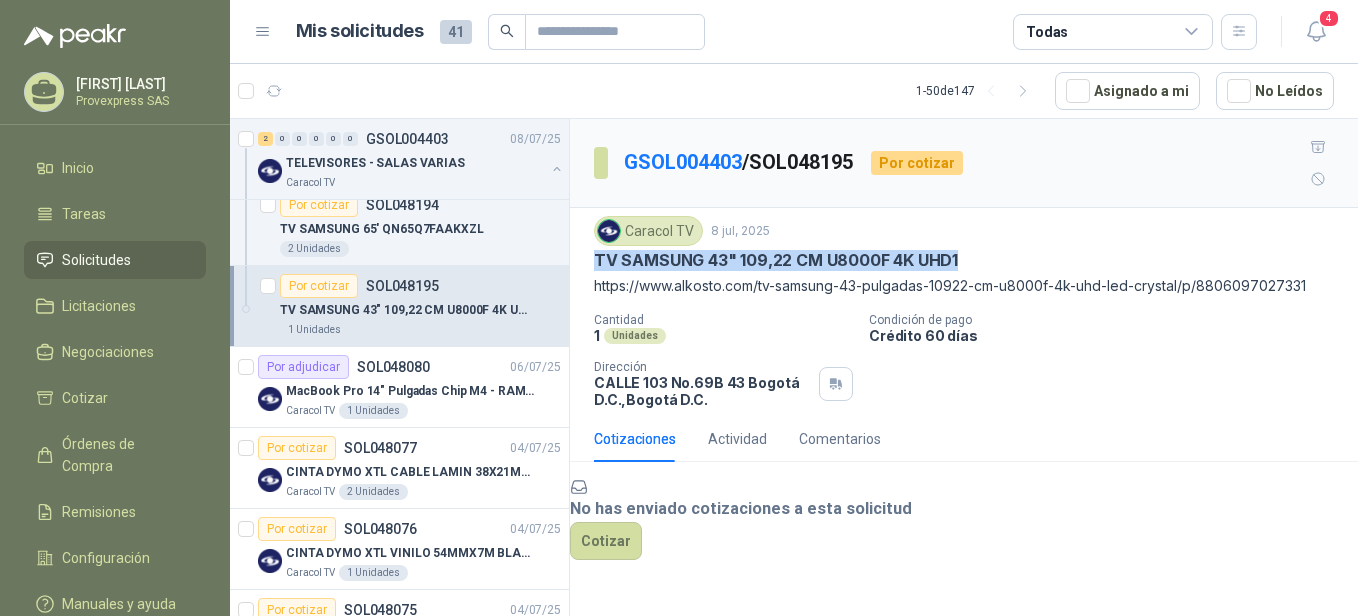 click on "Por cotizar" at bounding box center (319, 286) 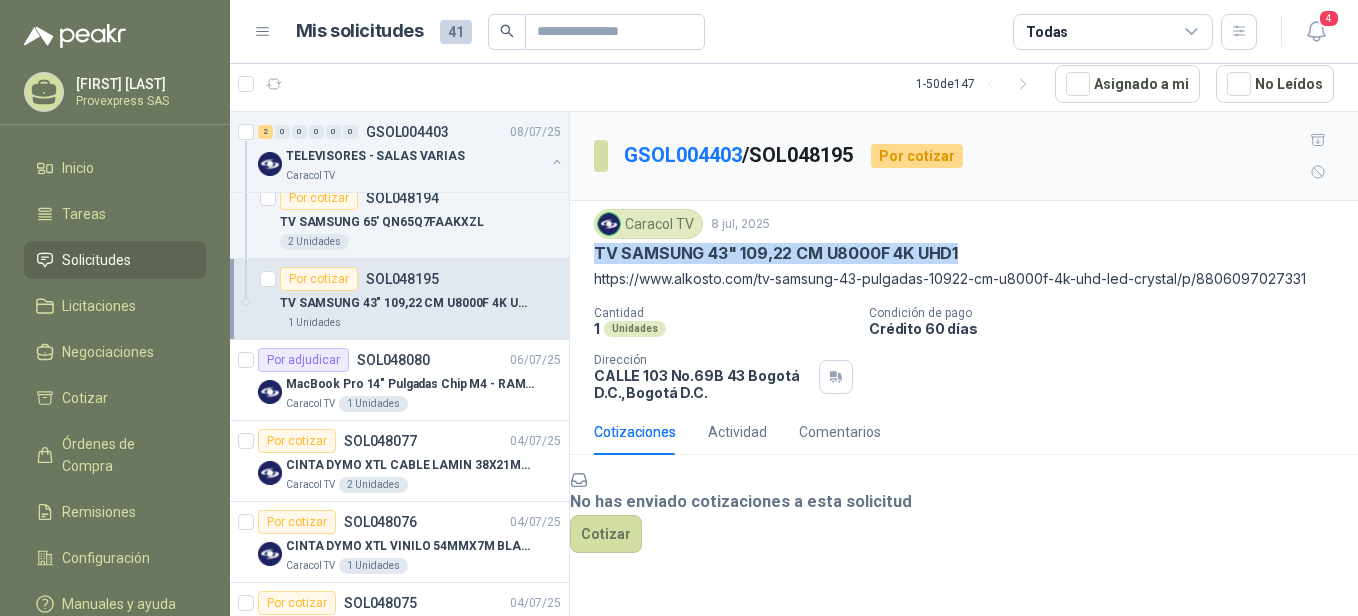 click on "Por cotizar" at bounding box center [319, 279] 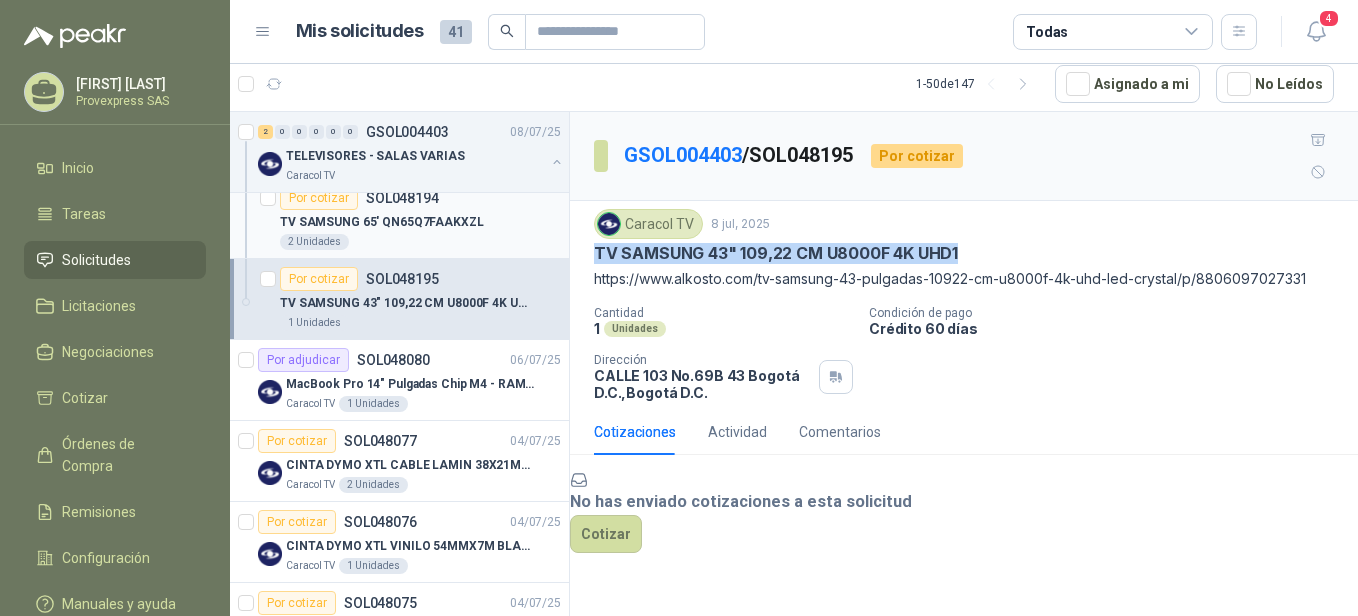 drag, startPoint x: 318, startPoint y: 279, endPoint x: 300, endPoint y: 200, distance: 81.02469 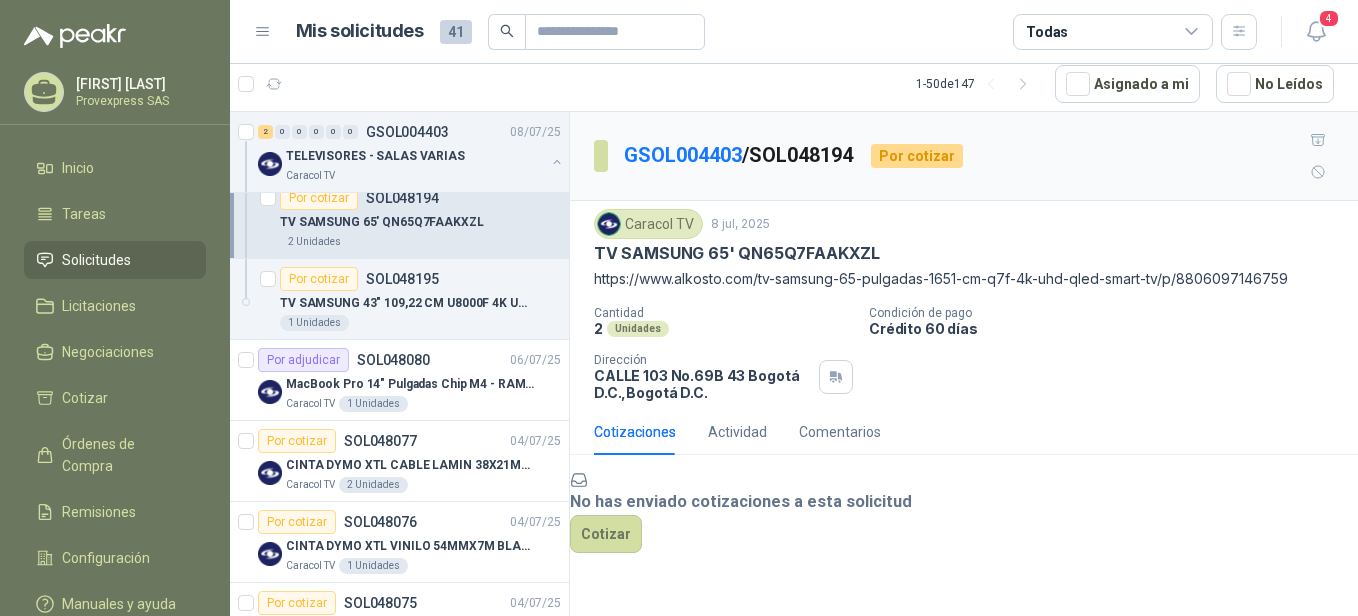scroll, scrollTop: 0, scrollLeft: 0, axis: both 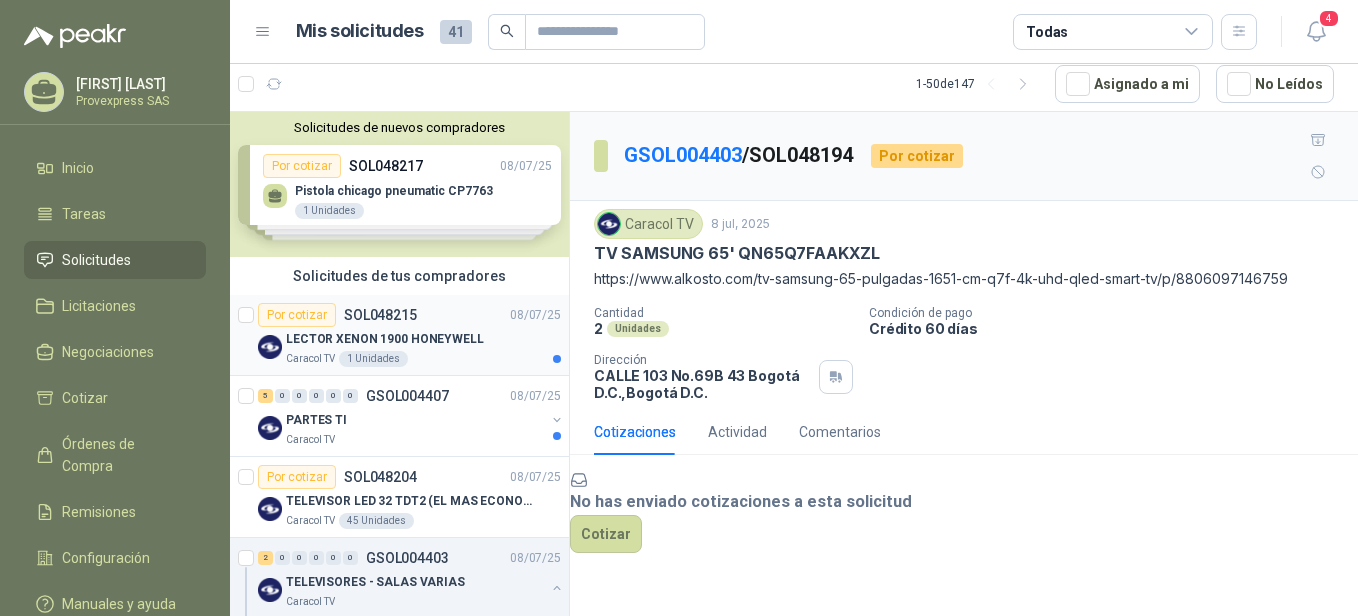 click on "Por cotizar" at bounding box center [297, 315] 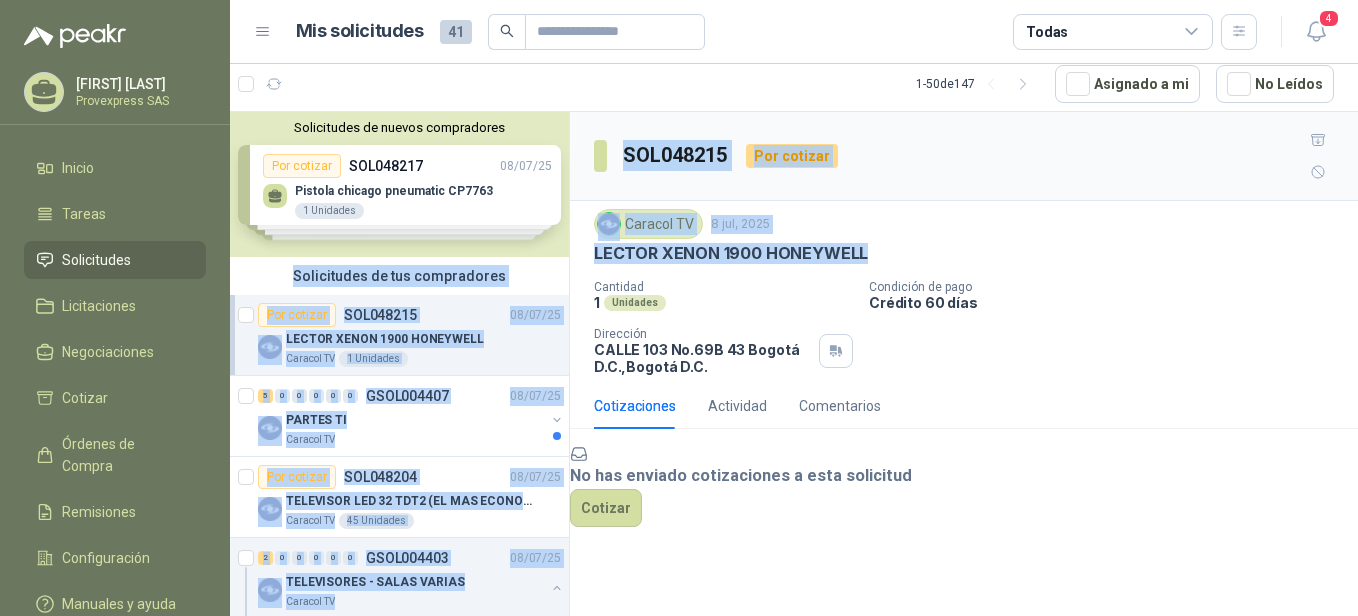 drag, startPoint x: 872, startPoint y: 215, endPoint x: 565, endPoint y: 222, distance: 307.0798 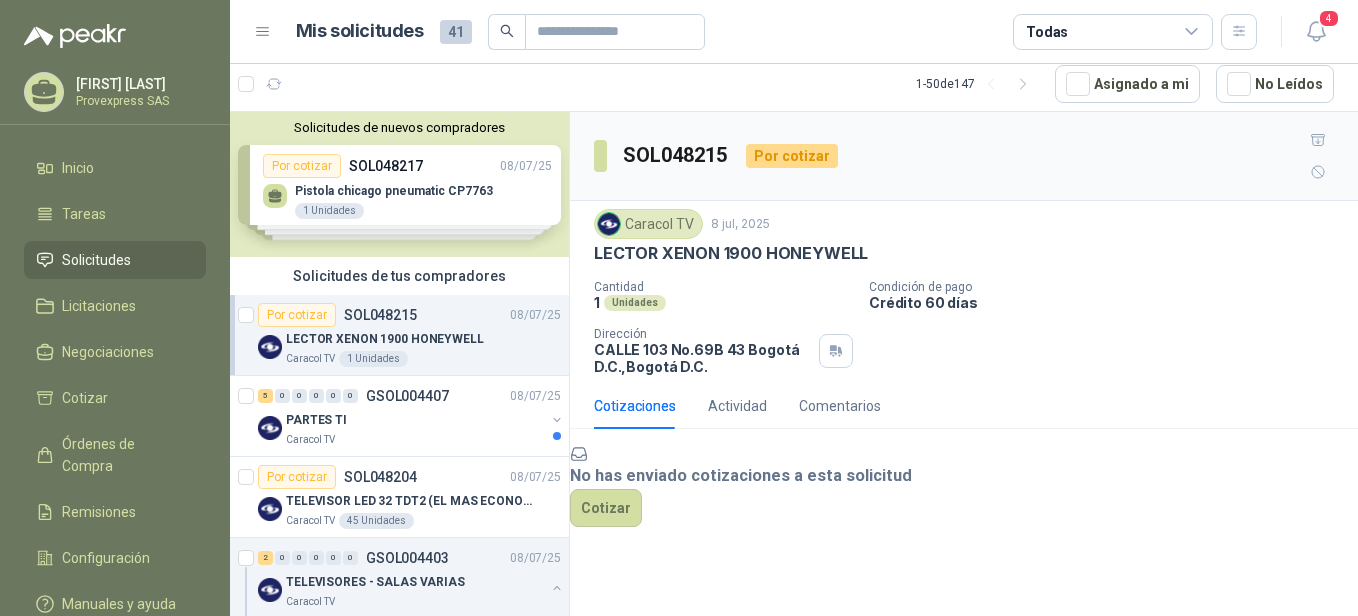 drag, startPoint x: 565, startPoint y: 222, endPoint x: 693, endPoint y: 262, distance: 134.10443 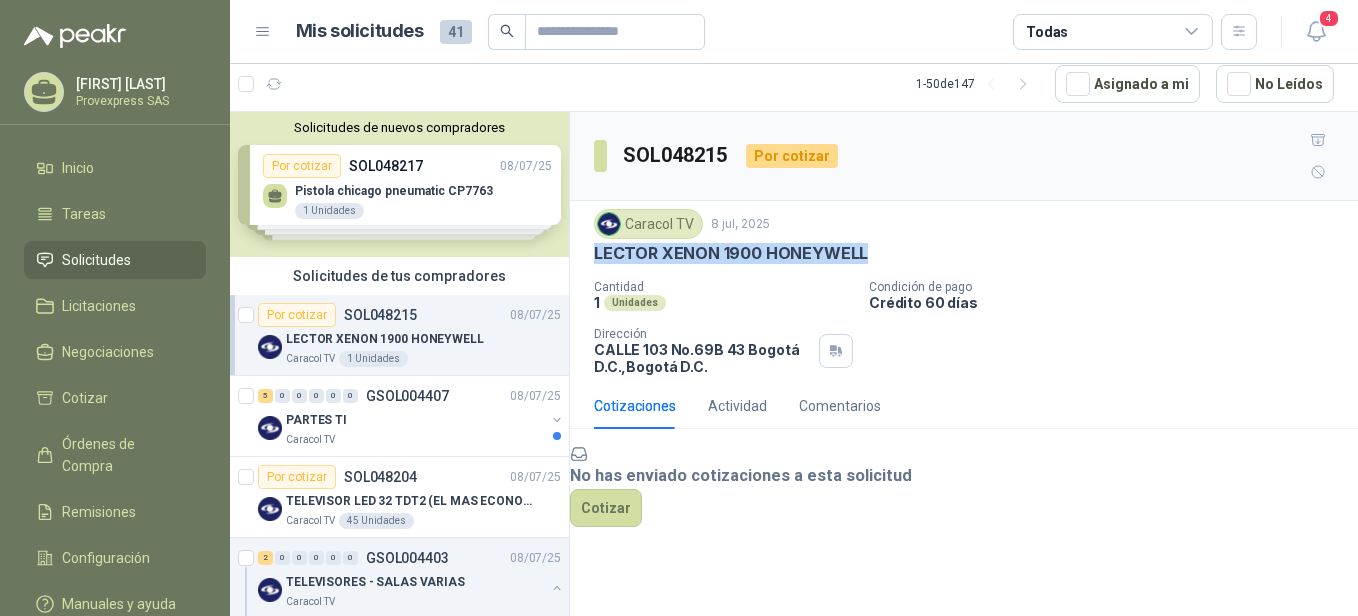 drag, startPoint x: 596, startPoint y: 221, endPoint x: 866, endPoint y: 218, distance: 270.01666 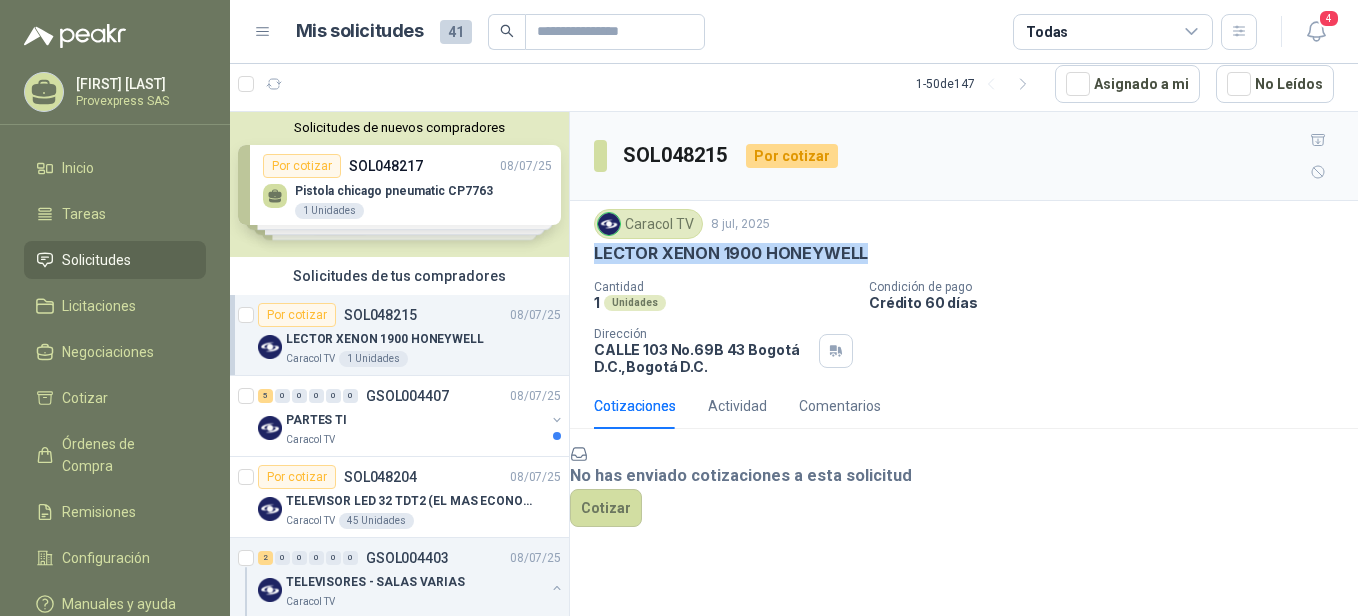 copy on "LECTOR XENON 1900 HONEYWELL" 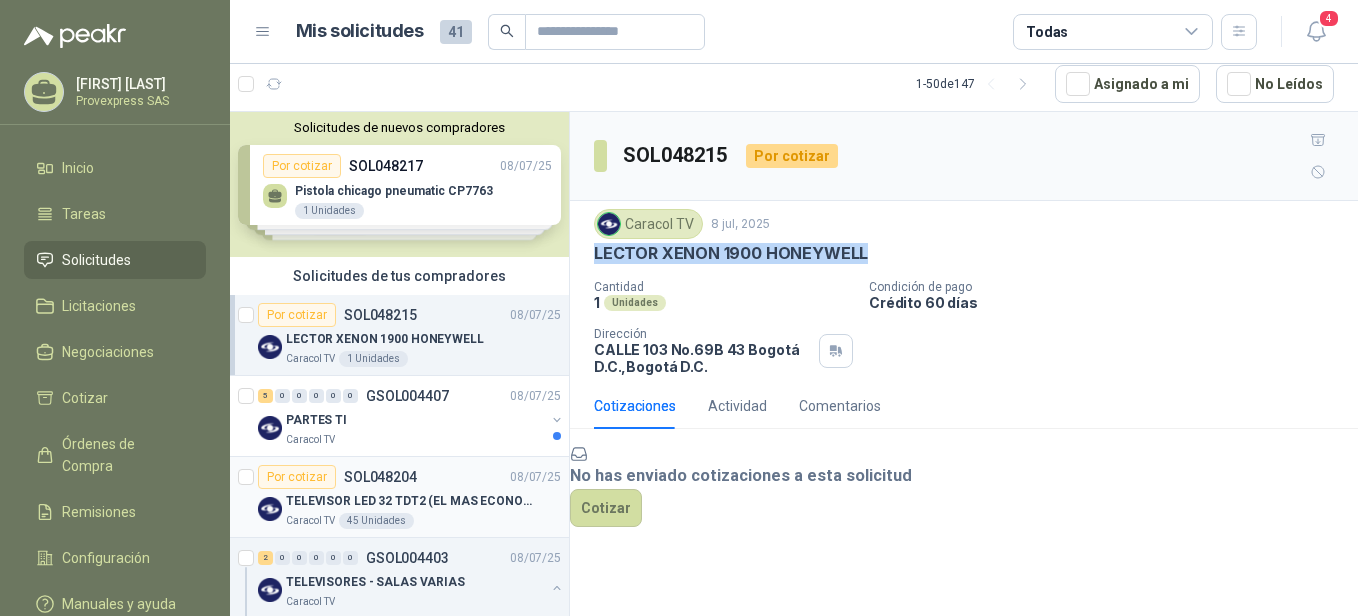 click on "Por cotizar" at bounding box center [297, 477] 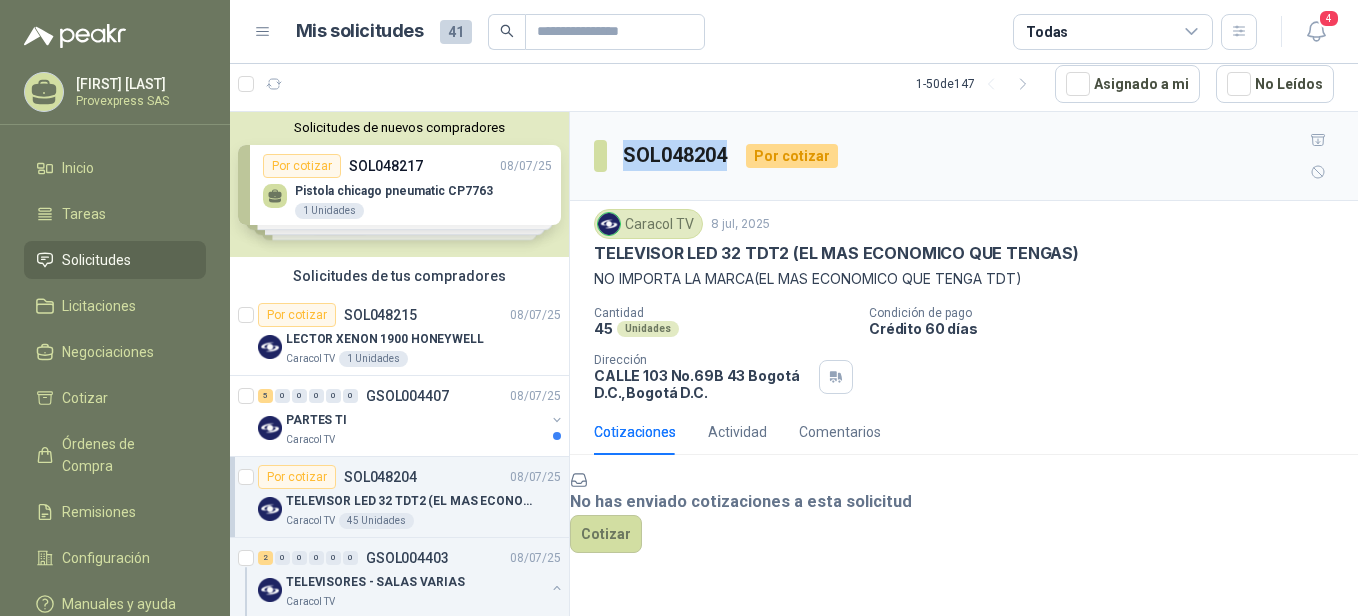 drag, startPoint x: 734, startPoint y: 132, endPoint x: 618, endPoint y: 132, distance: 116 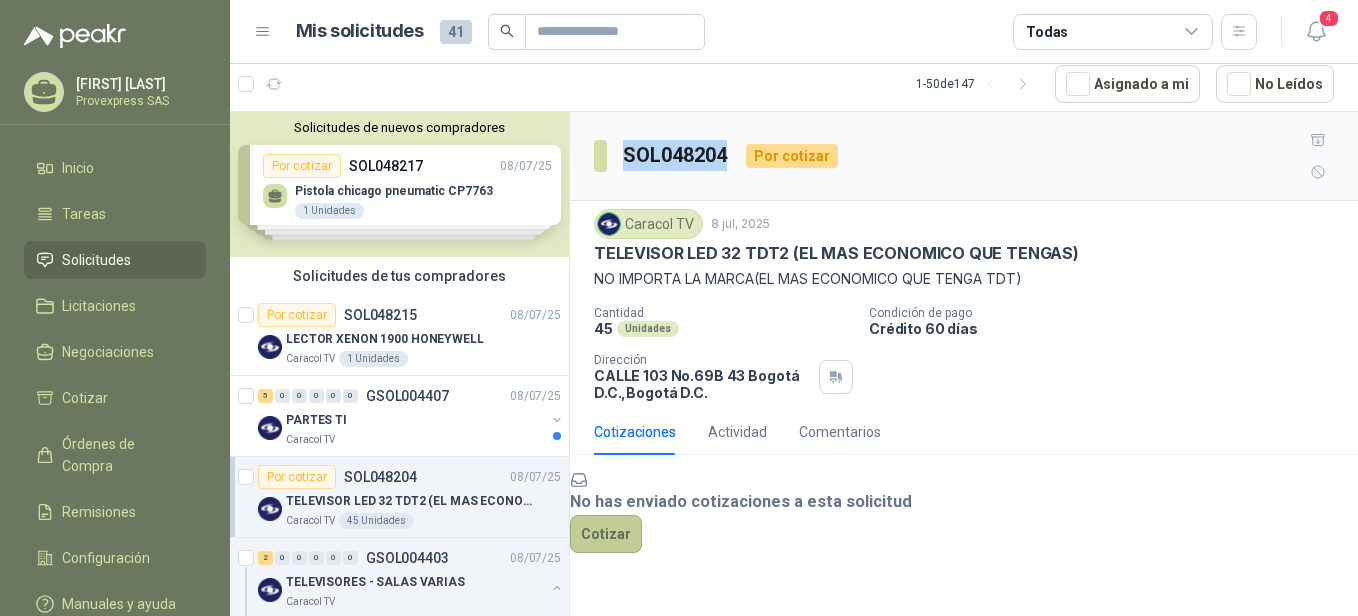 click on "Cotizar" at bounding box center [606, 534] 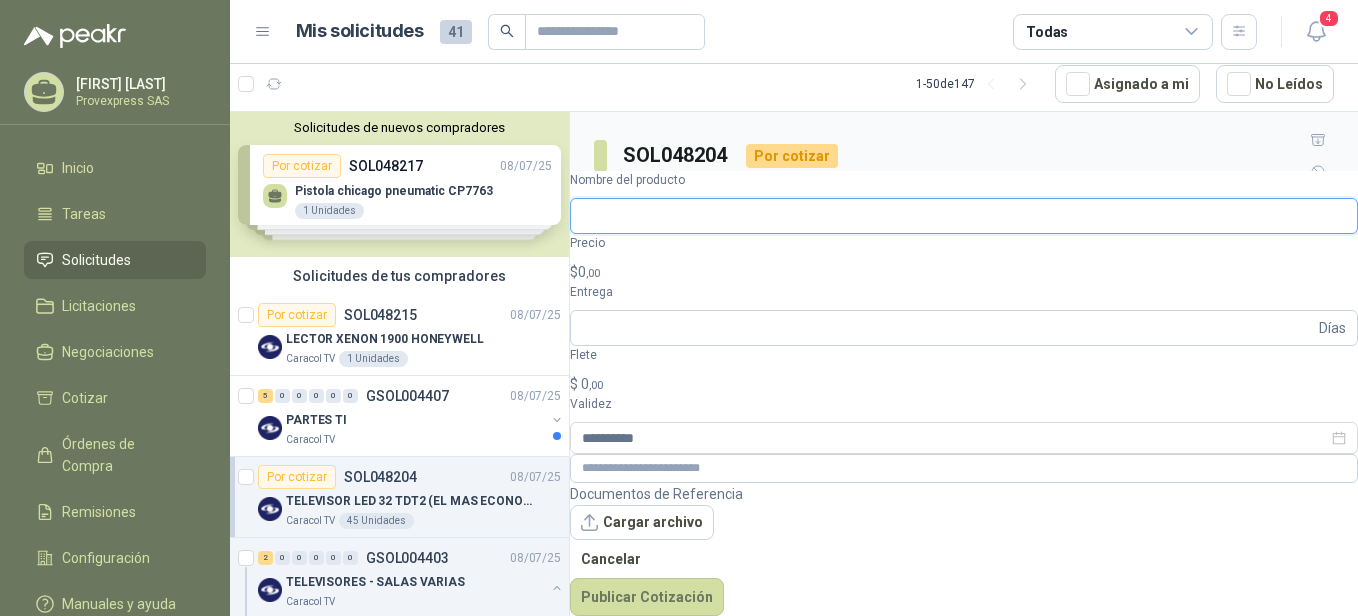 click on "Nombre del producto" at bounding box center (964, 216) 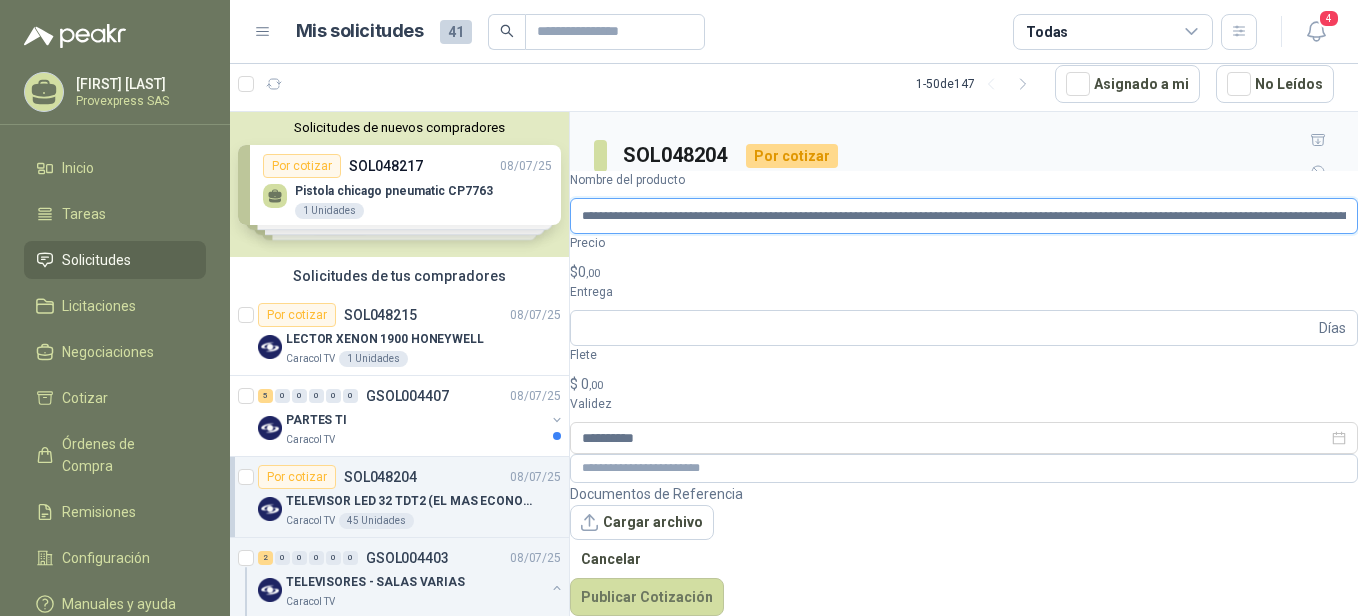 scroll, scrollTop: 0, scrollLeft: 1839, axis: horizontal 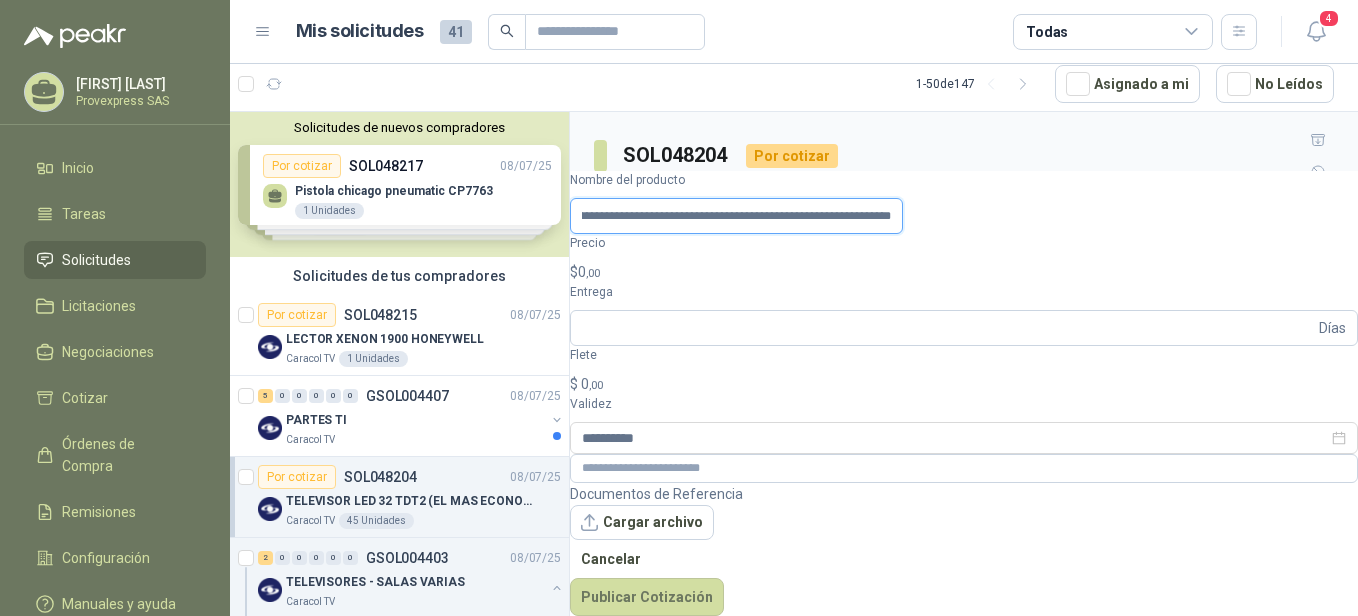 drag, startPoint x: 610, startPoint y: 440, endPoint x: 878, endPoint y: 447, distance: 268.0914 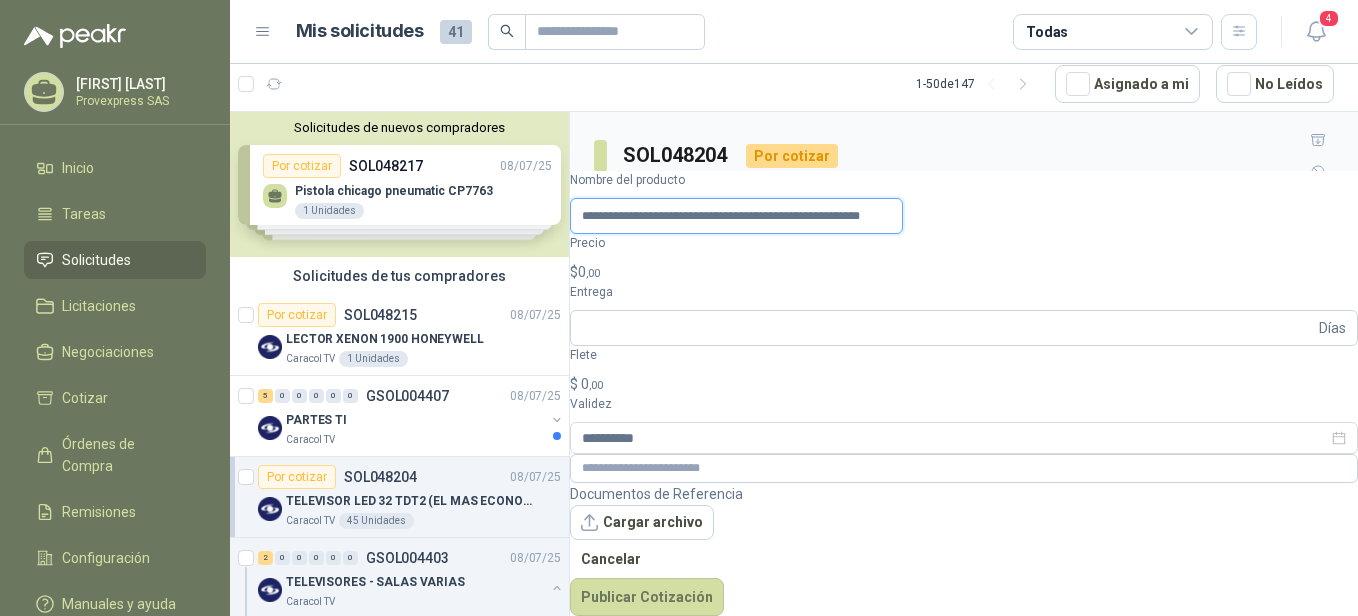 scroll, scrollTop: 0, scrollLeft: 0, axis: both 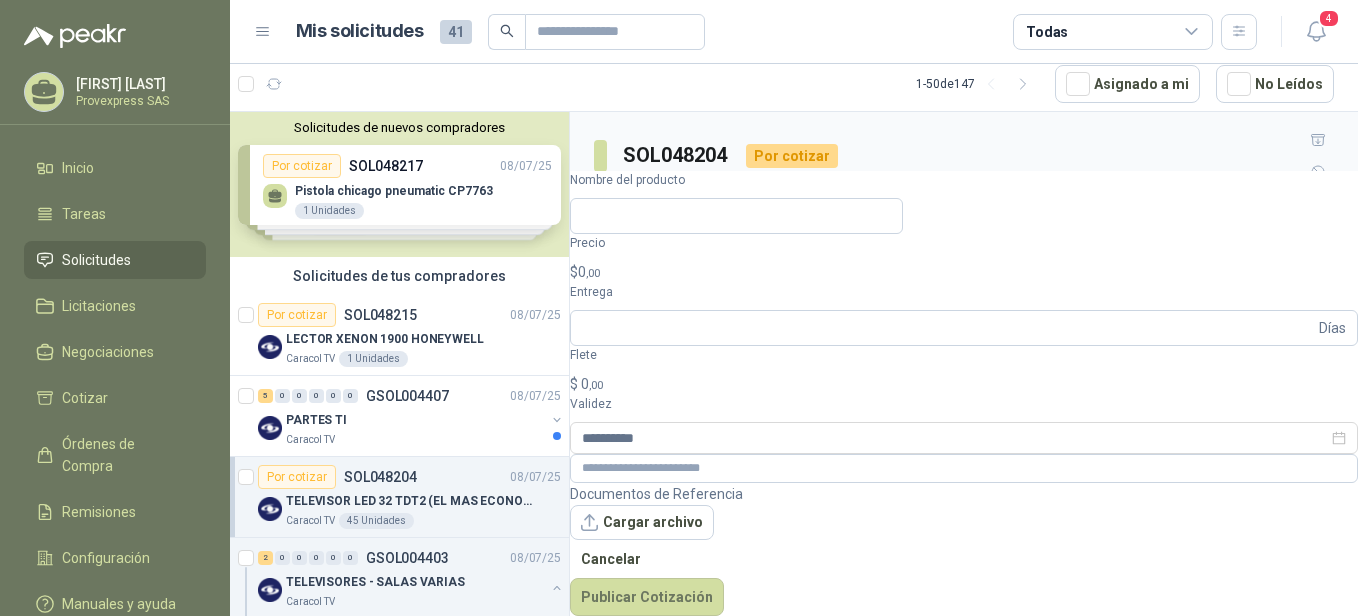 drag, startPoint x: 596, startPoint y: 220, endPoint x: 785, endPoint y: 223, distance: 189.0238 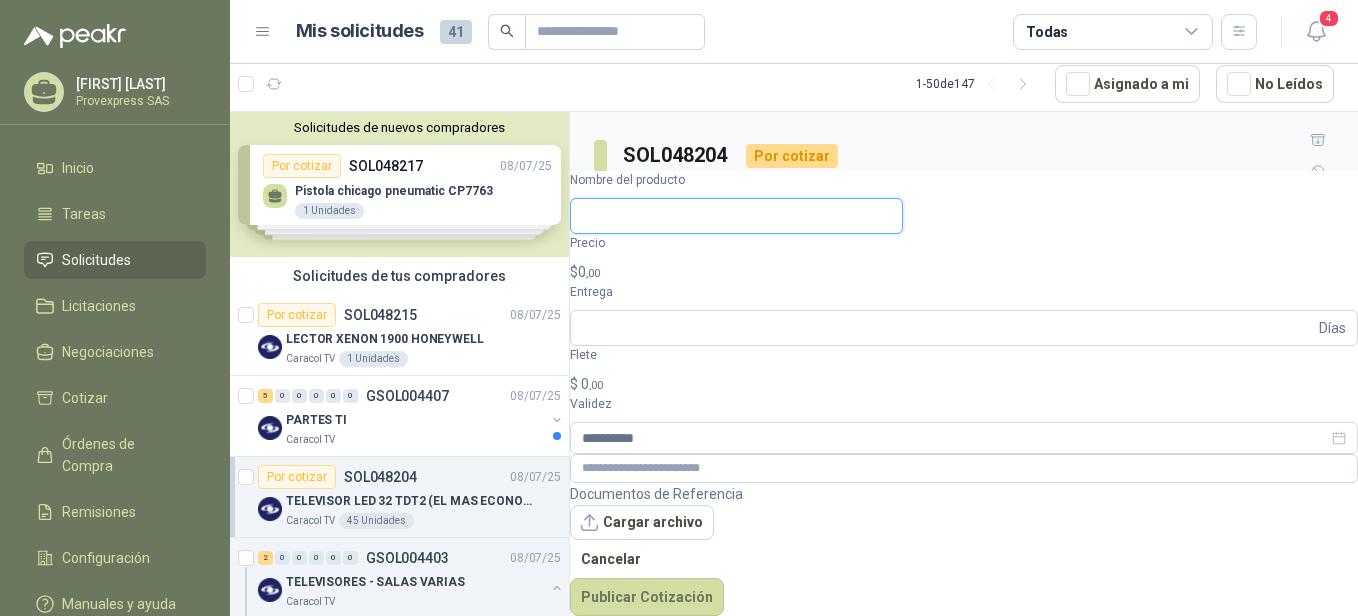 click on "Nombre del producto" at bounding box center [736, 216] 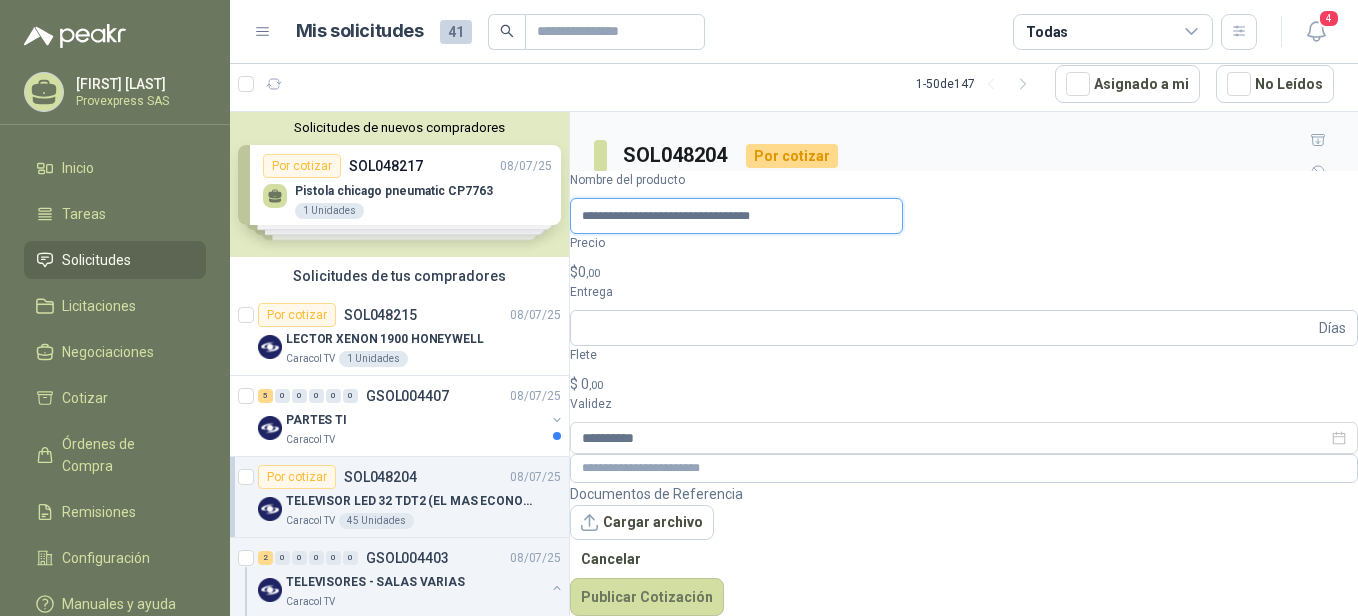 type on "**********" 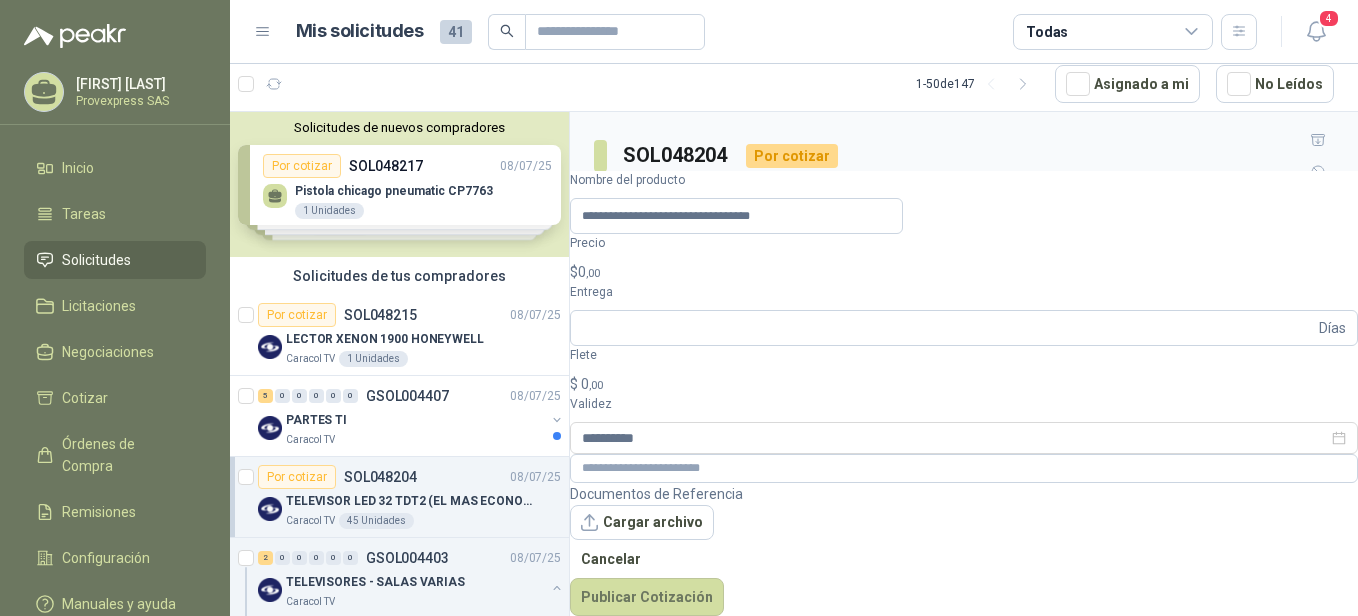 click on "$  0 ,00" at bounding box center [964, 272] 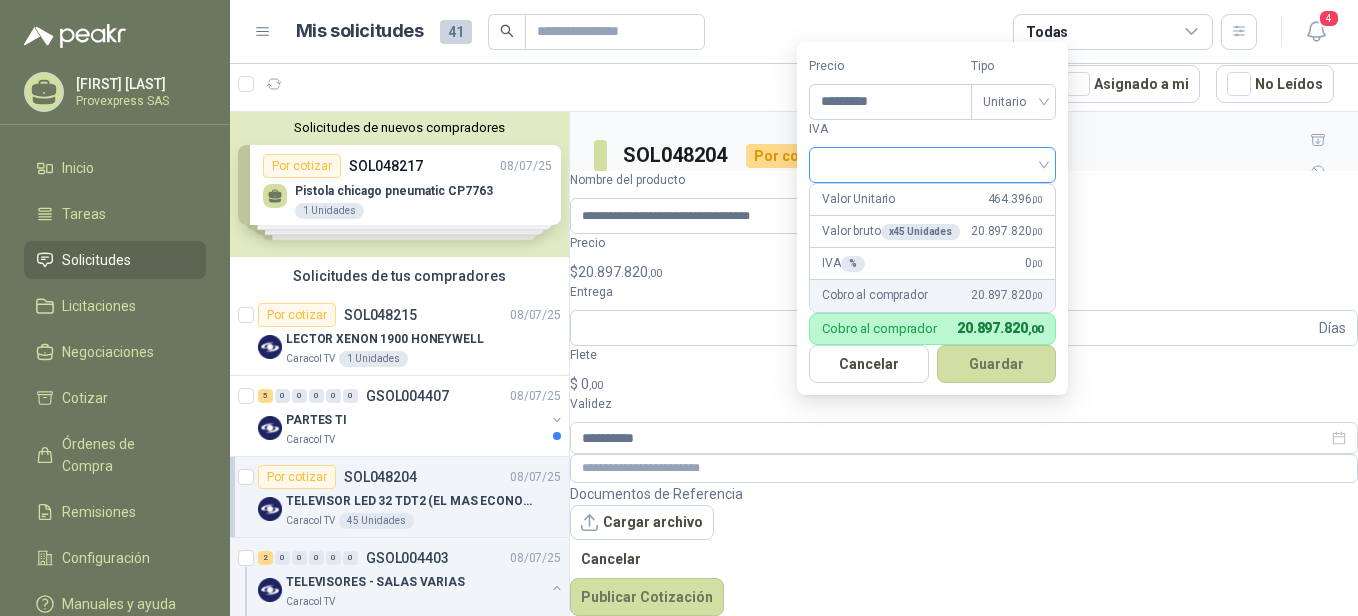 type on "*********" 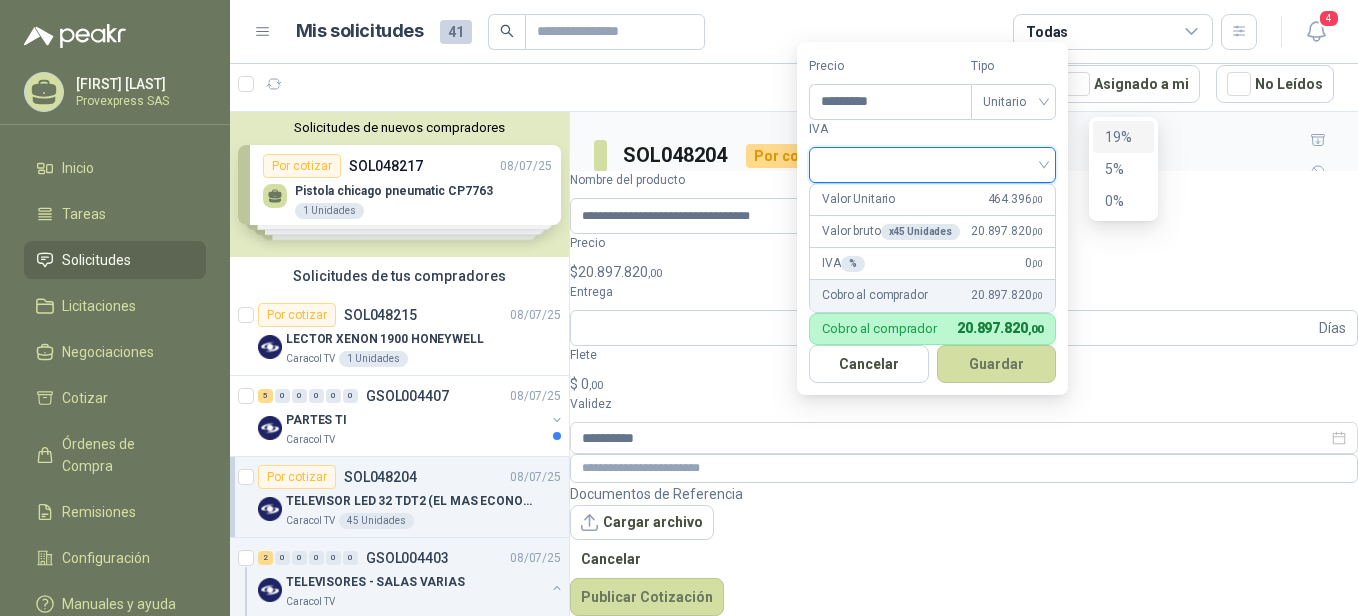 click on "19%" at bounding box center (1123, 137) 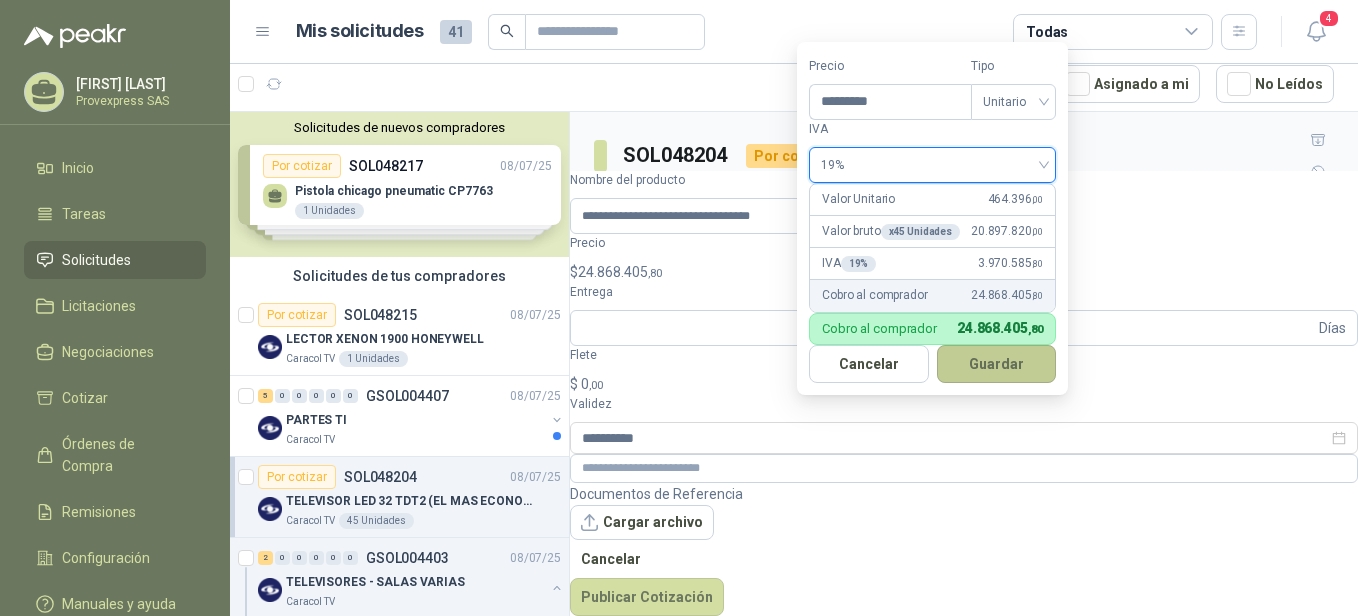 click on "Guardar" at bounding box center (997, 364) 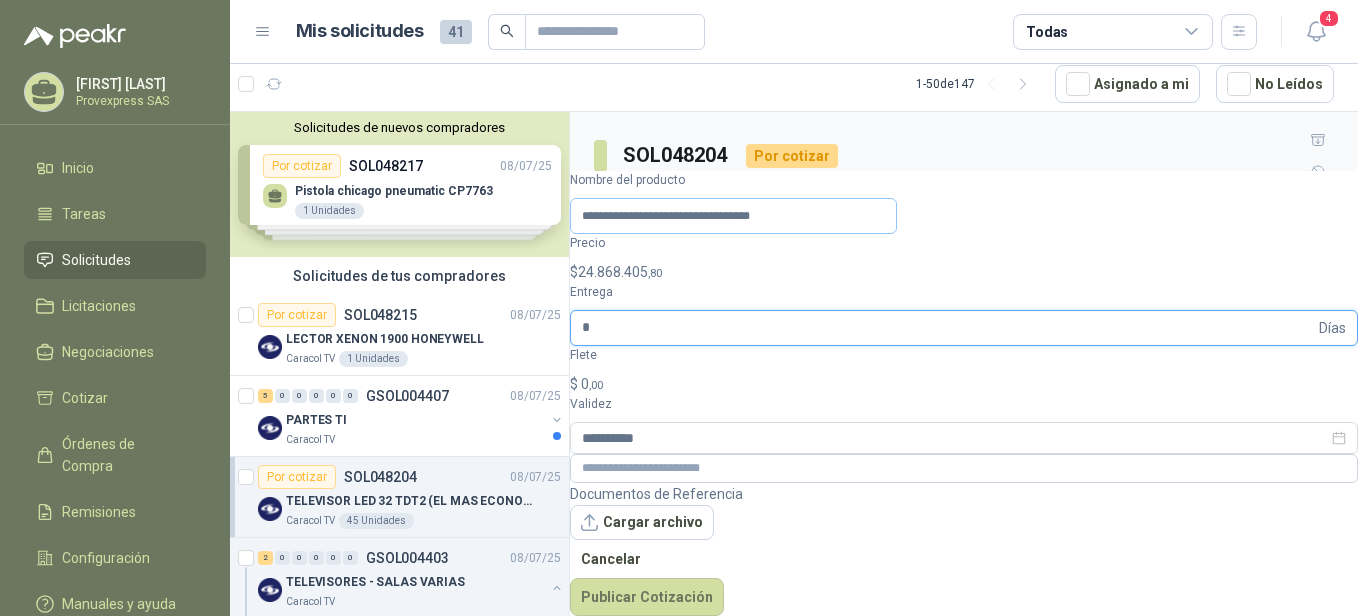 type on "*" 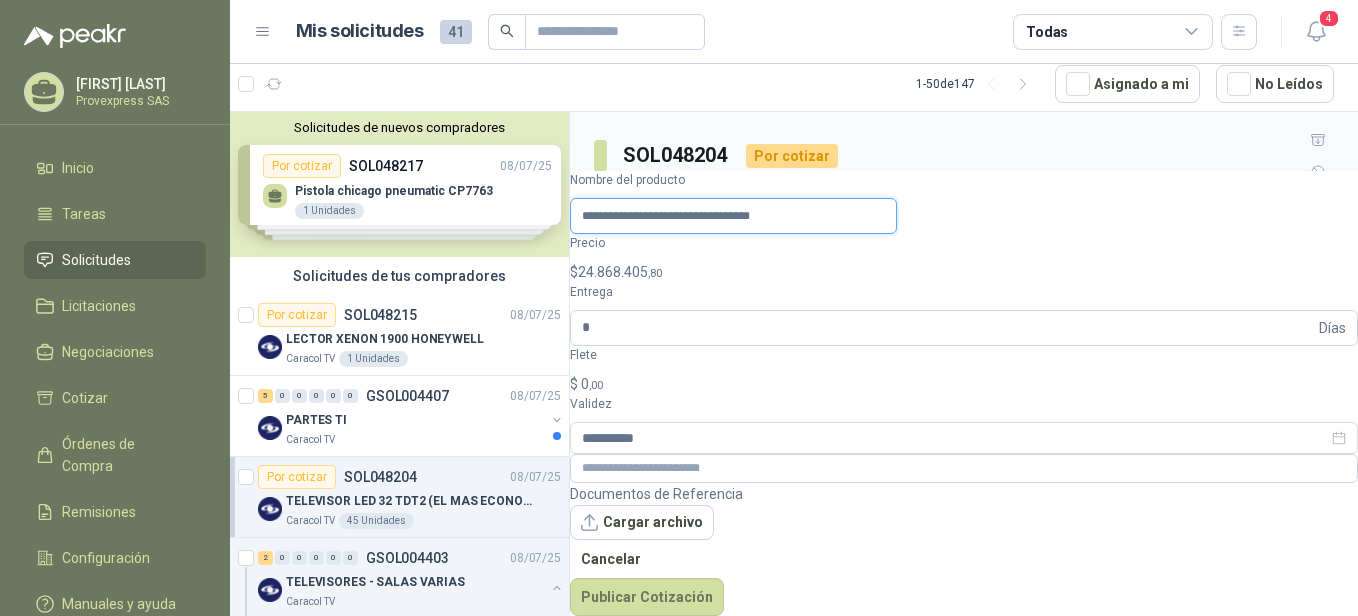 drag, startPoint x: 835, startPoint y: 441, endPoint x: 592, endPoint y: 449, distance: 243.13165 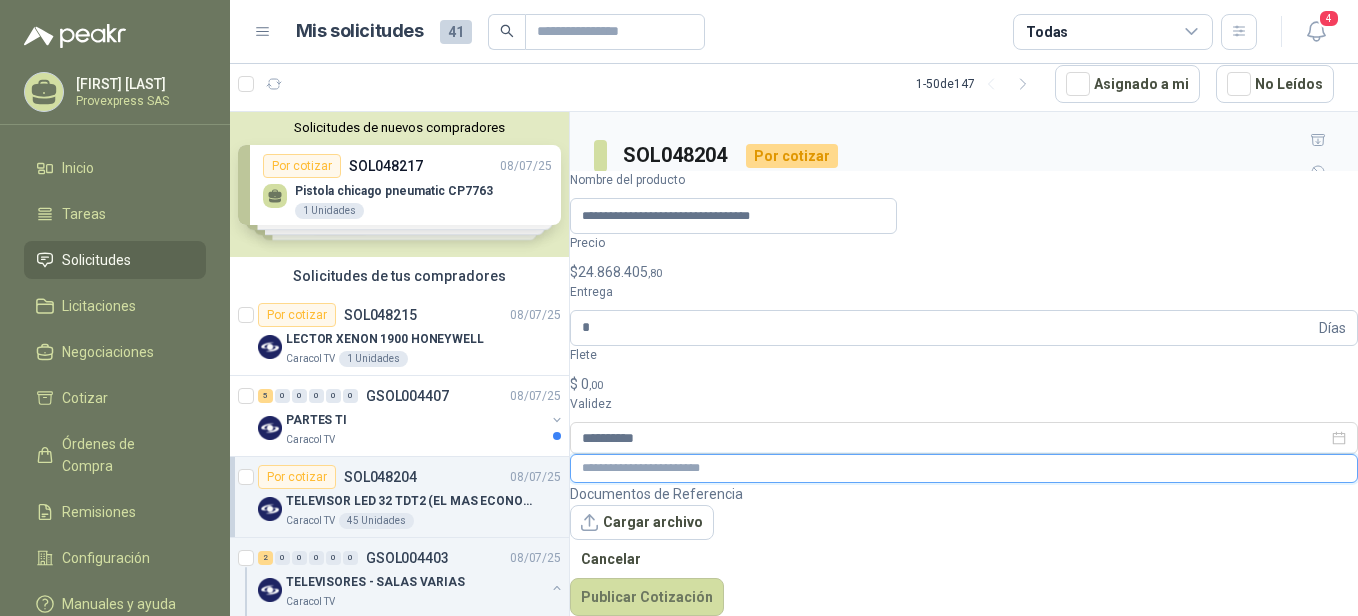 click at bounding box center [964, 468] 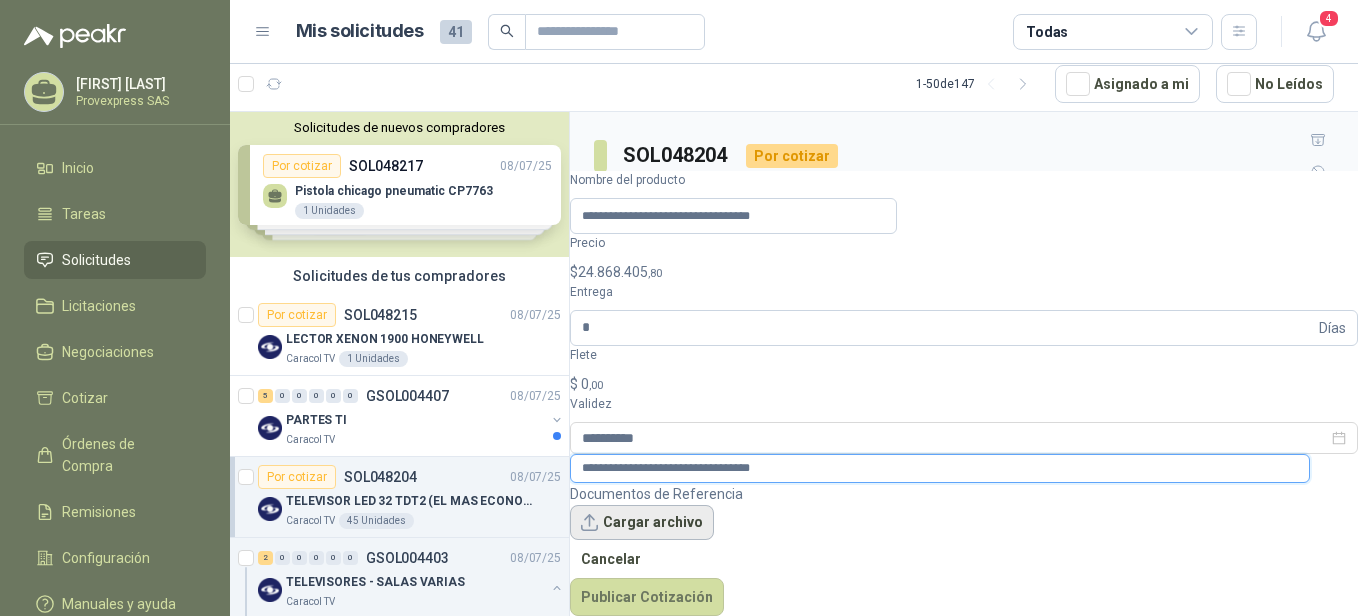 type on "**********" 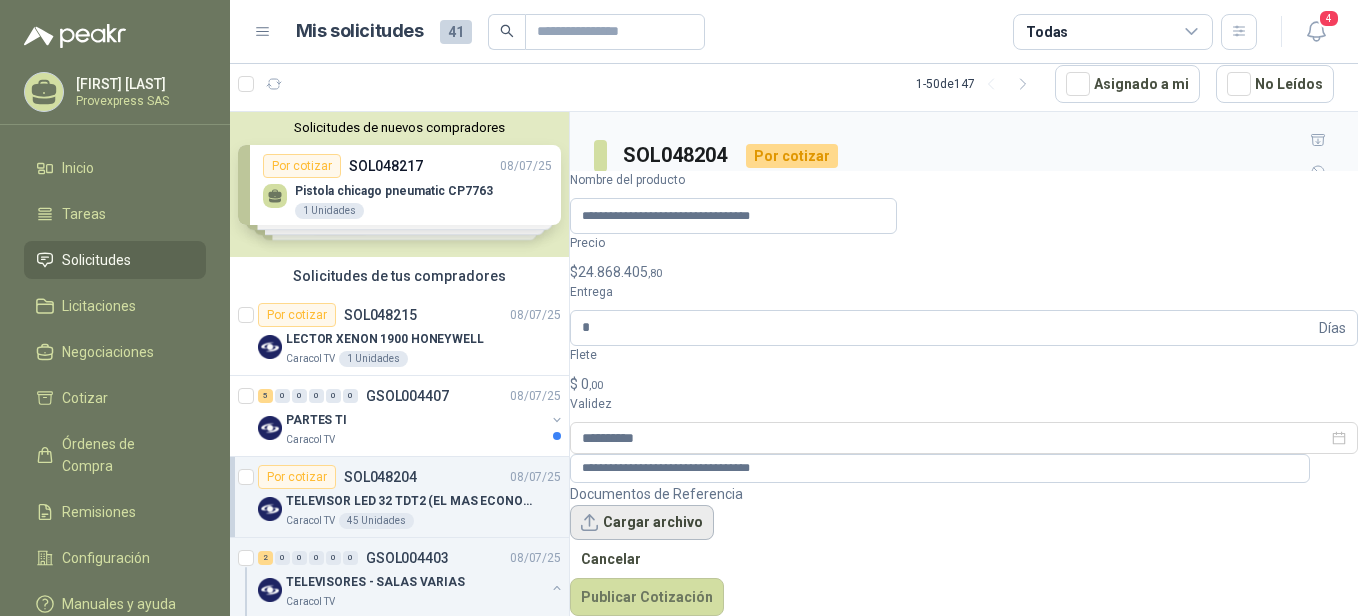 click on "Cargar archivo" at bounding box center [642, 523] 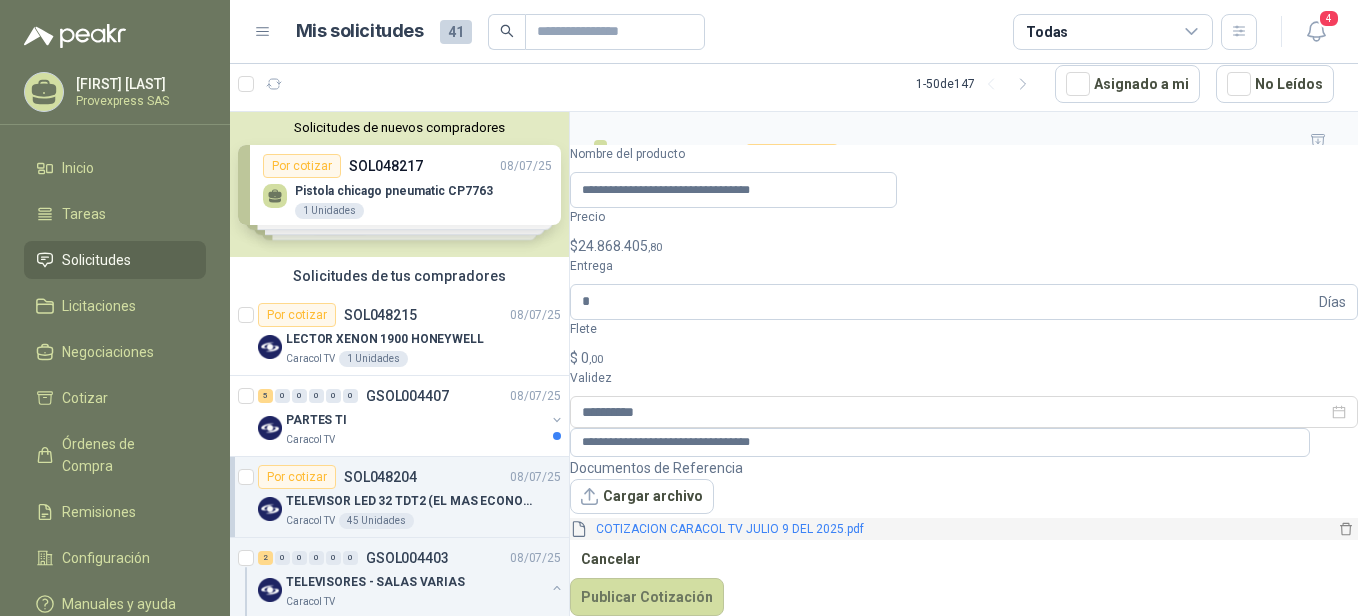 click on "COTIZACION    CARACOL TV   JULIO   9 DEL 2025.pdf" at bounding box center (961, 529) 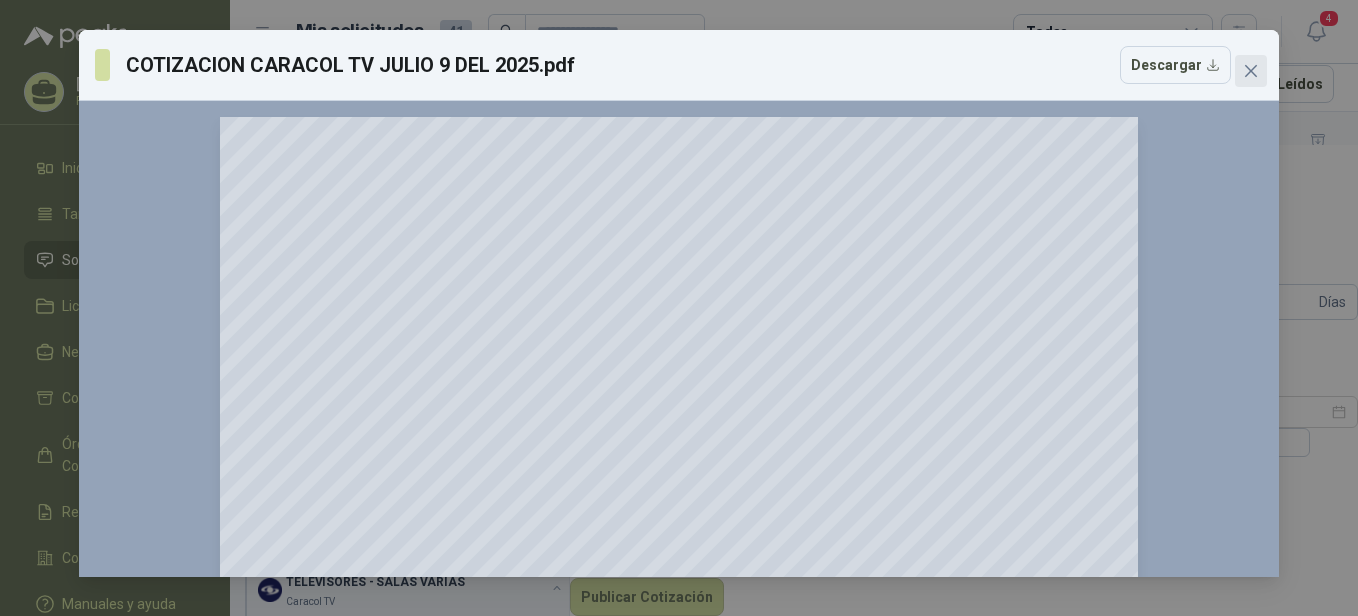 click at bounding box center [1251, 71] 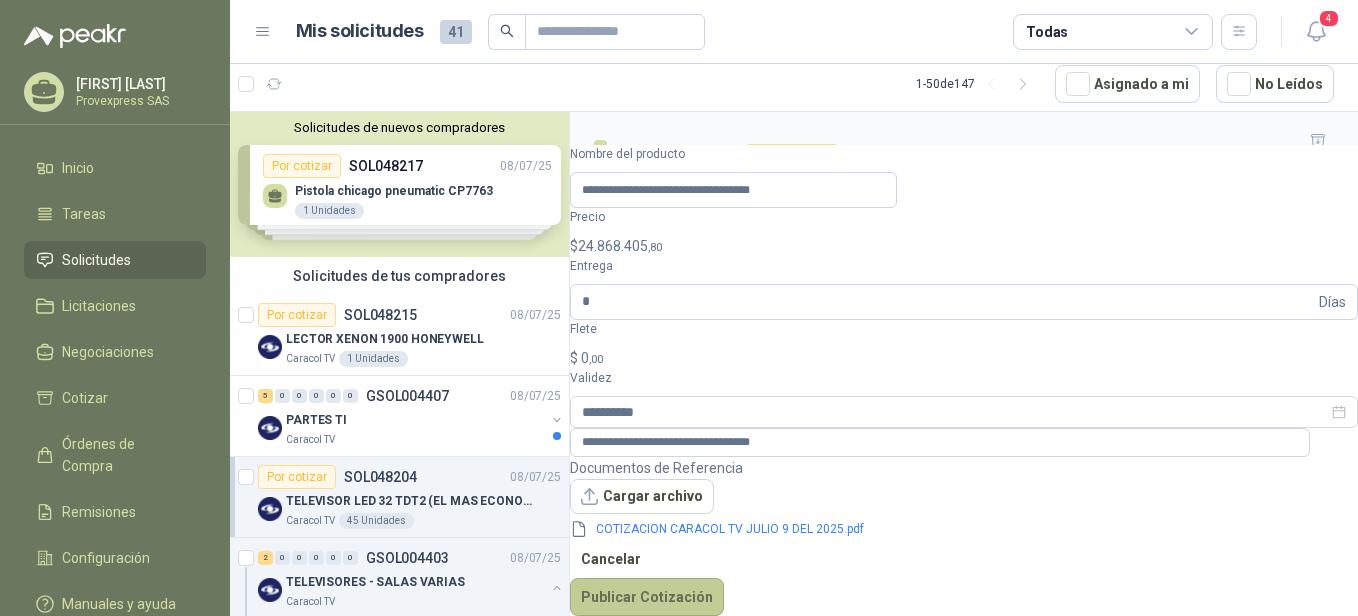 click on "Publicar Cotización" at bounding box center [647, 597] 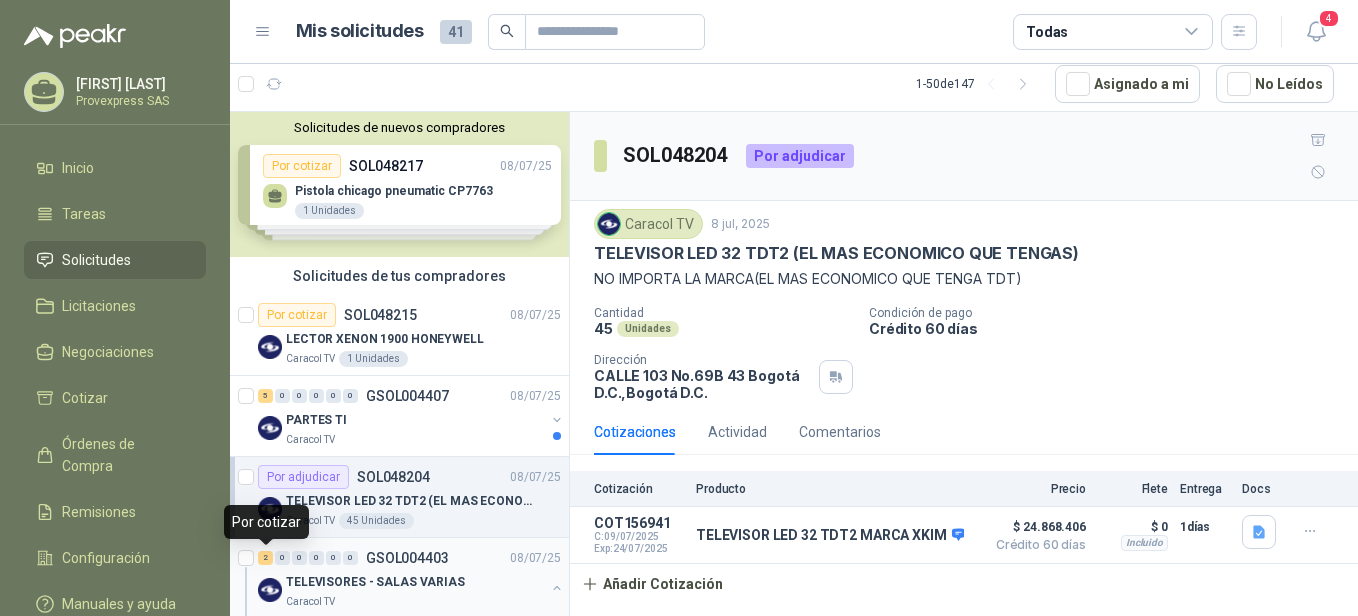 click on "2" at bounding box center (265, 558) 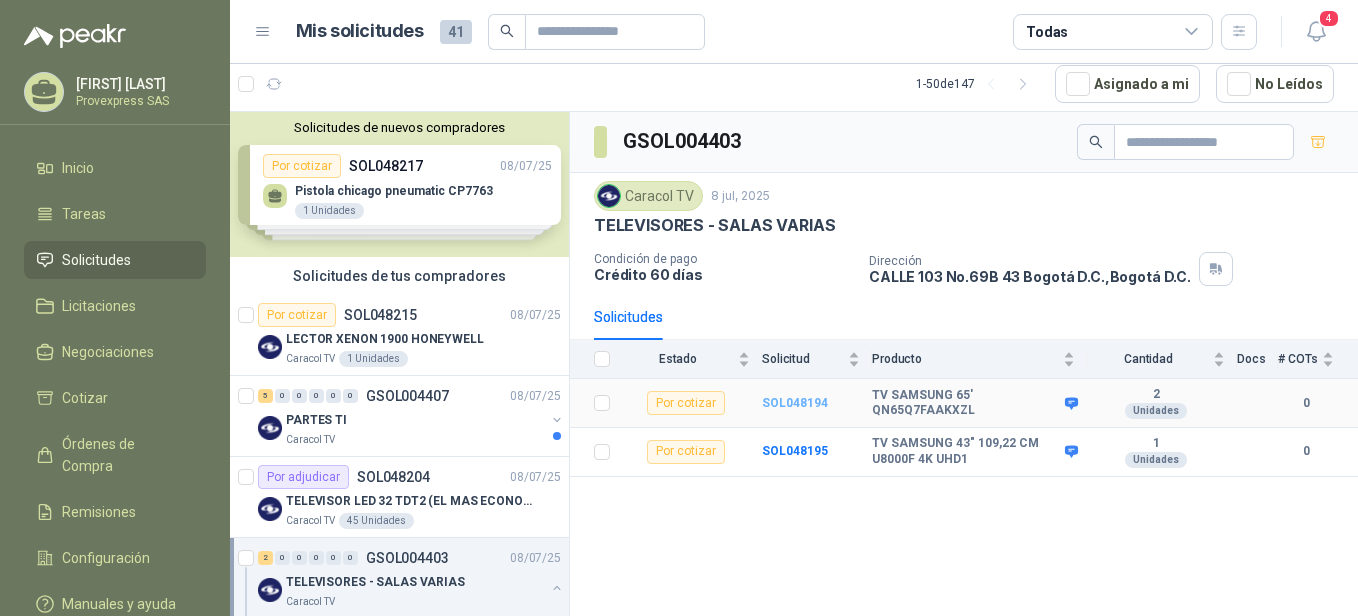 click on "SOL048194" at bounding box center (795, 403) 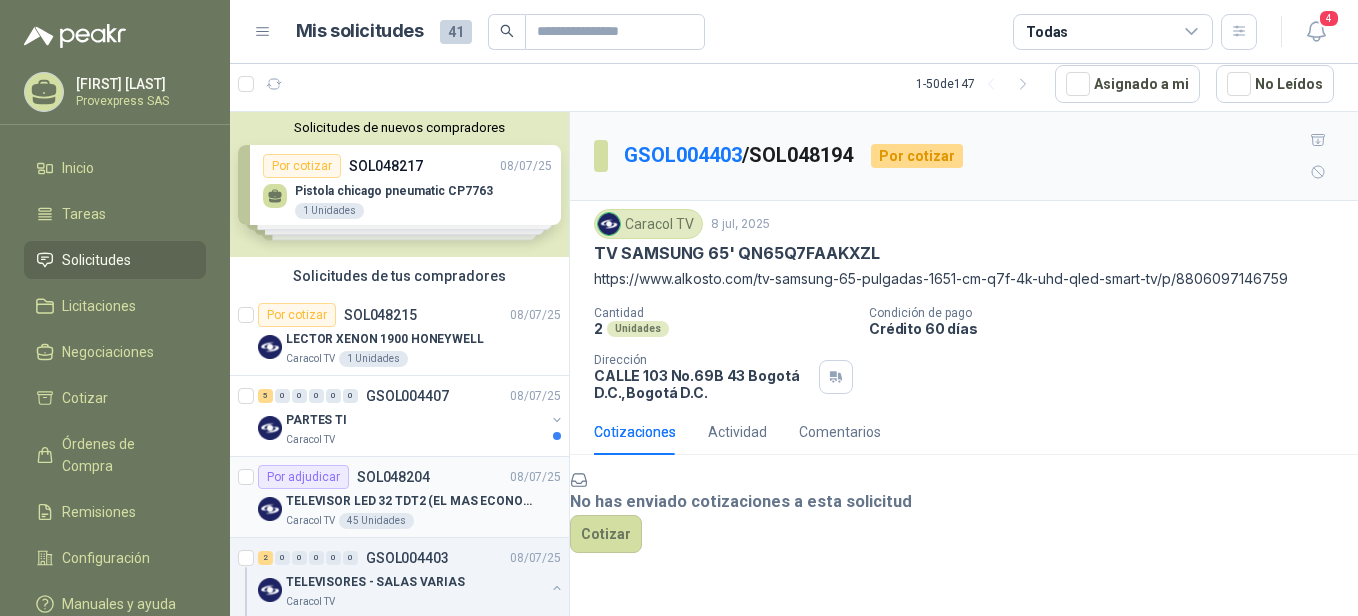 click on "Por adjudicar" at bounding box center (303, 477) 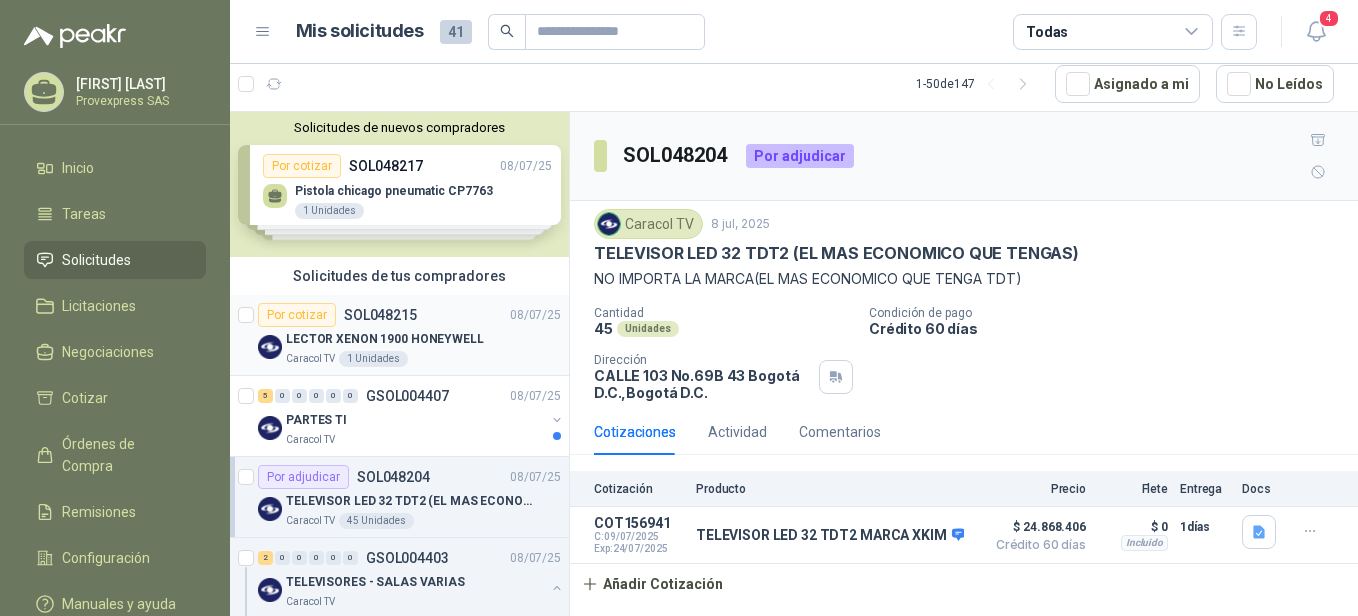 click on "Por cotizar" at bounding box center (297, 315) 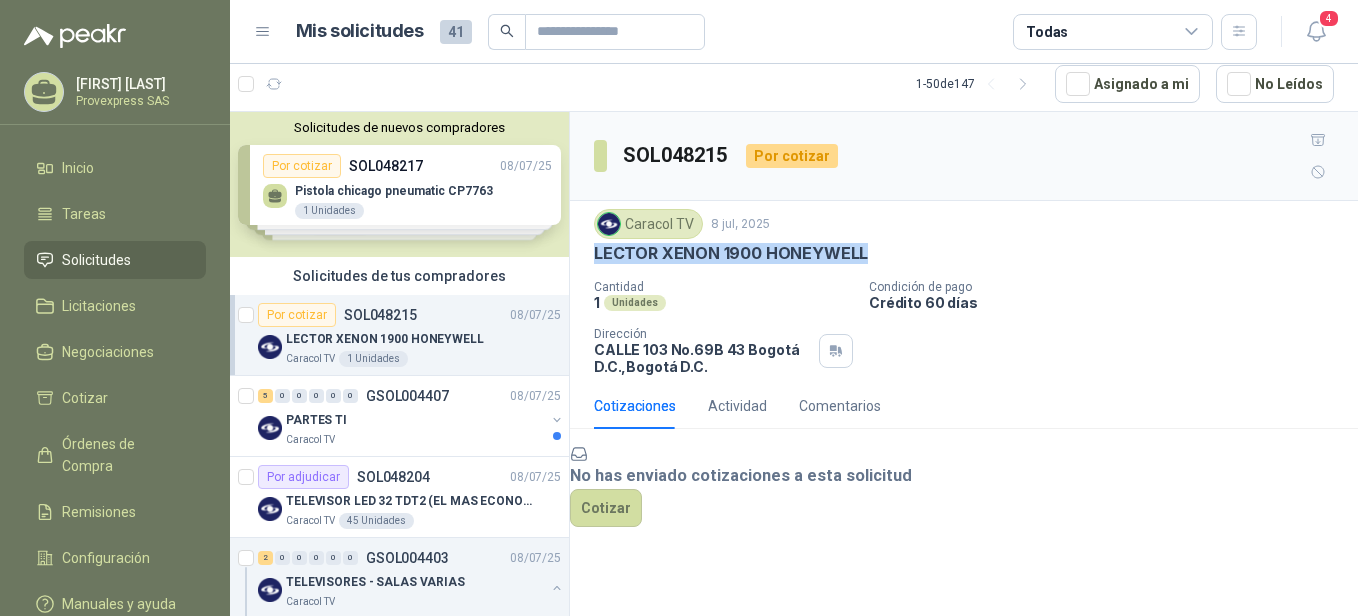 drag, startPoint x: 860, startPoint y: 217, endPoint x: 590, endPoint y: 230, distance: 270.31277 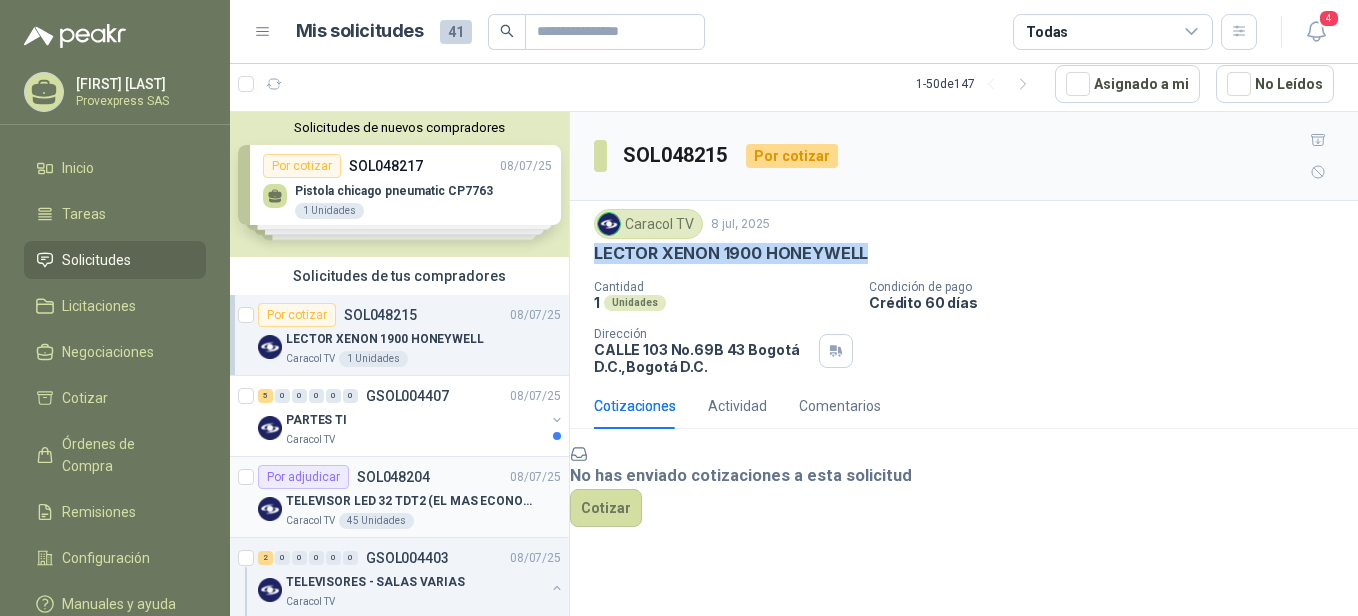 click on "Por adjudicar" at bounding box center (303, 477) 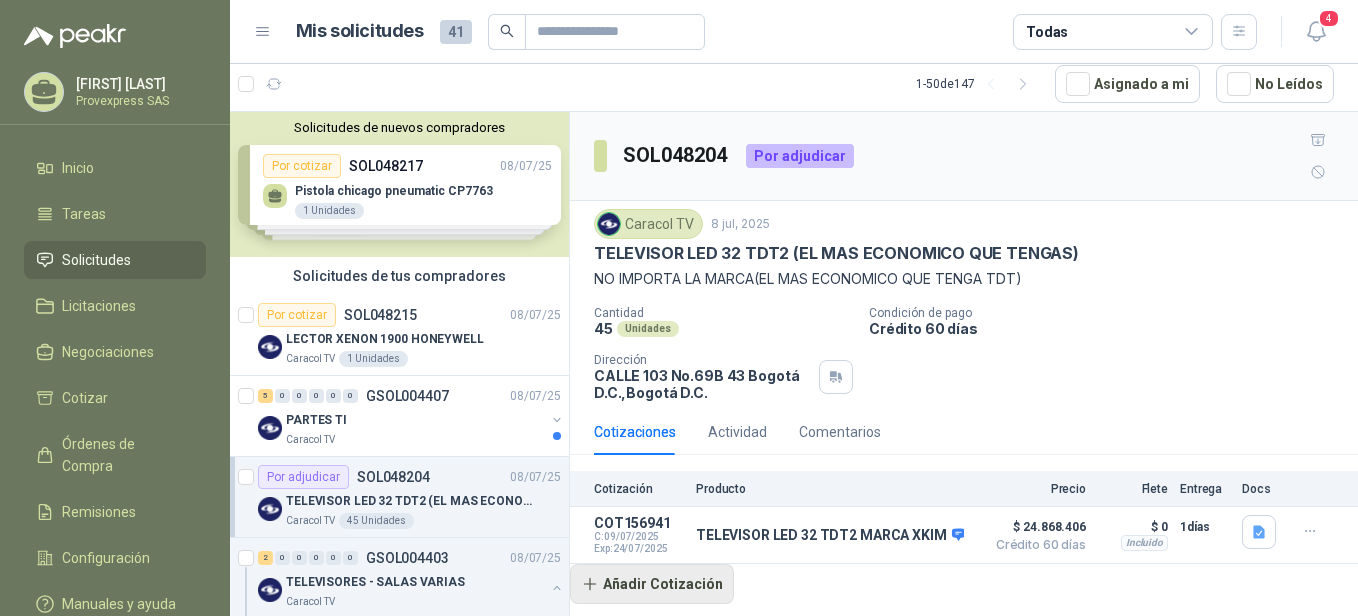 click on "Añadir Cotización" at bounding box center [652, 584] 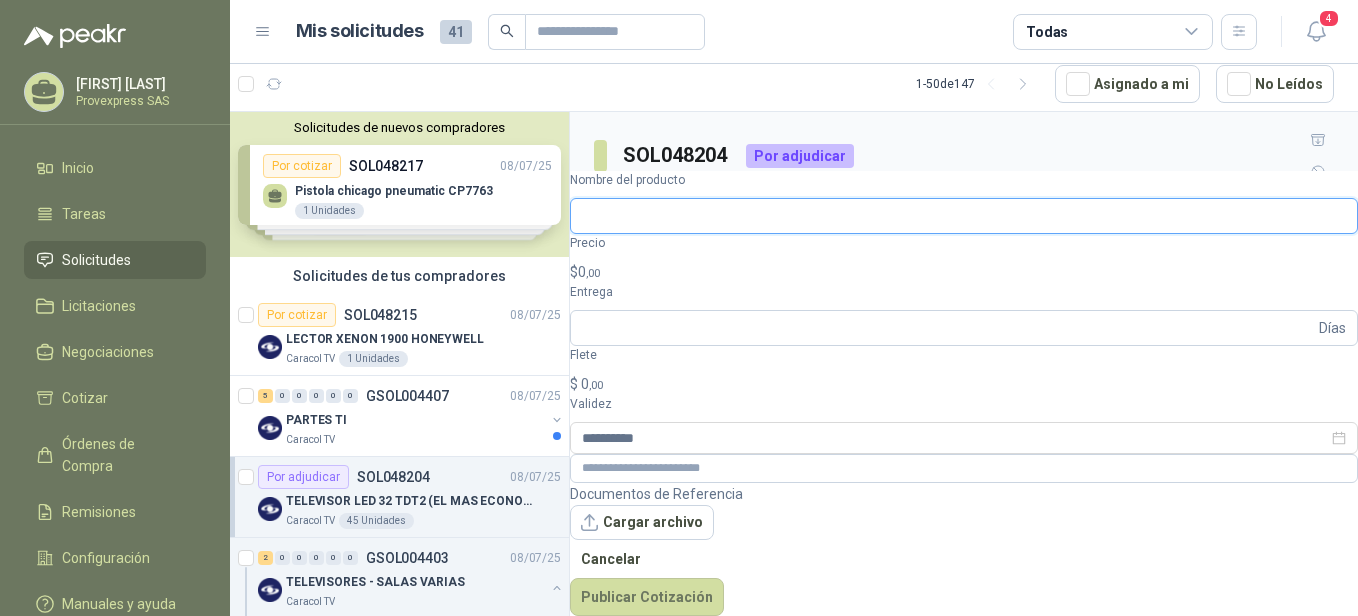 click on "Nombre del producto" at bounding box center [964, 216] 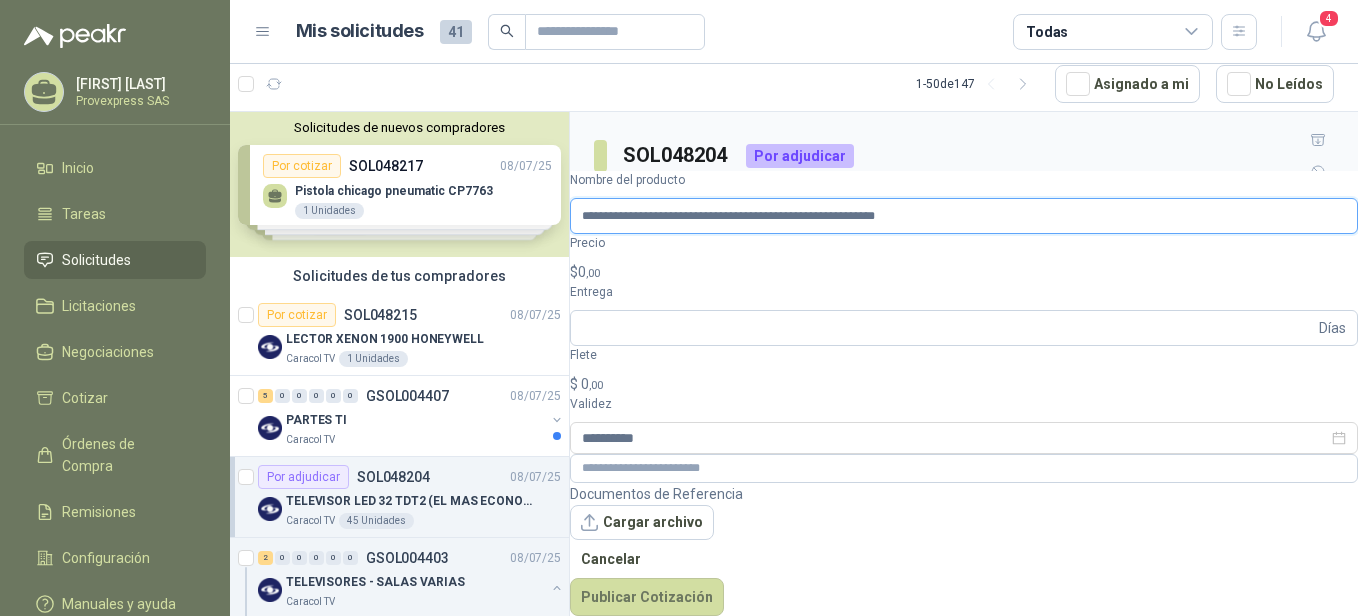 scroll, scrollTop: 0, scrollLeft: 41, axis: horizontal 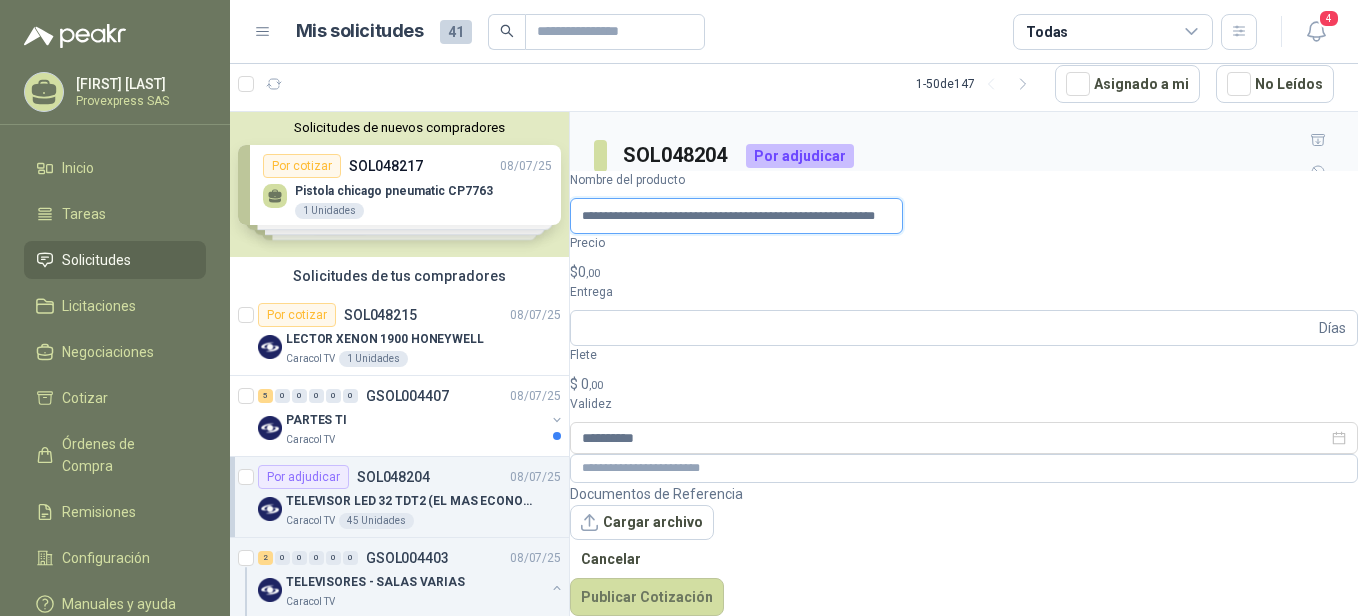 type on "**********" 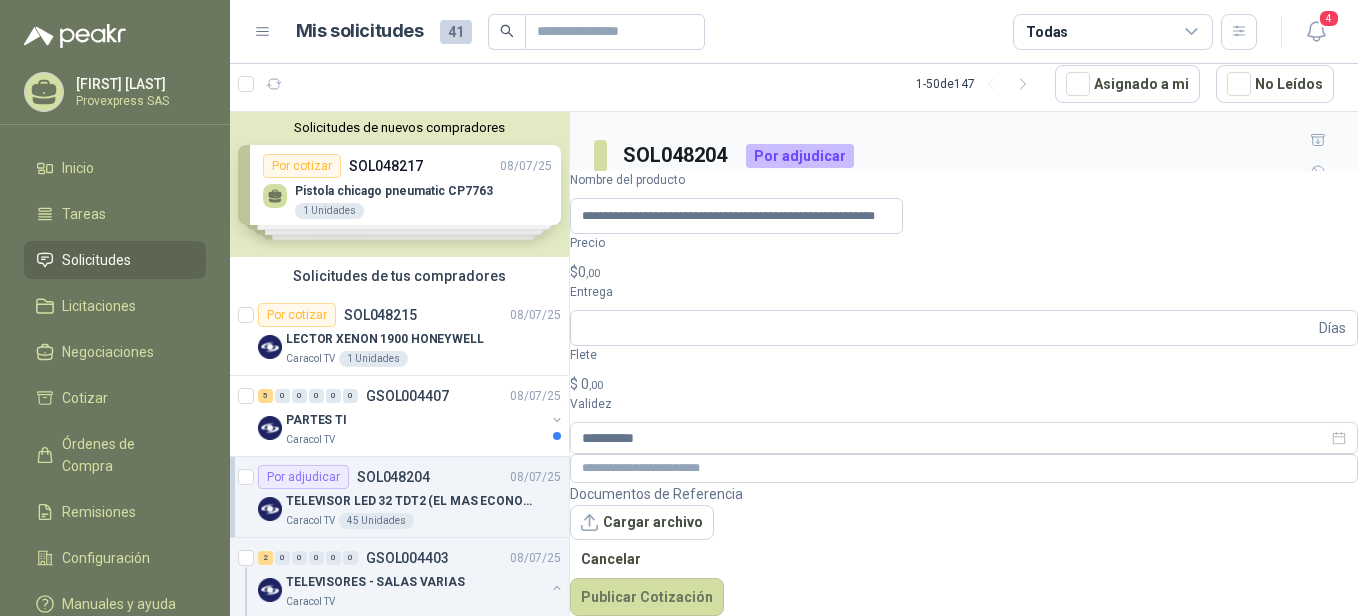 scroll, scrollTop: 0, scrollLeft: 0, axis: both 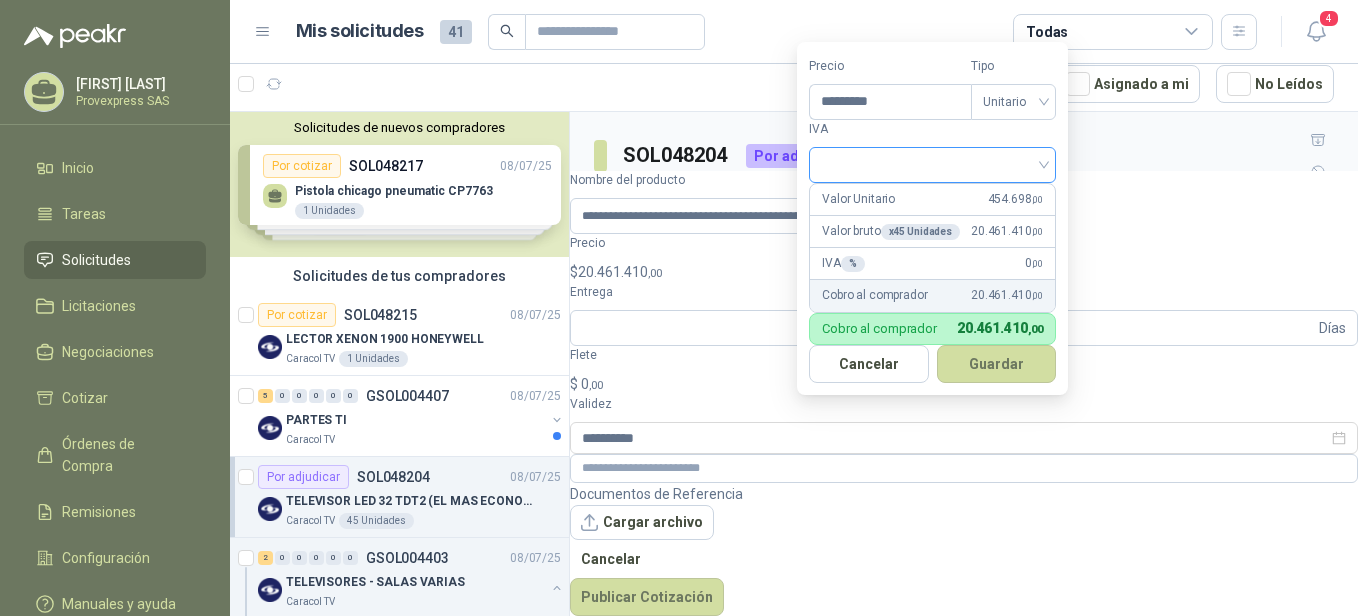 type on "*********" 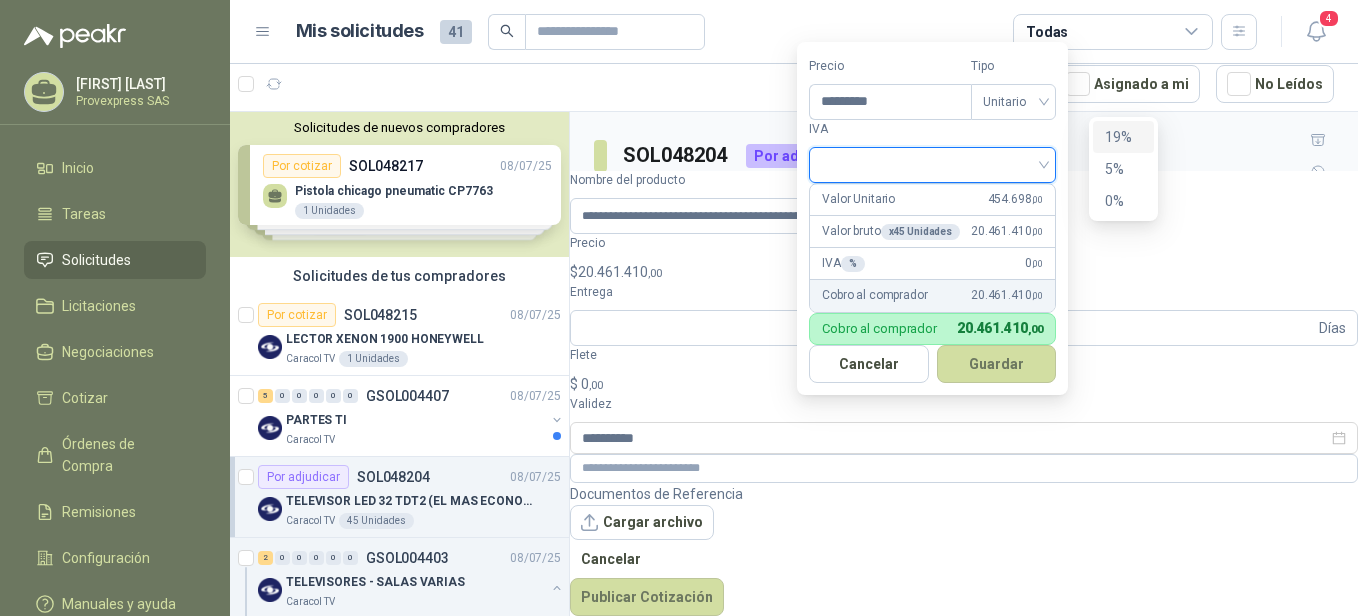 click on "19%" at bounding box center (1123, 137) 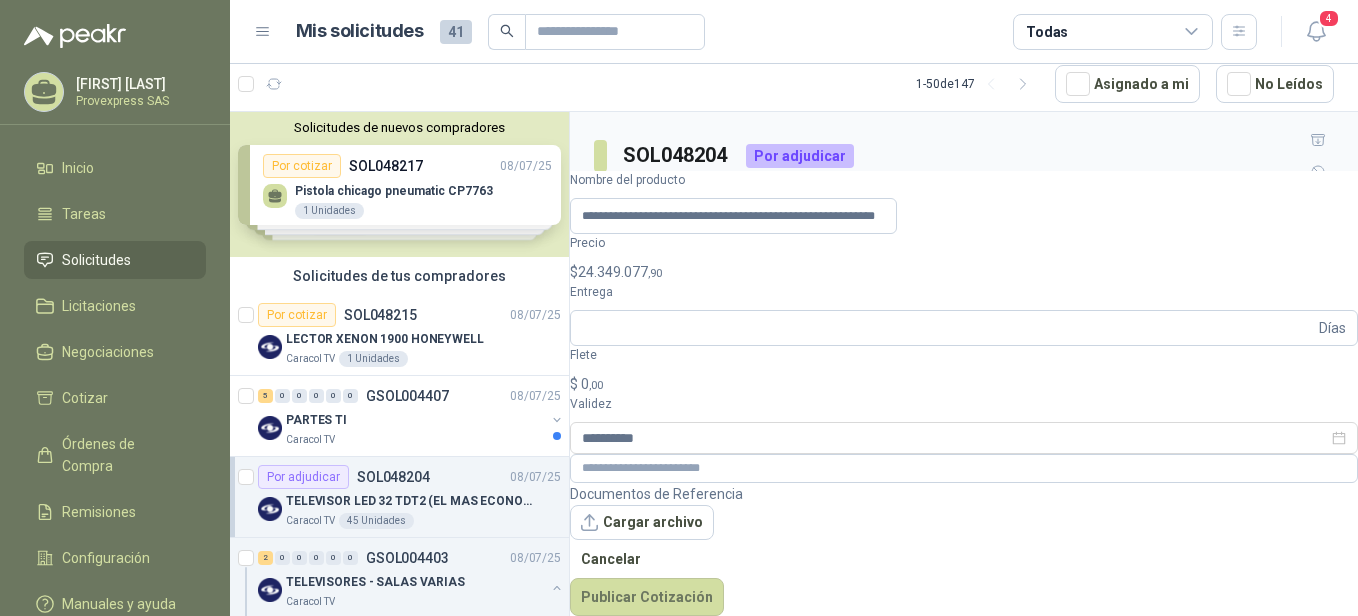 click on "SOL048204 Por adjudicar" at bounding box center (964, 156) 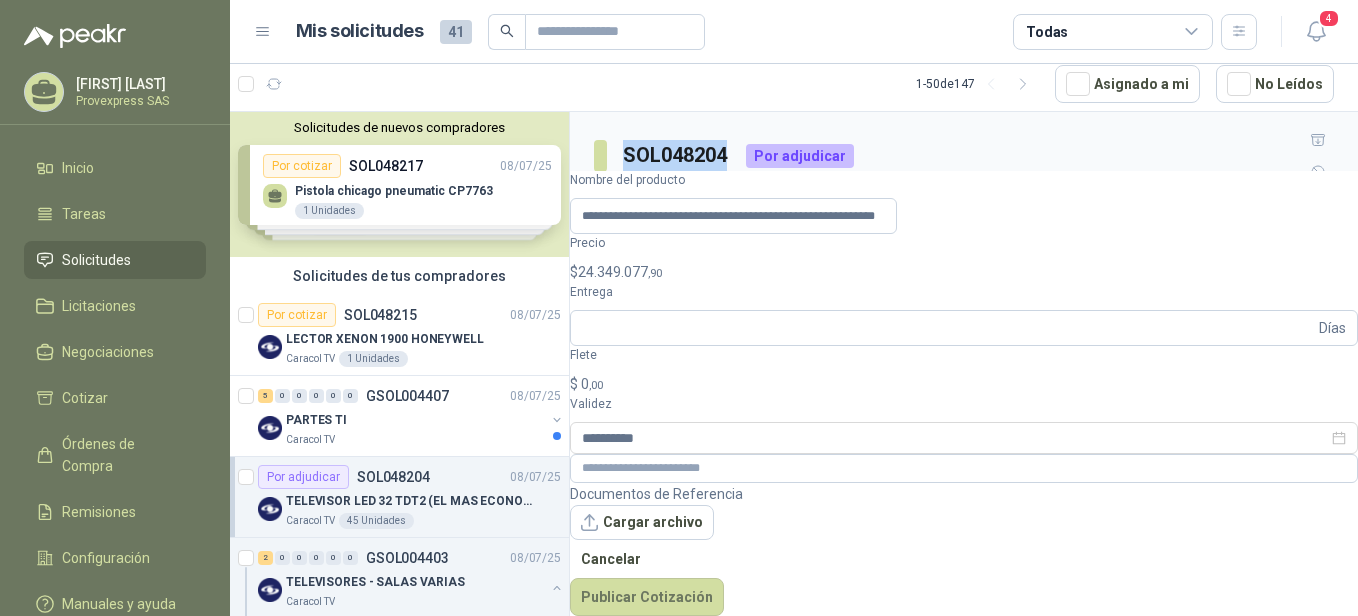 drag, startPoint x: 732, startPoint y: 129, endPoint x: 617, endPoint y: 139, distance: 115.43397 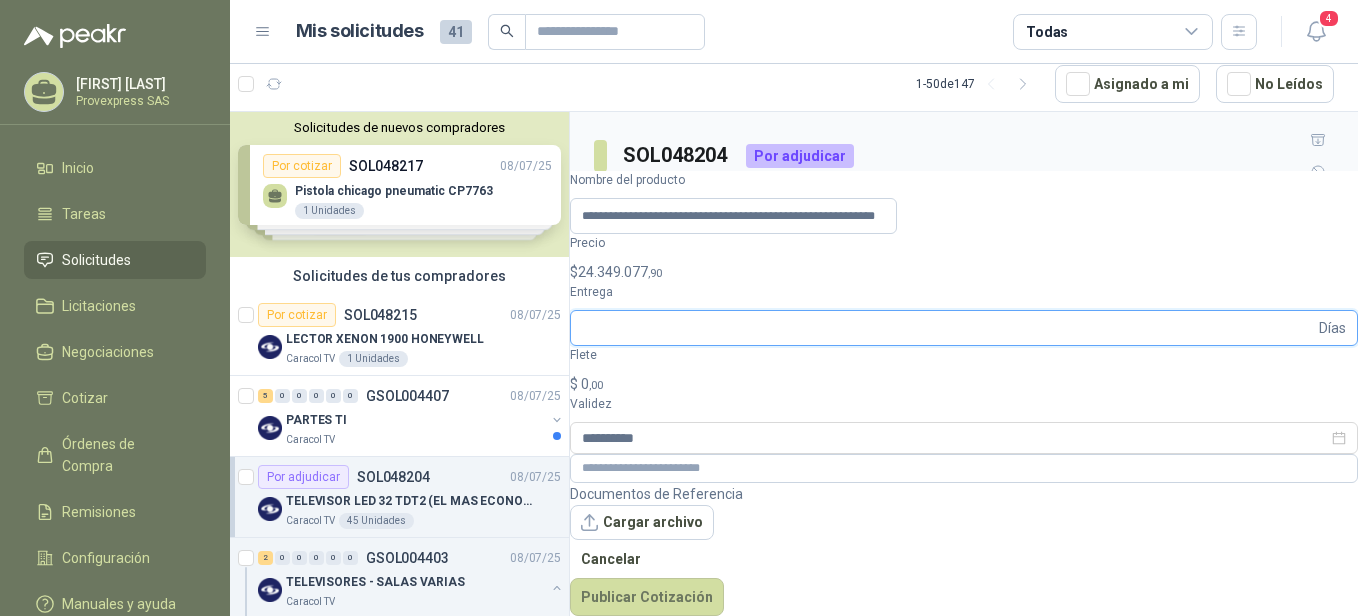 click on "Entrega" at bounding box center (948, 328) 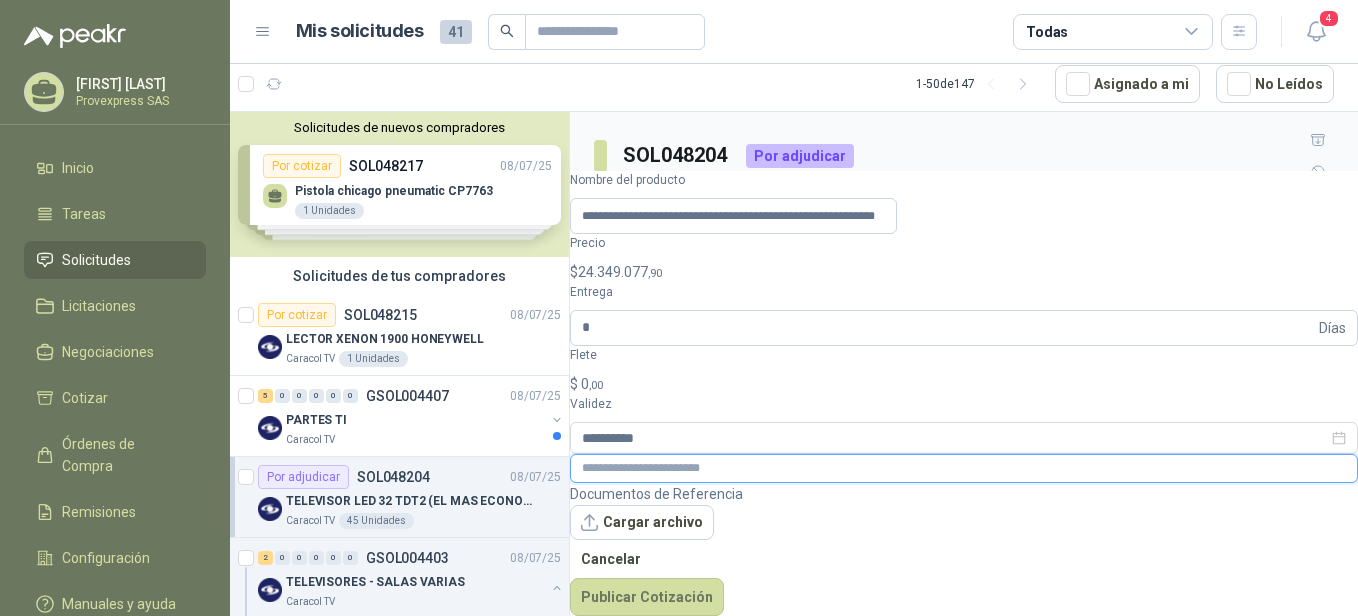click at bounding box center [964, 468] 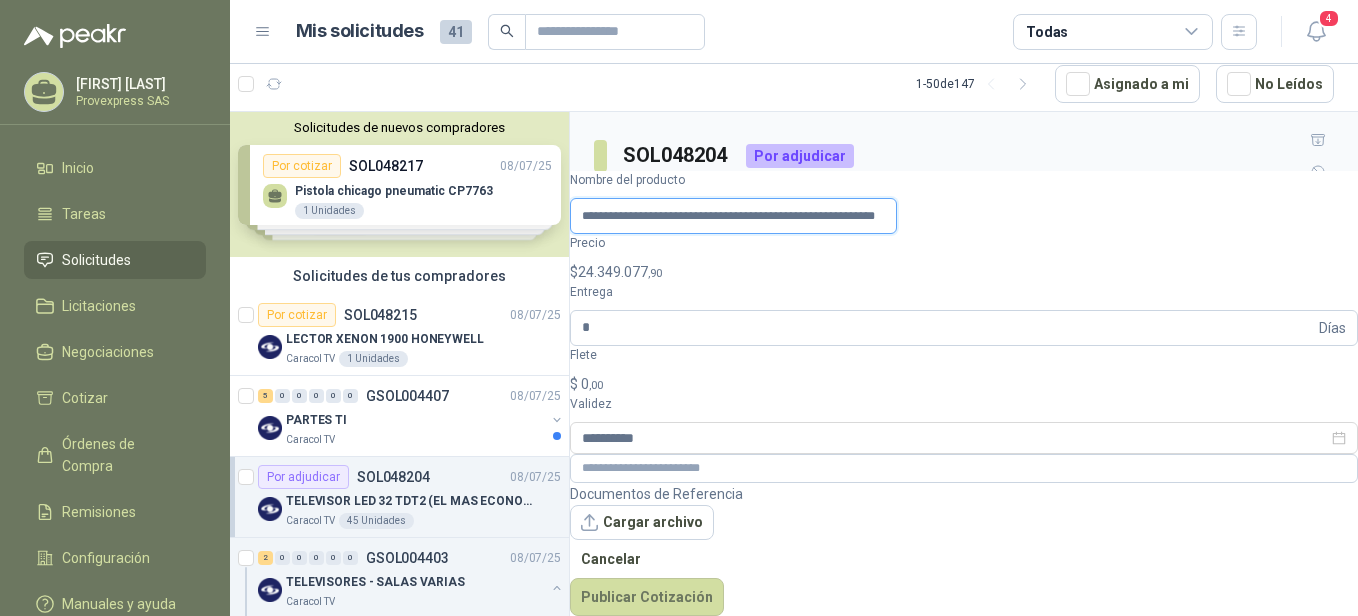 scroll, scrollTop: 0, scrollLeft: 47, axis: horizontal 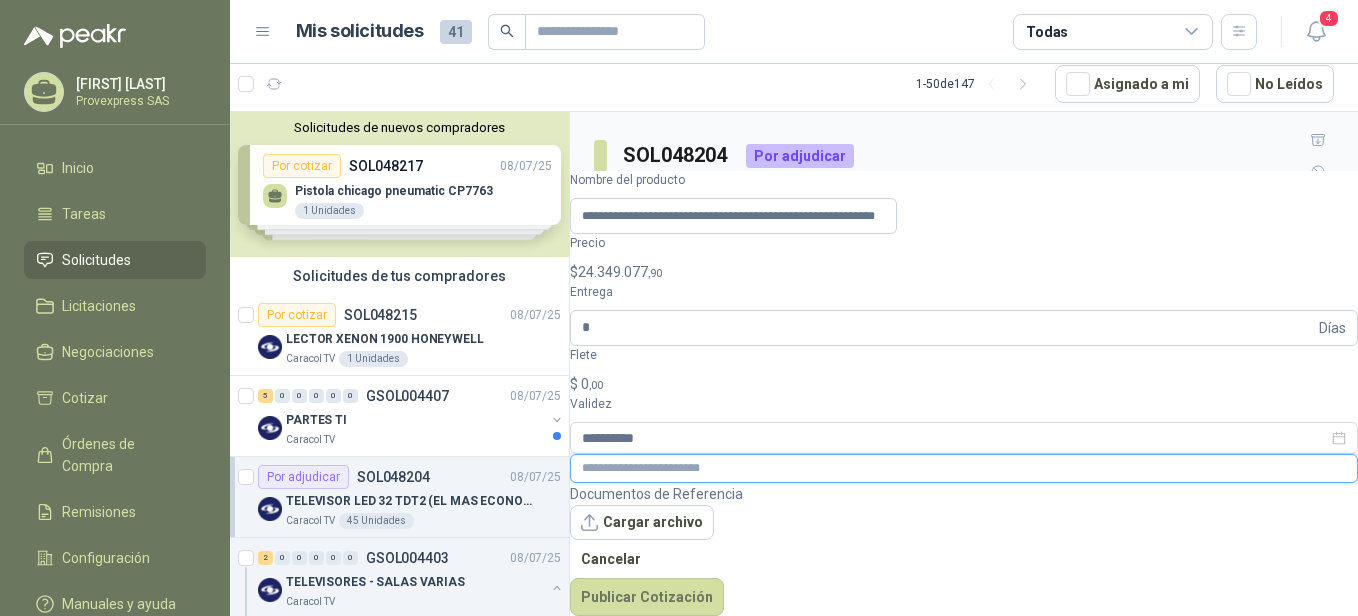 click at bounding box center (964, 468) 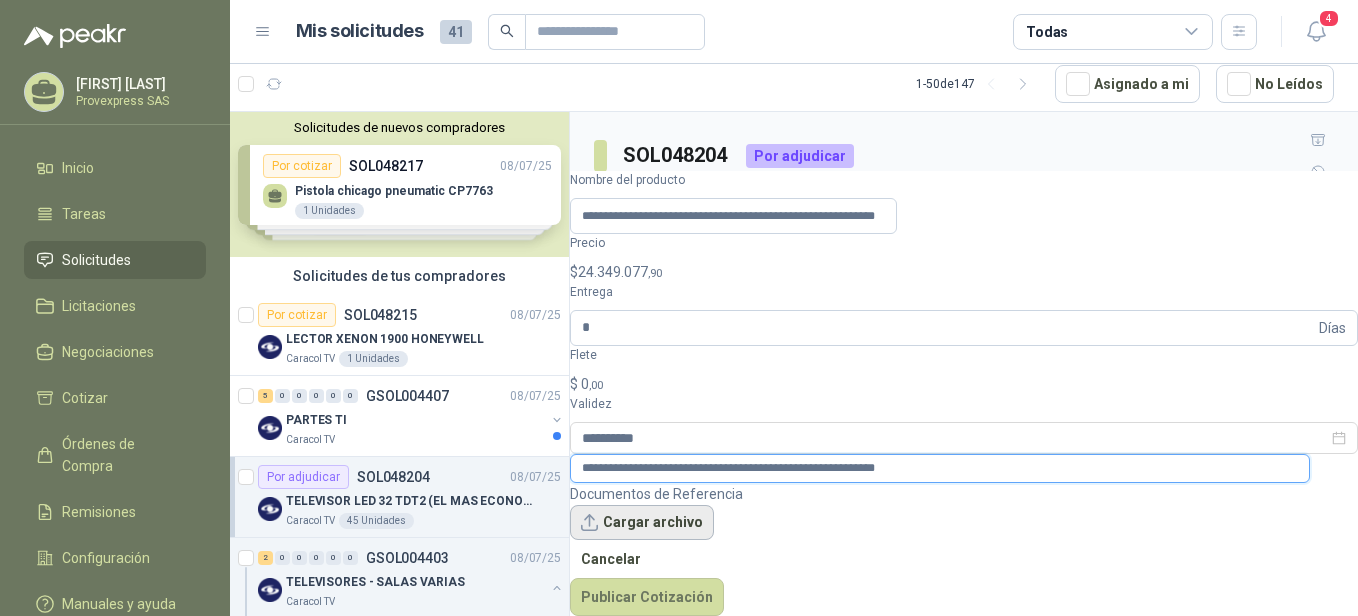 type on "**********" 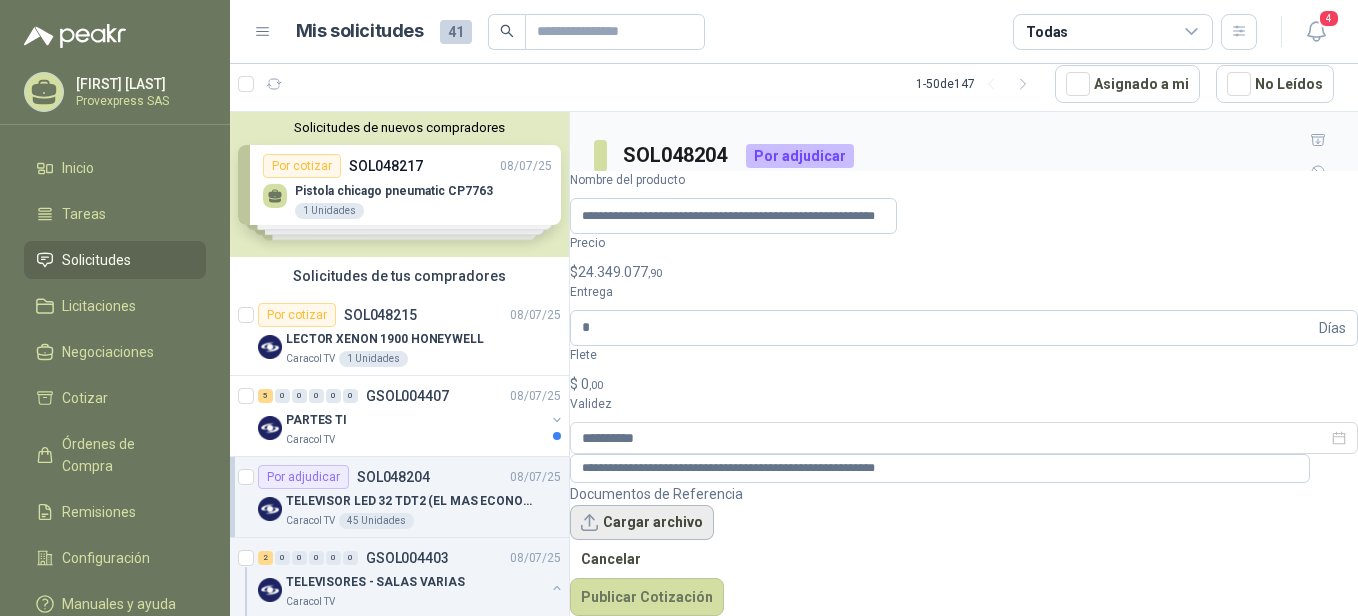 click on "Cargar archivo" at bounding box center [642, 523] 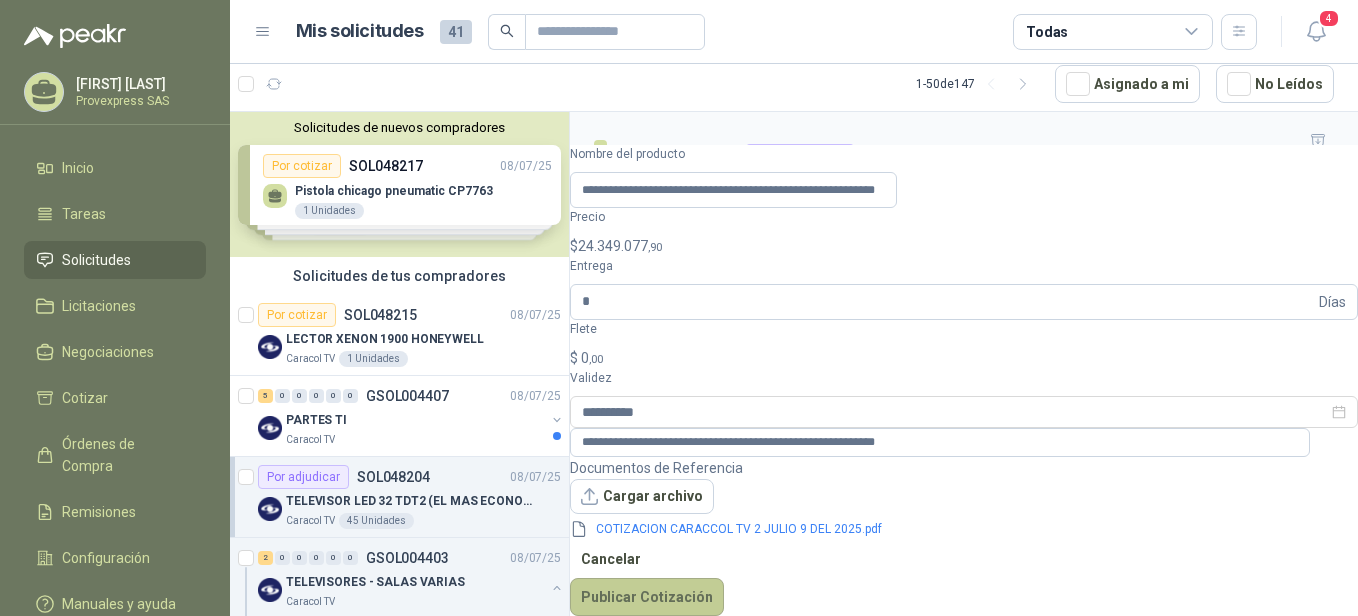click on "Publicar Cotización" at bounding box center (647, 597) 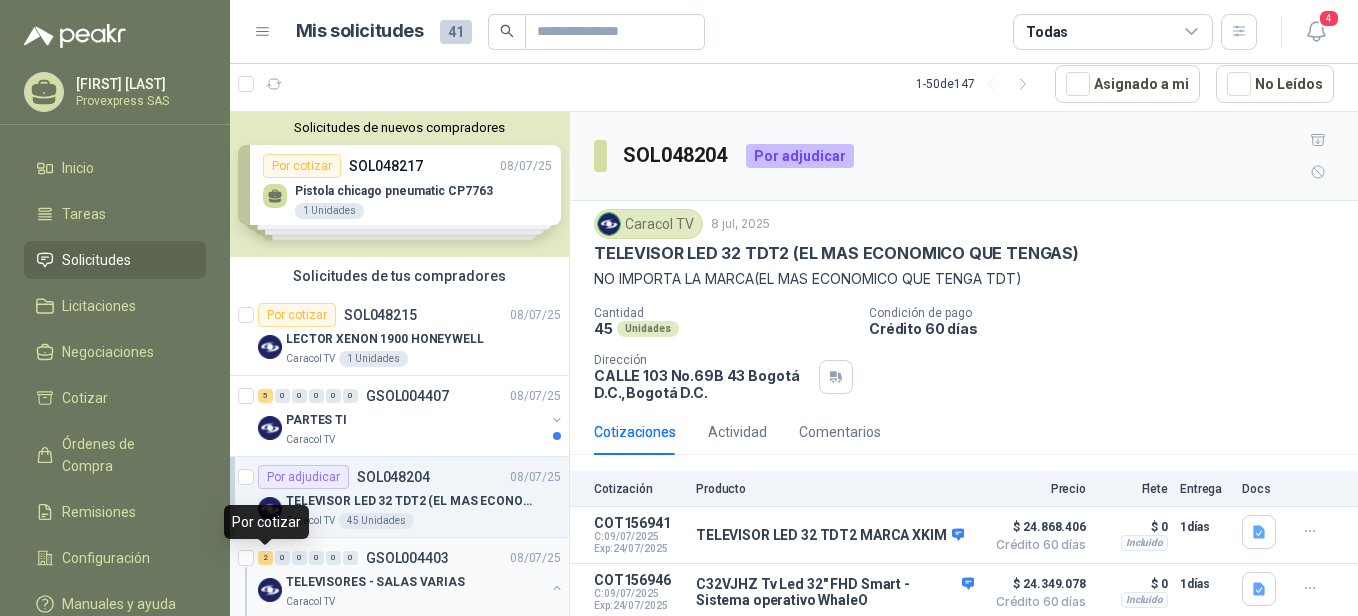 click on "2" at bounding box center [265, 558] 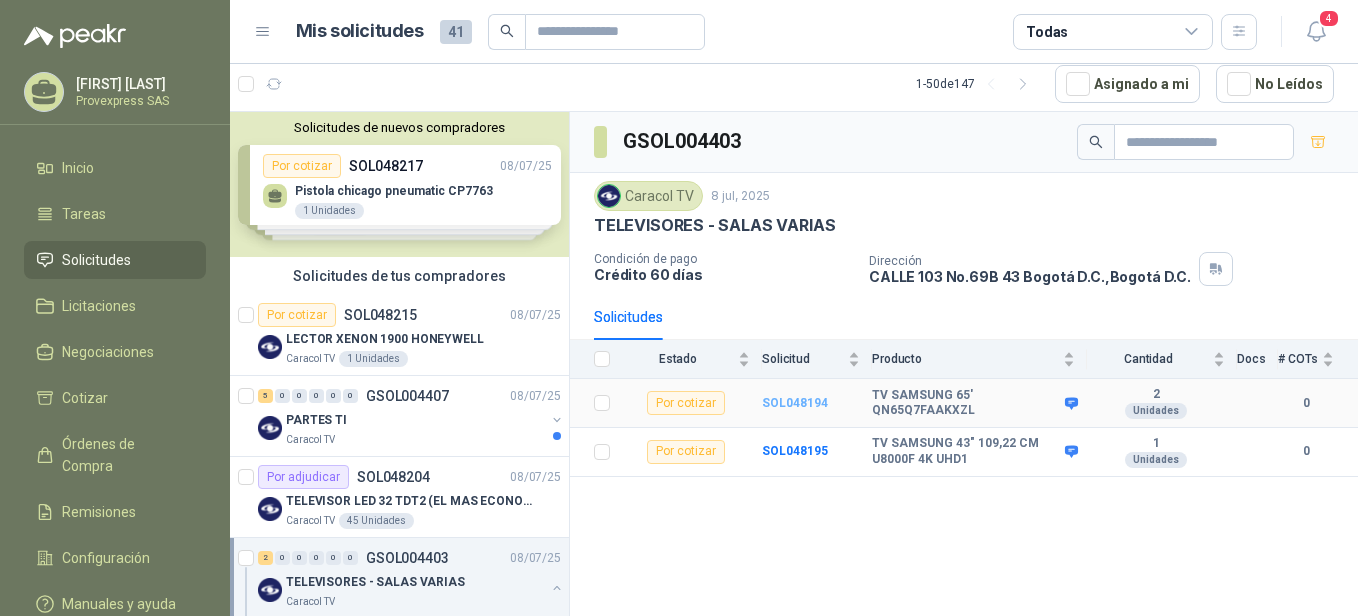 click on "SOL048194" at bounding box center (795, 403) 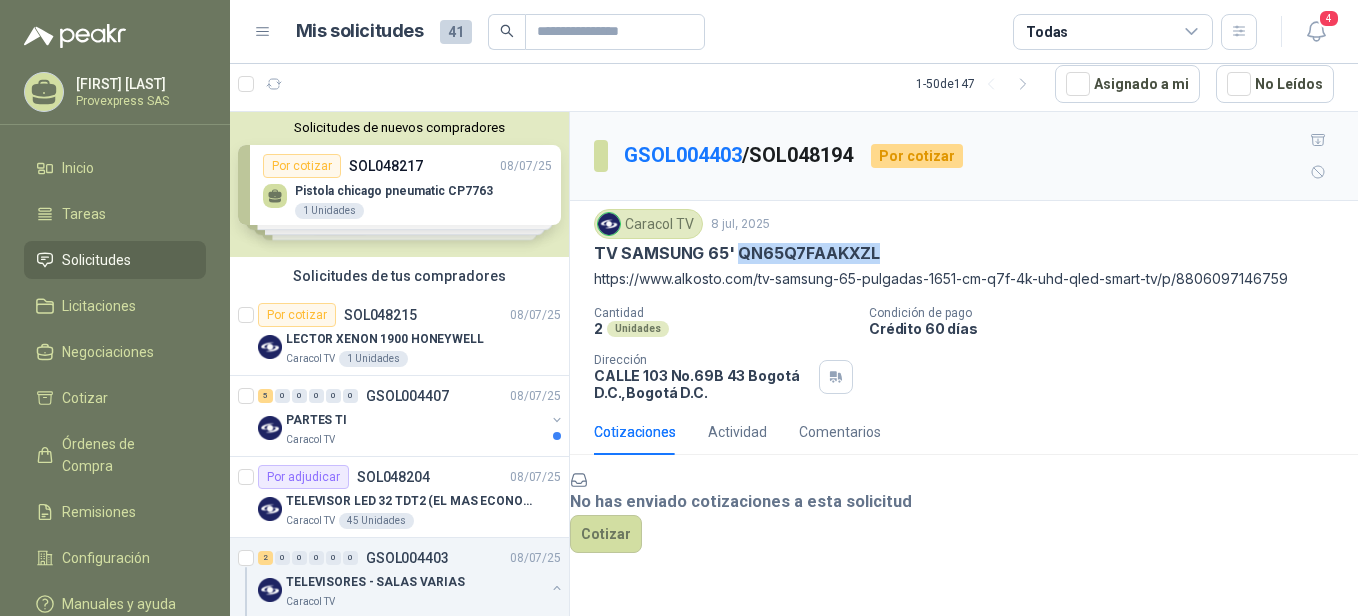drag, startPoint x: 876, startPoint y: 219, endPoint x: 739, endPoint y: 220, distance: 137.00365 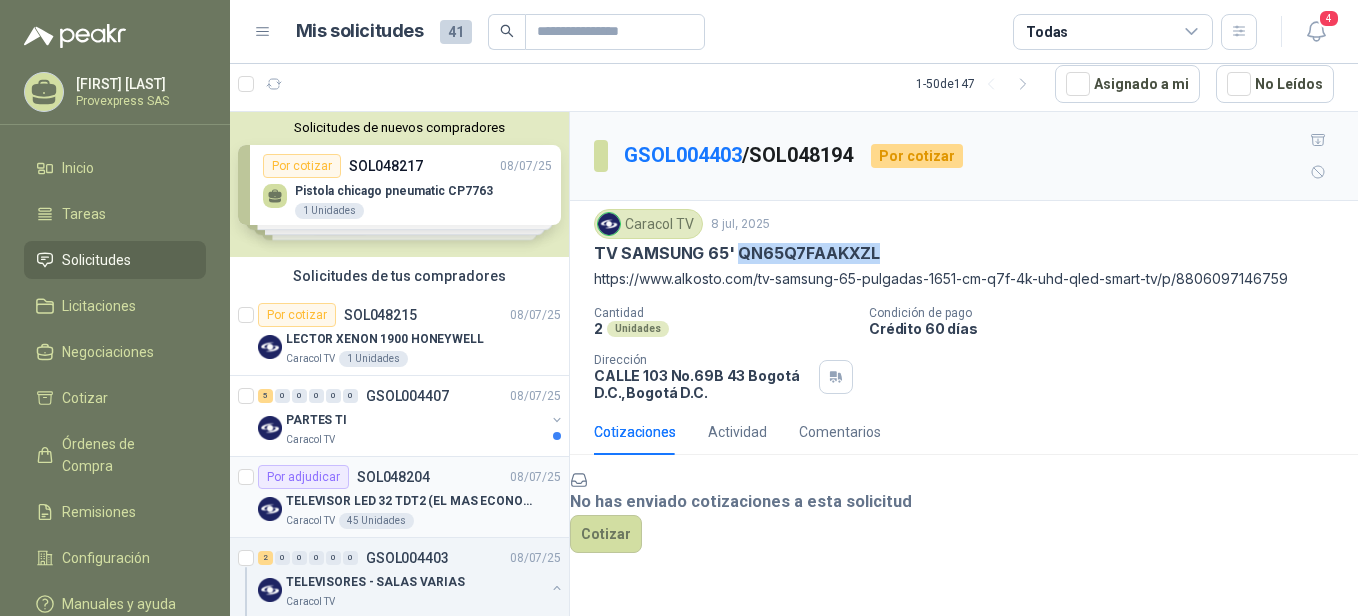click on "Por adjudicar" at bounding box center (303, 477) 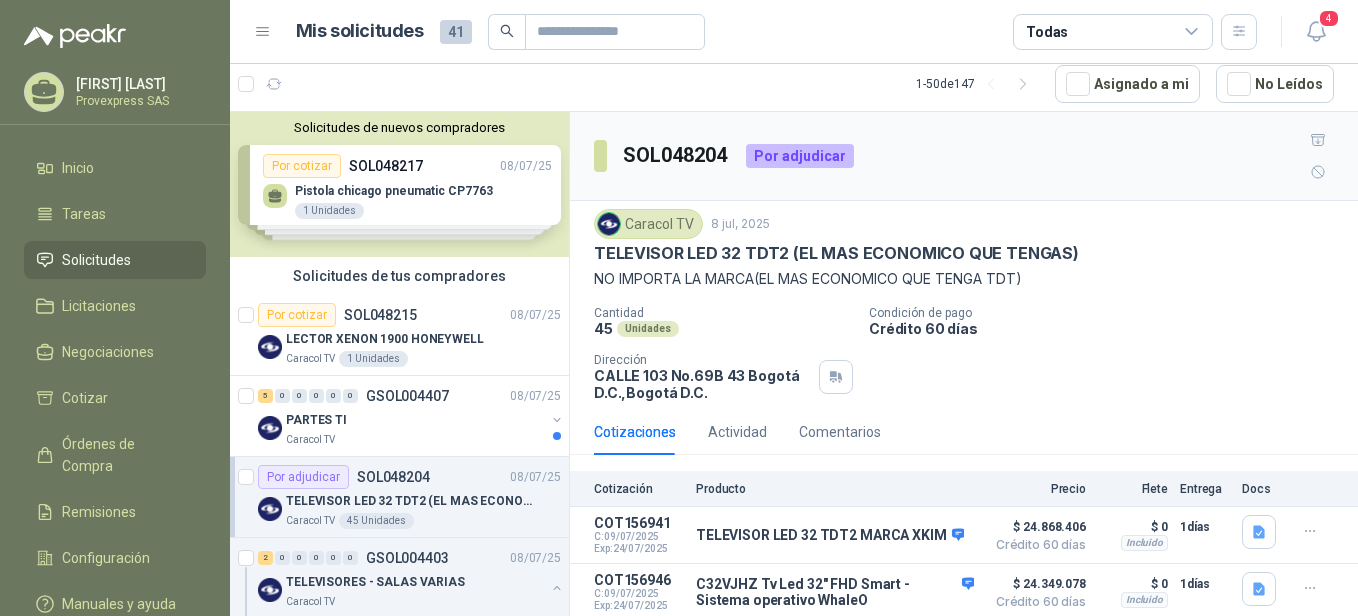 click on "Añadir Cotización" at bounding box center [652, 641] 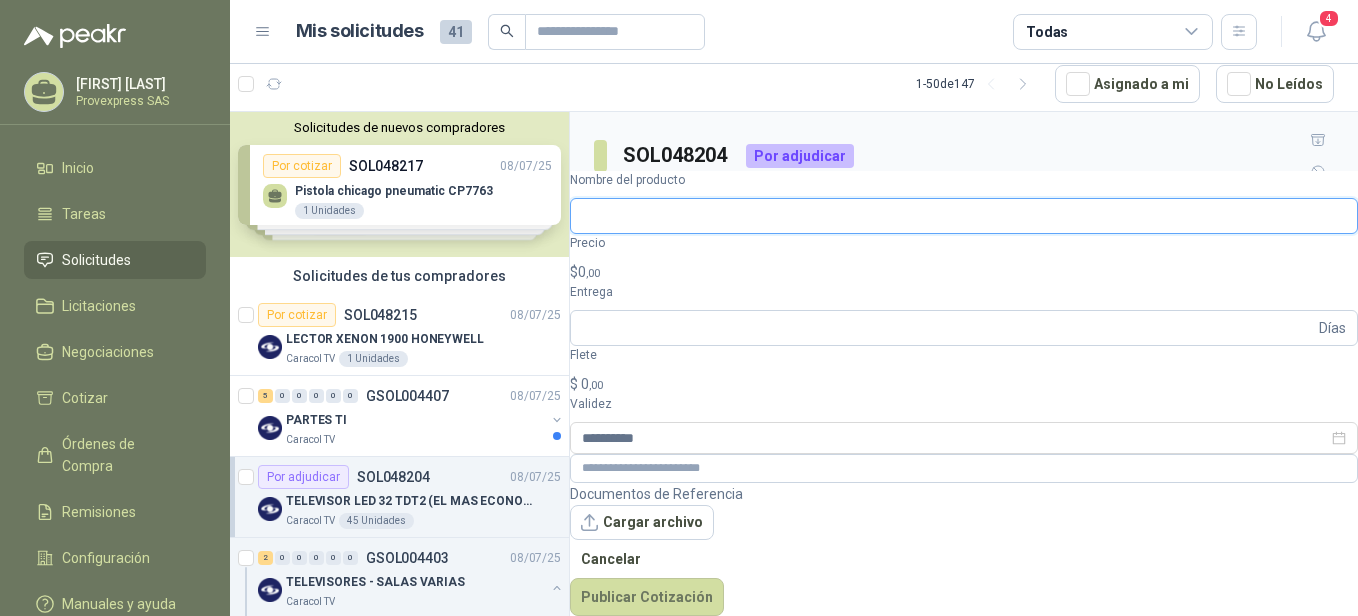 click on "Nombre del producto" at bounding box center (964, 216) 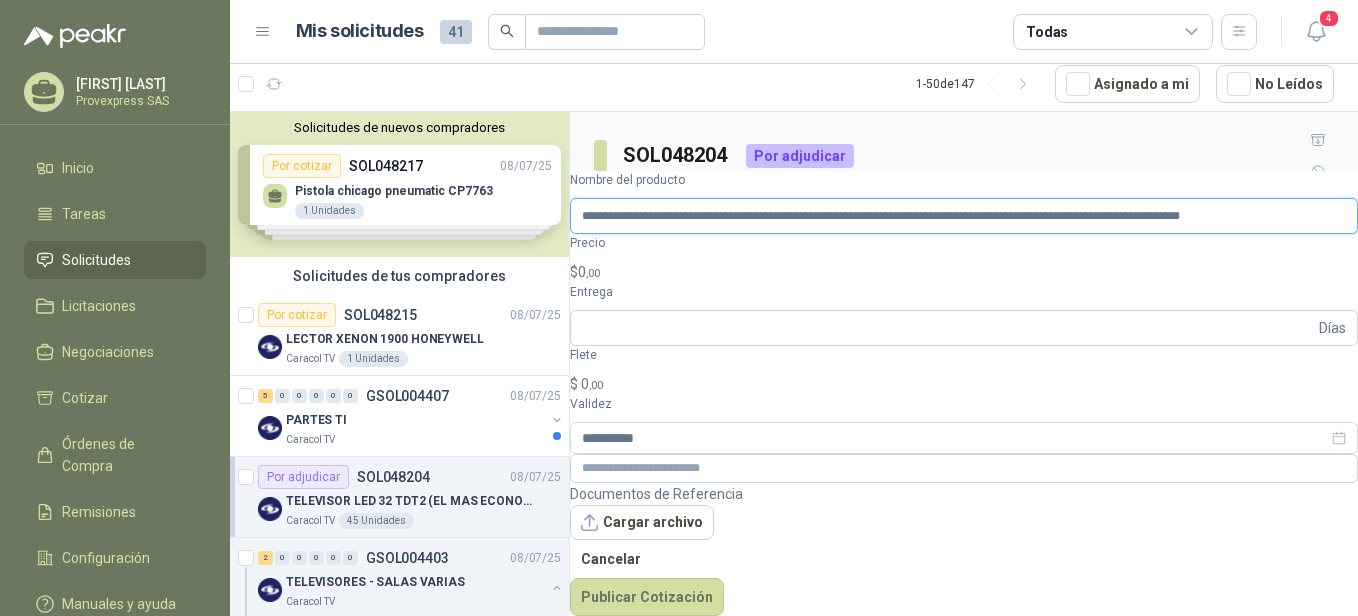 scroll, scrollTop: 0, scrollLeft: 405, axis: horizontal 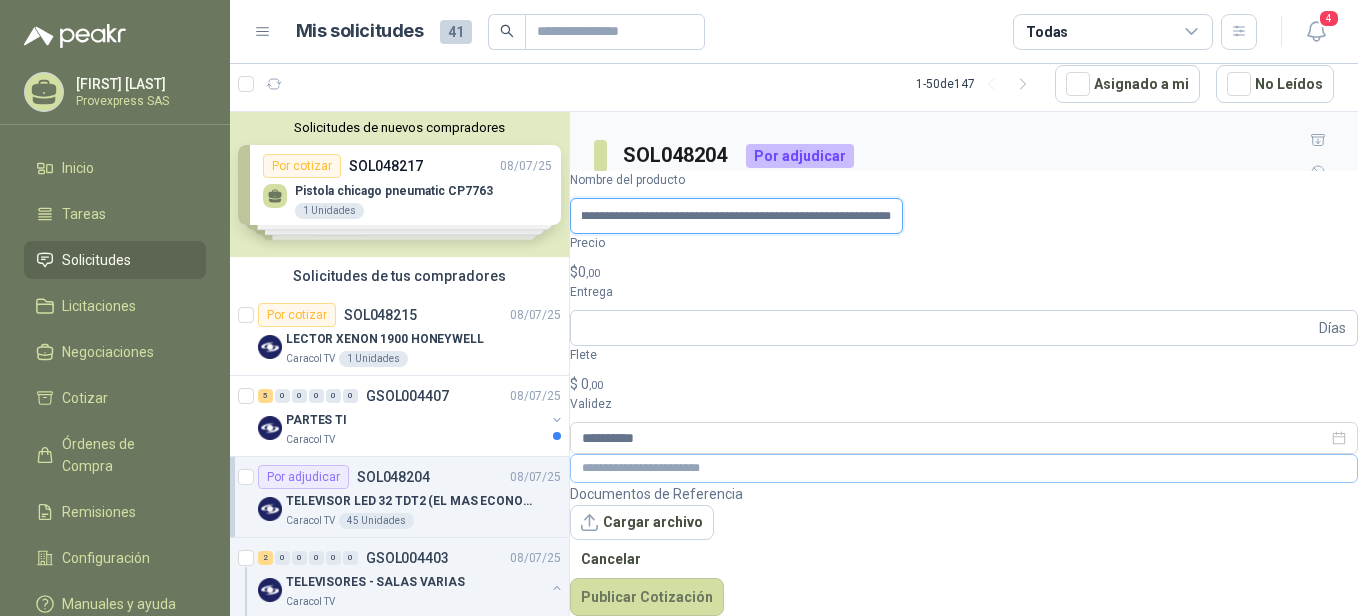 type on "**********" 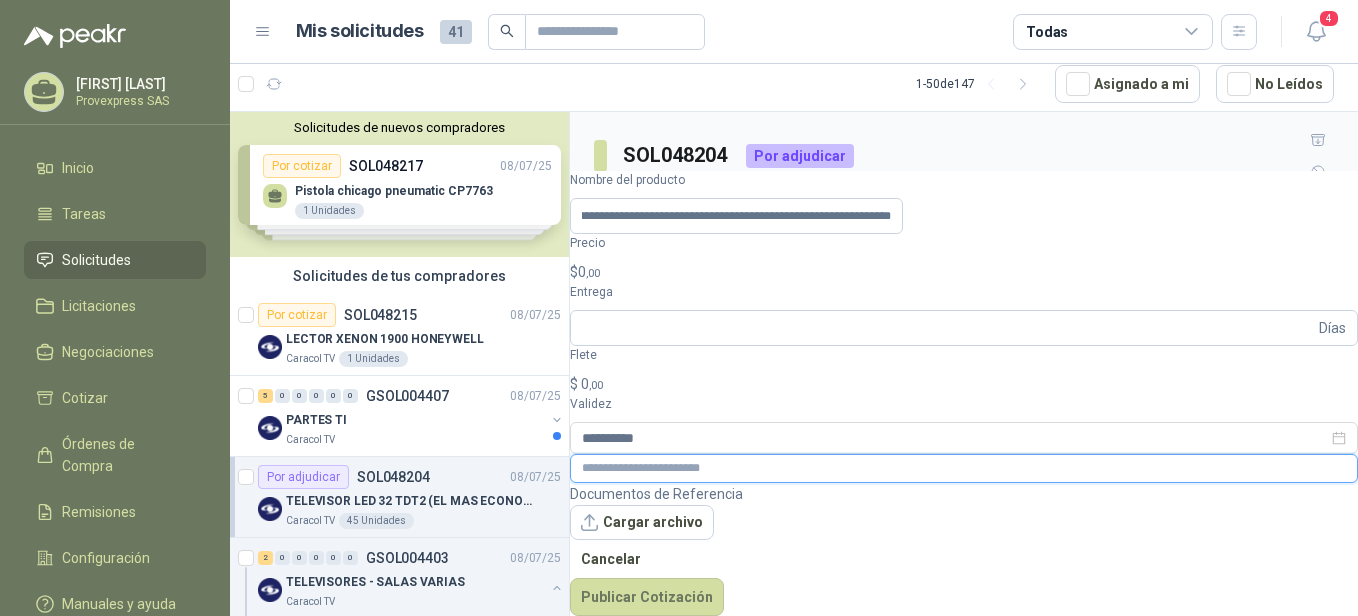 click at bounding box center (964, 468) 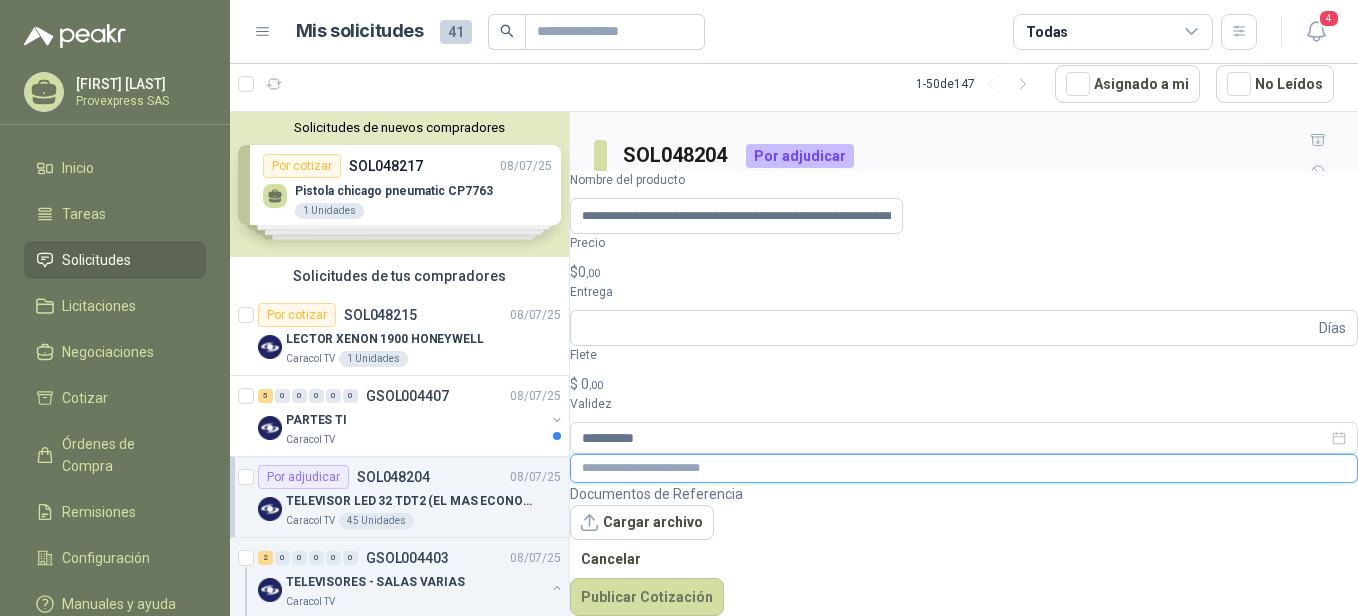 paste on "**********" 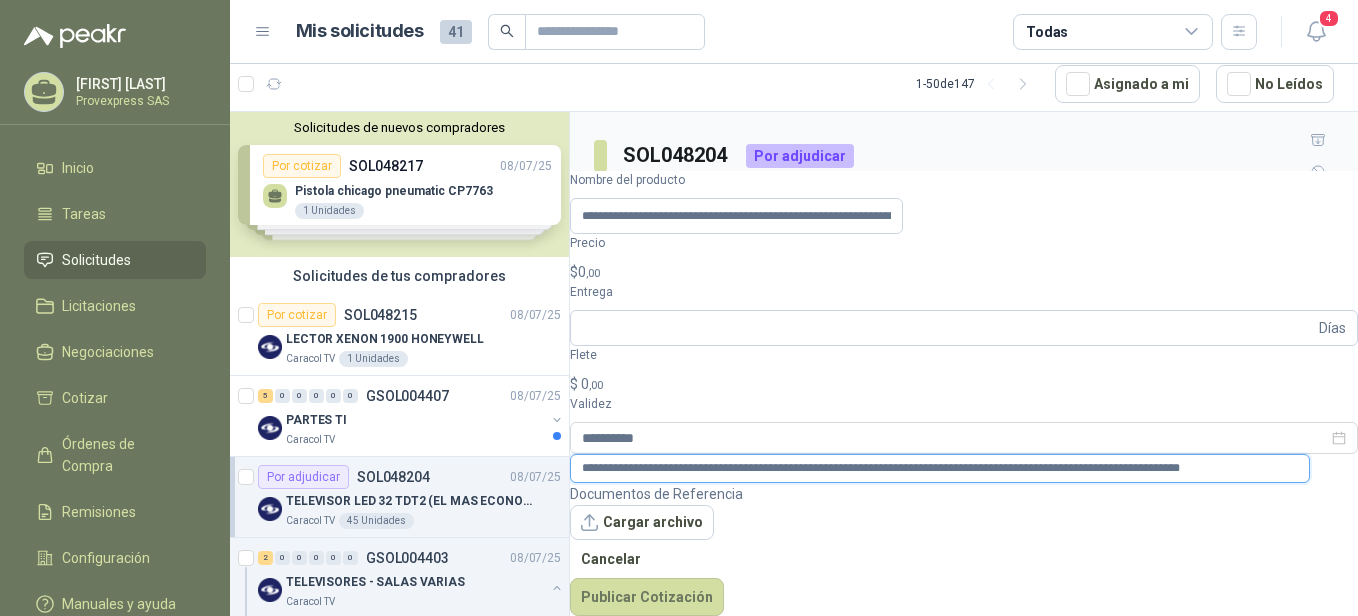 click on "**********" at bounding box center (940, 468) 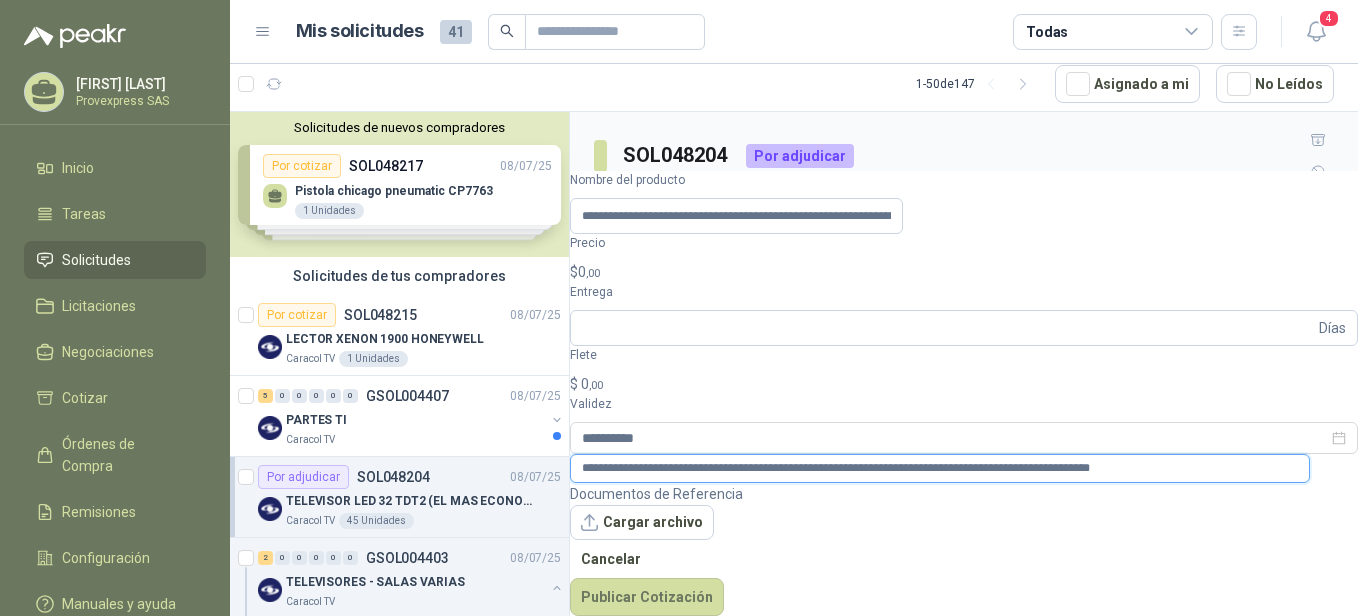 type on "**********" 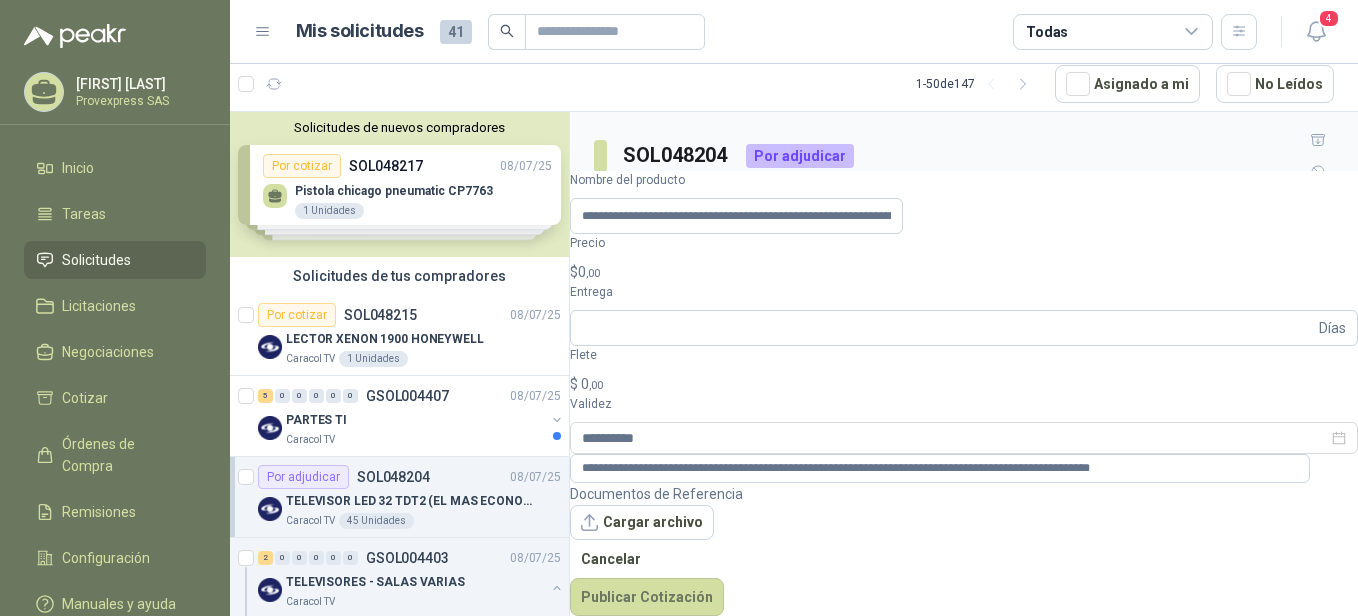 click on ",00" at bounding box center [593, 273] 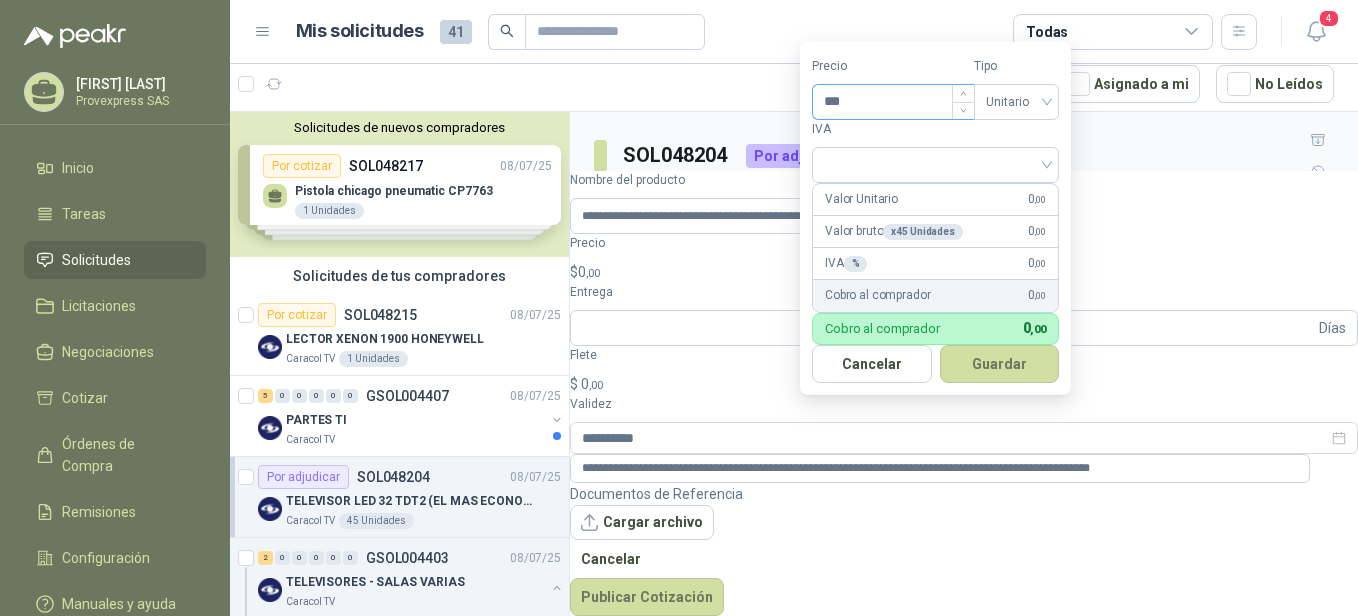 click on "***" at bounding box center [893, 102] 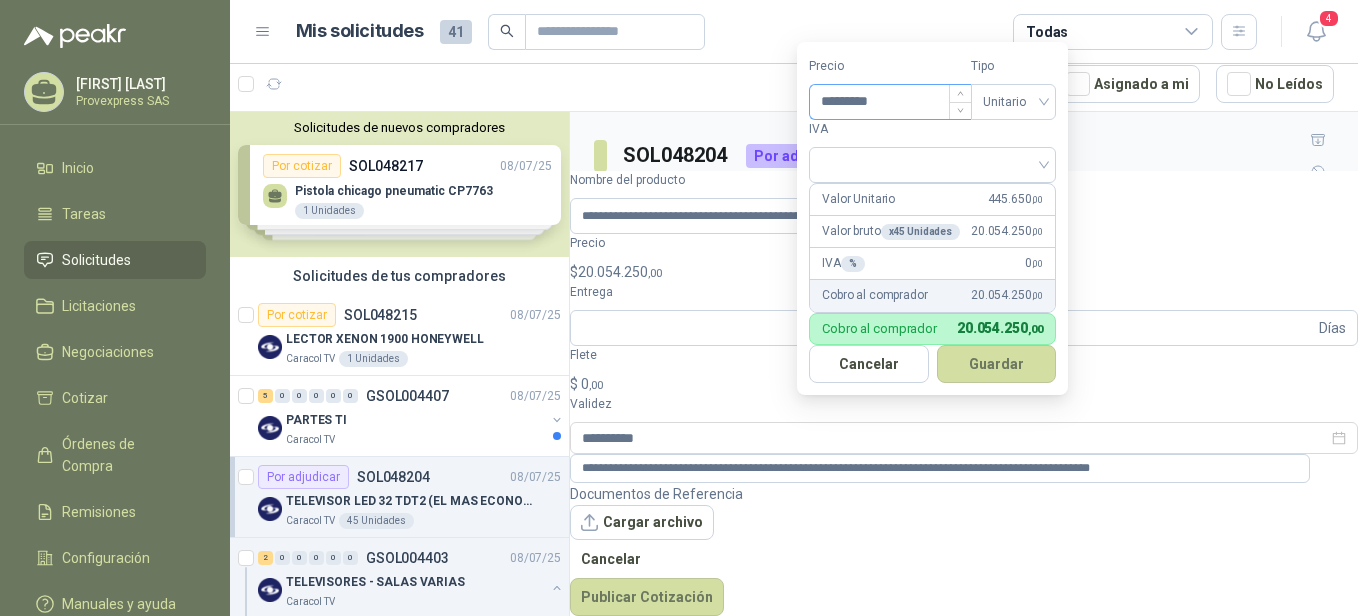 type on "*********" 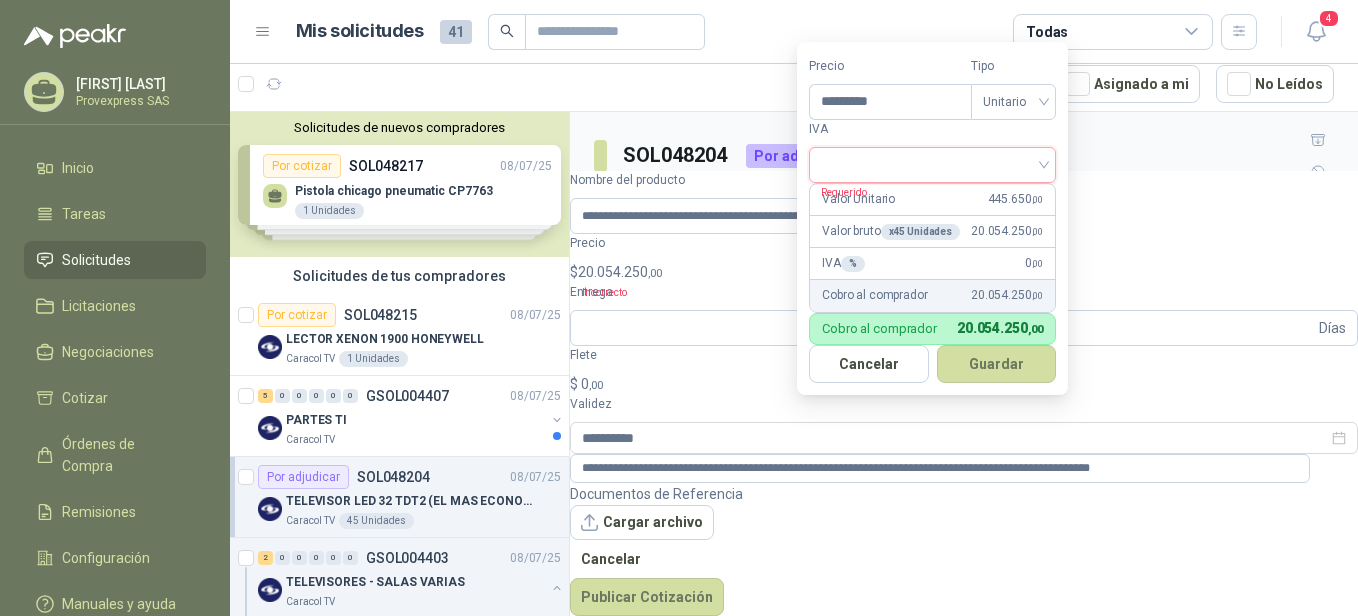 click at bounding box center (932, 165) 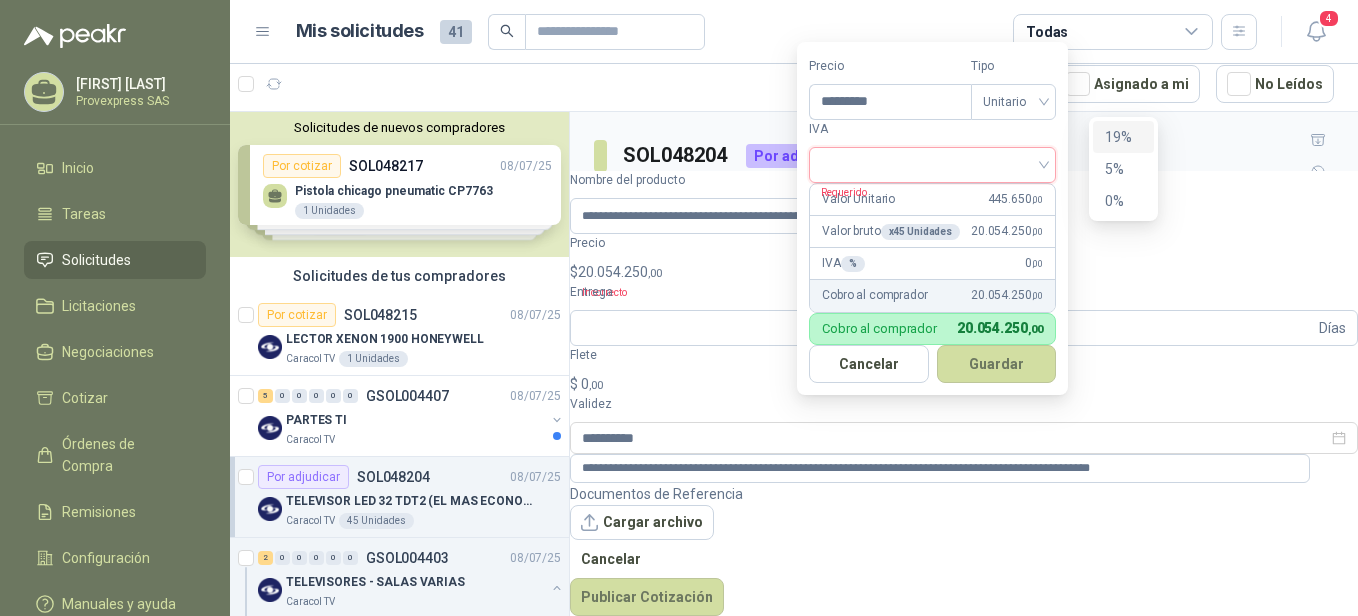 click on "19%" at bounding box center (1123, 137) 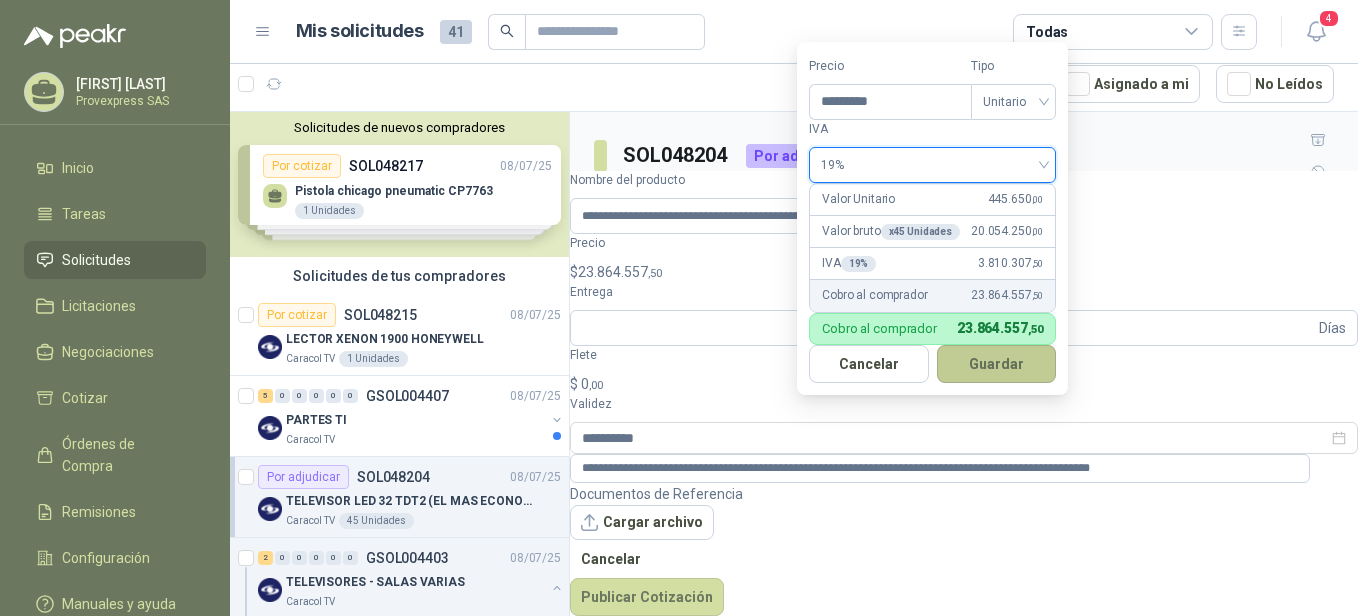 click on "Guardar" at bounding box center [997, 364] 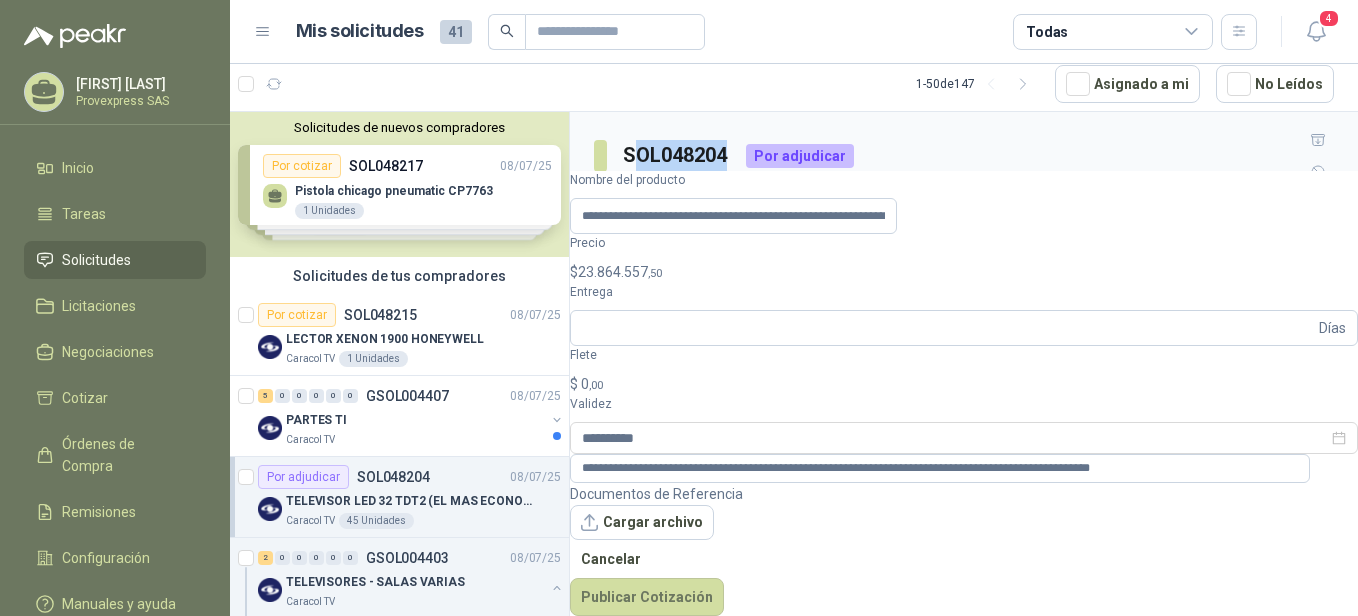 drag, startPoint x: 735, startPoint y: 138, endPoint x: 634, endPoint y: 147, distance: 101.4002 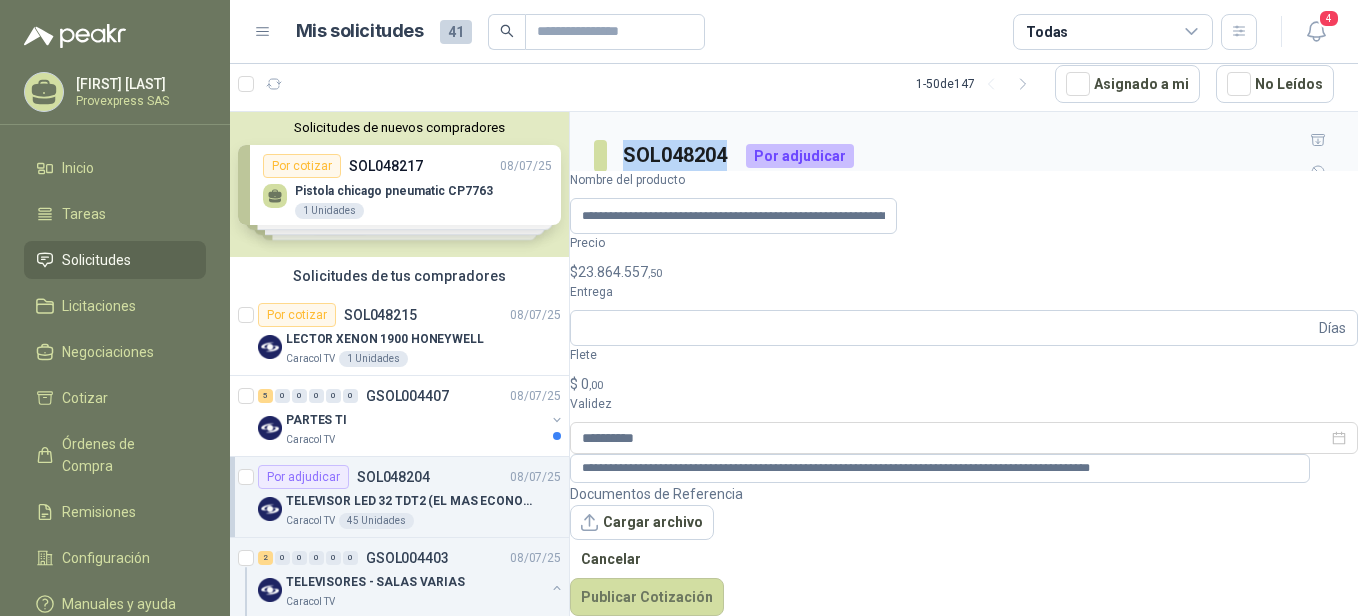 drag, startPoint x: 727, startPoint y: 136, endPoint x: 625, endPoint y: 136, distance: 102 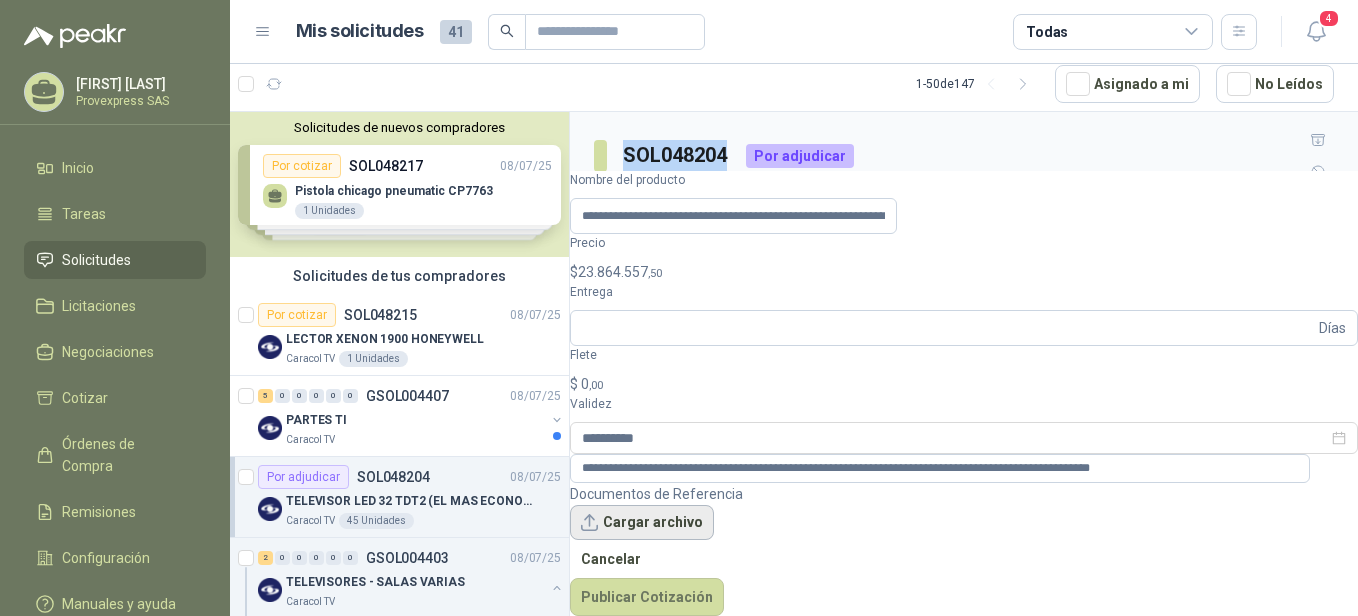 click on "Cargar archivo" at bounding box center (642, 523) 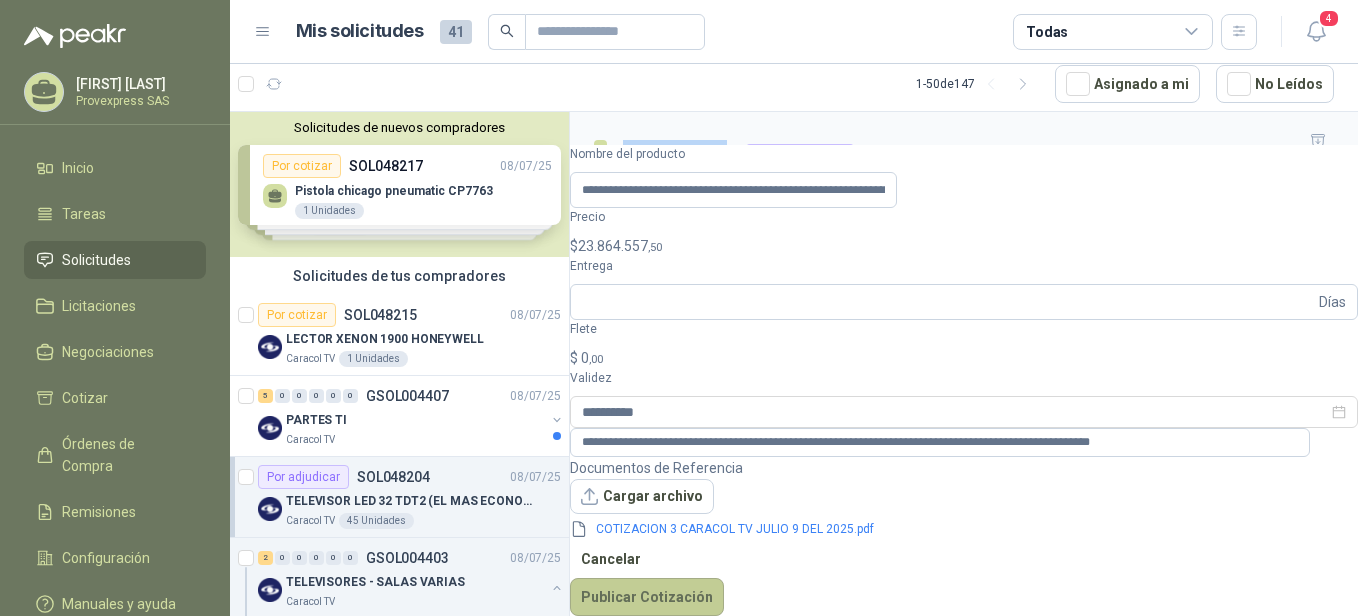 click on "Publicar Cotización" at bounding box center [647, 597] 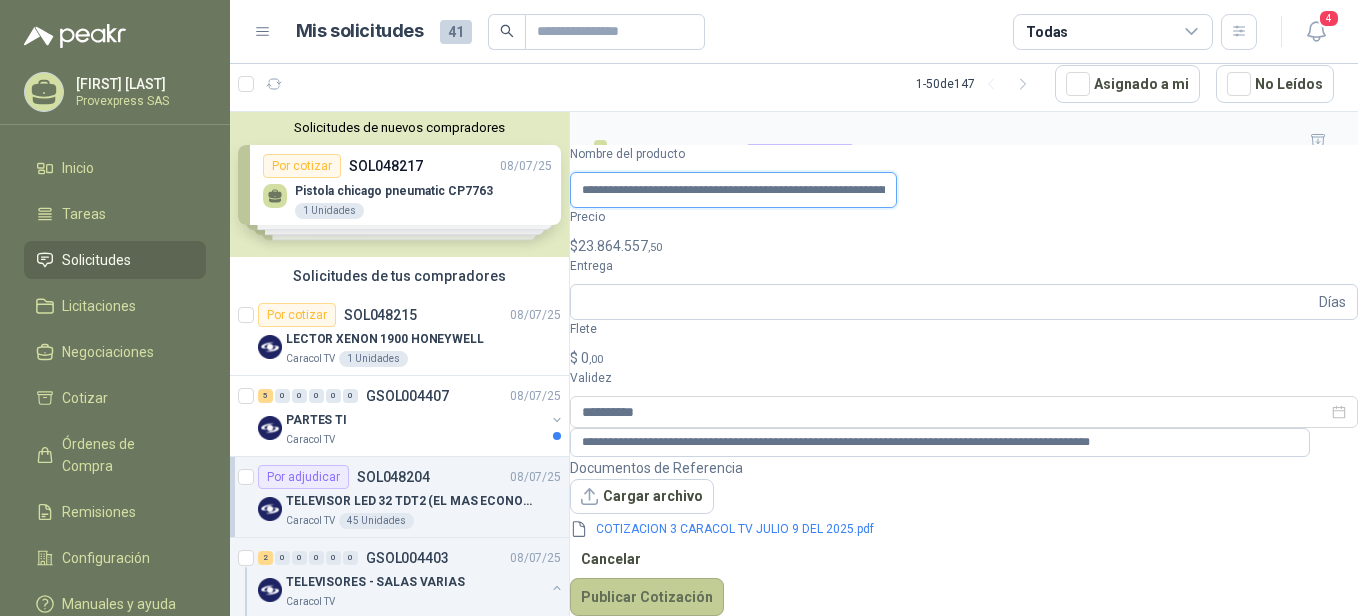 scroll, scrollTop: 0, scrollLeft: 411, axis: horizontal 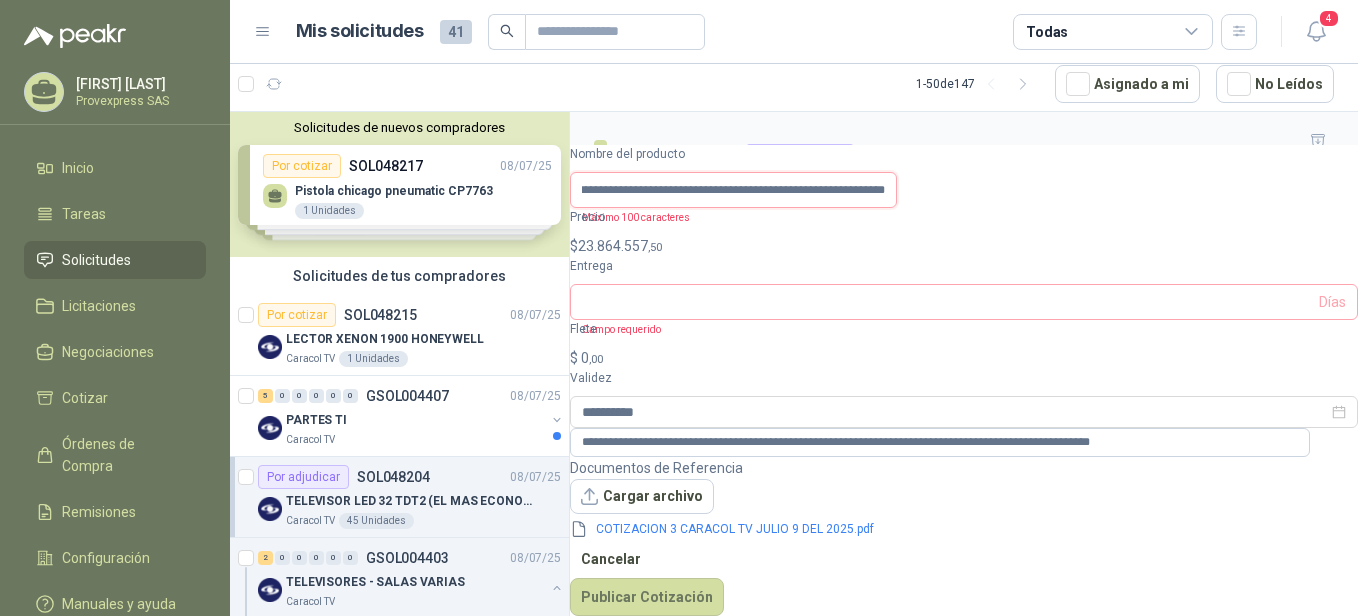 drag, startPoint x: 626, startPoint y: 420, endPoint x: 752, endPoint y: 416, distance: 126.06348 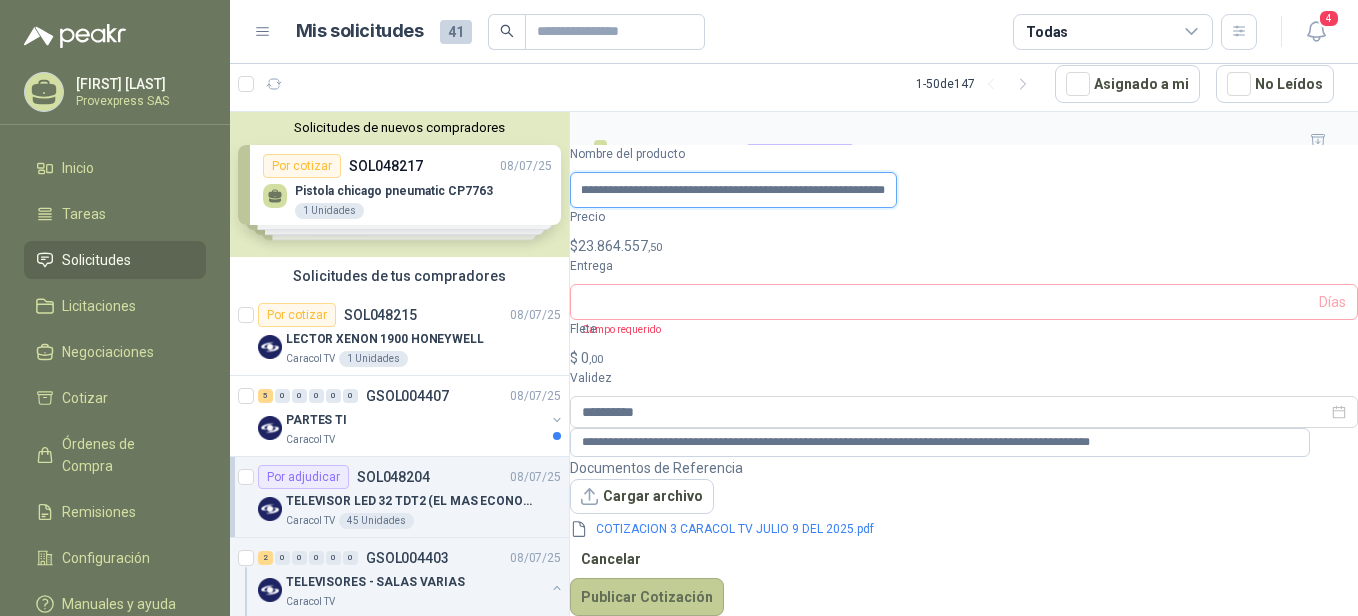type on "**********" 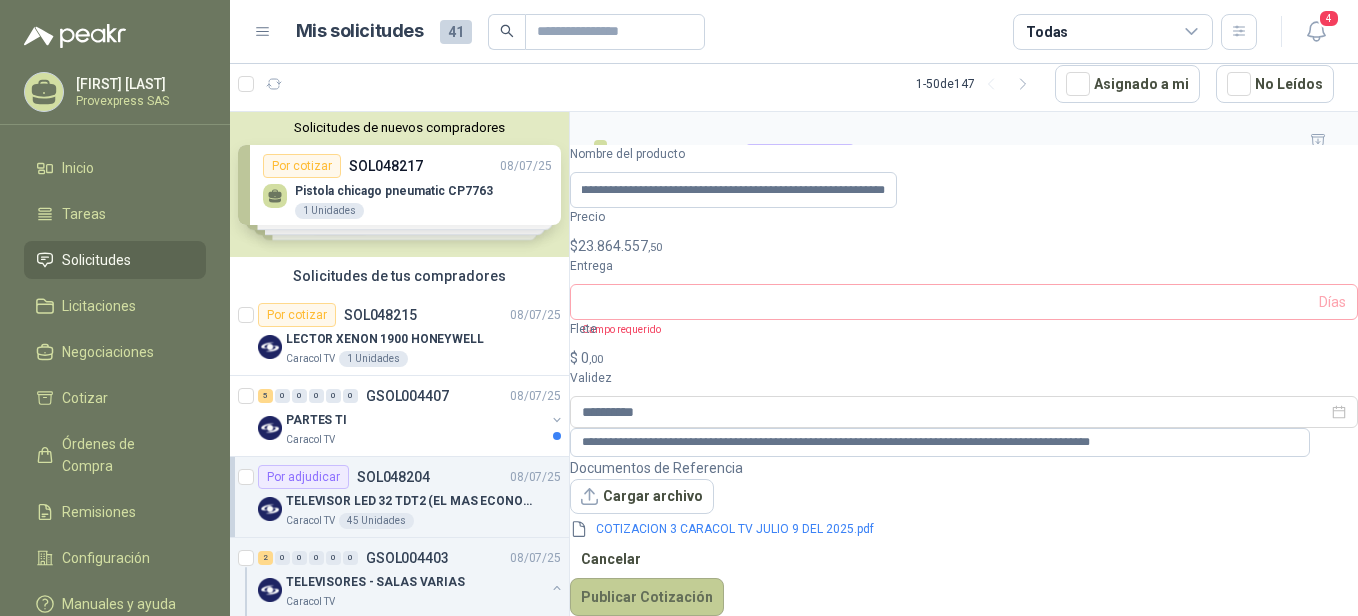 scroll, scrollTop: 0, scrollLeft: 0, axis: both 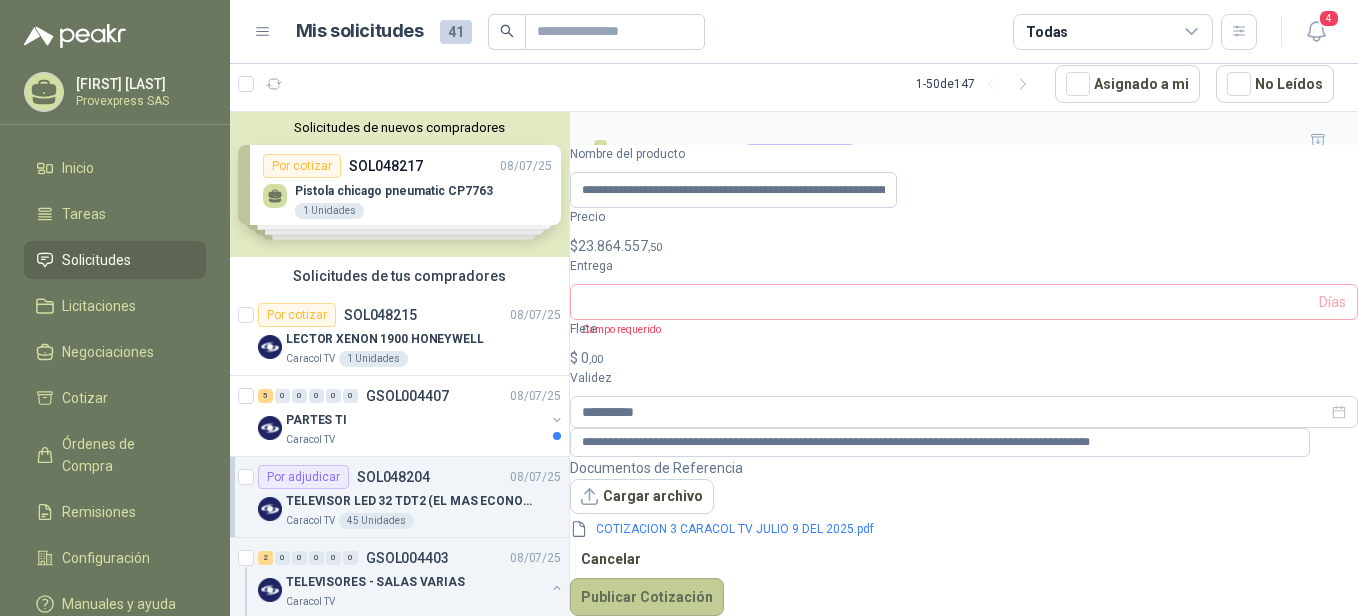 click on "Publicar Cotización" at bounding box center (647, 597) 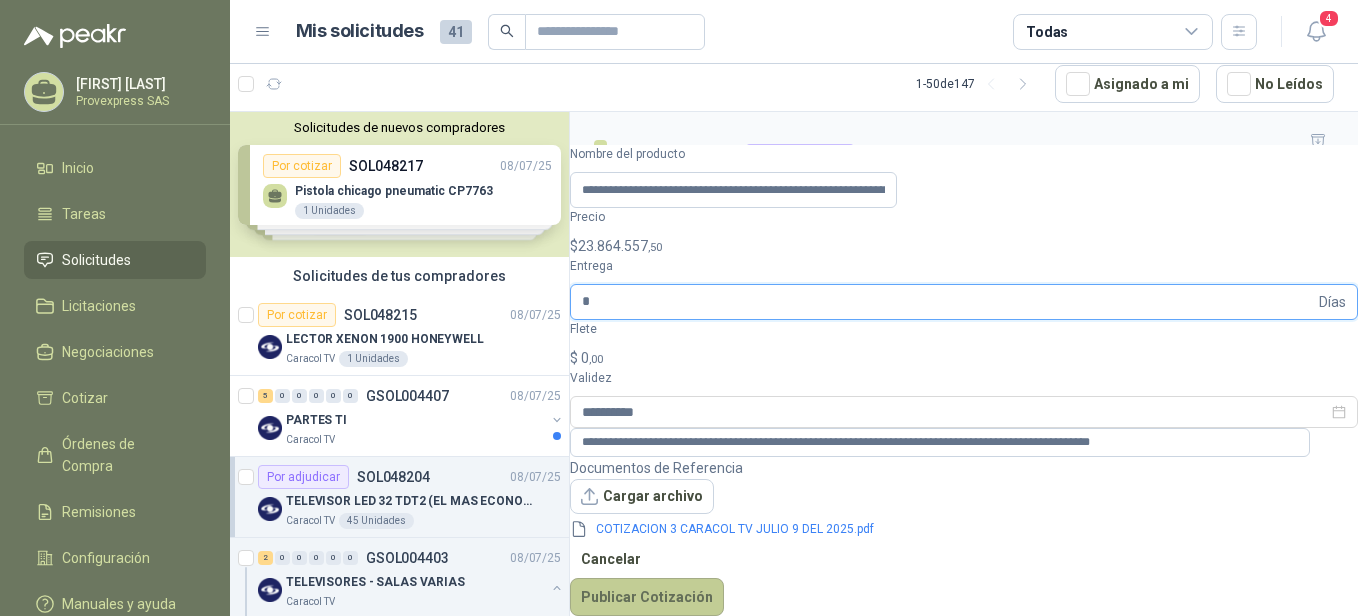 type on "*" 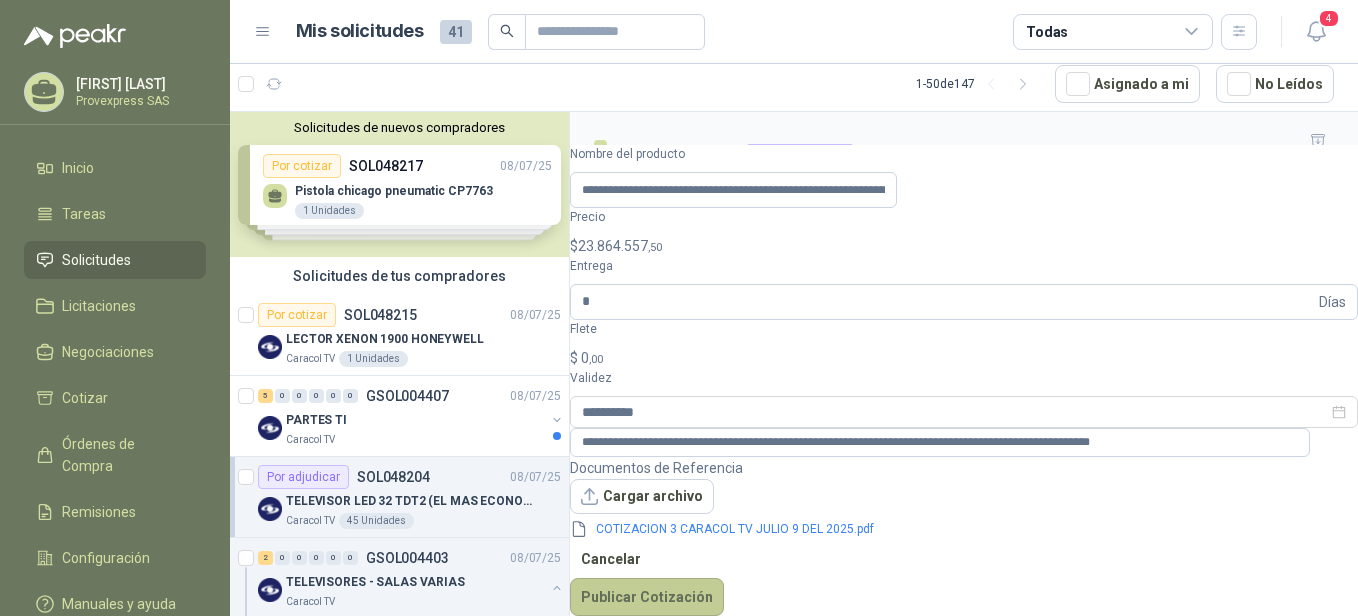 click on "Publicar Cotización" at bounding box center (647, 597) 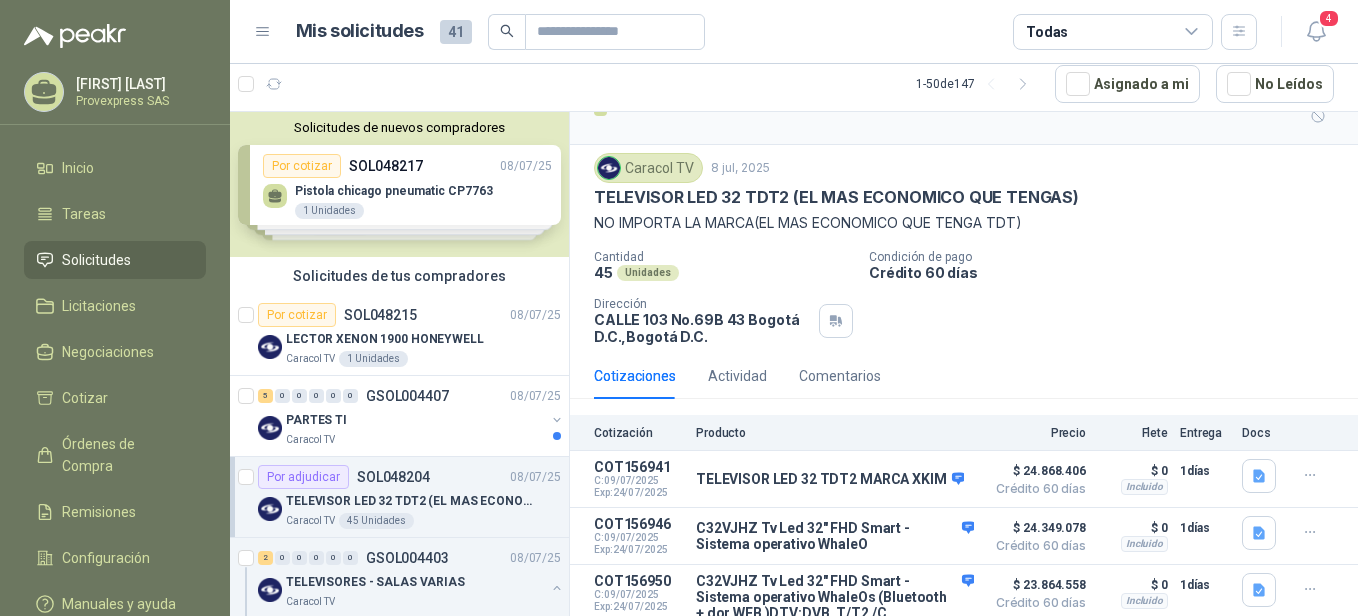 scroll, scrollTop: 83, scrollLeft: 0, axis: vertical 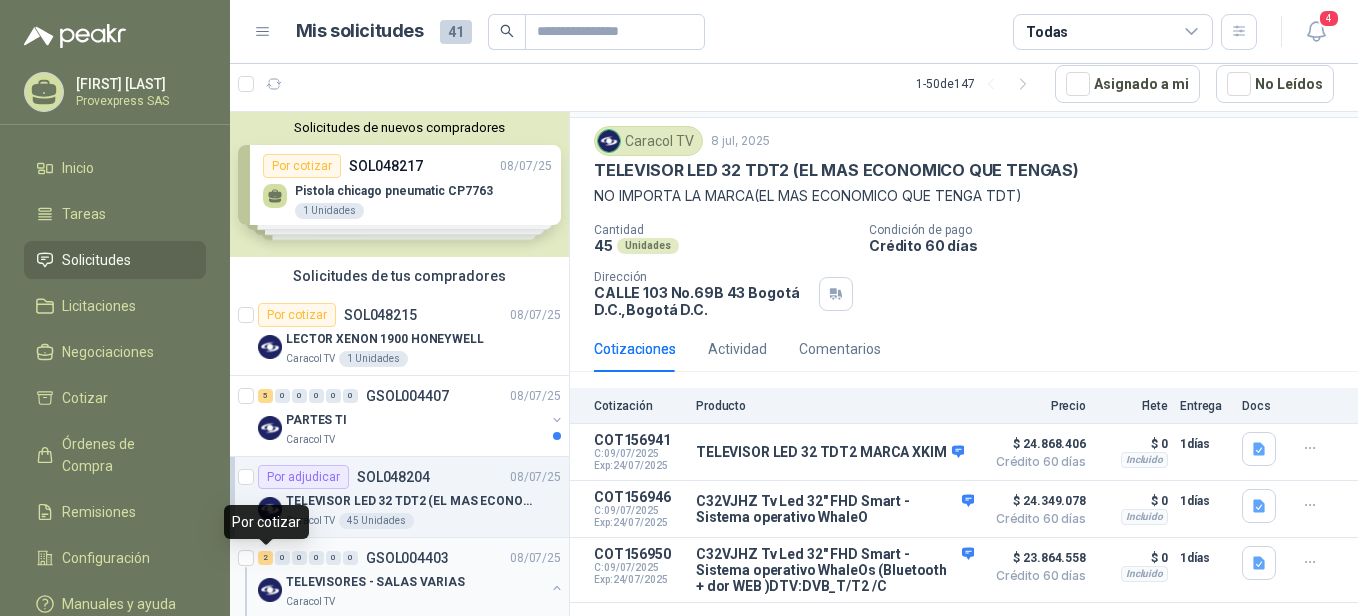 click on "2" at bounding box center (265, 558) 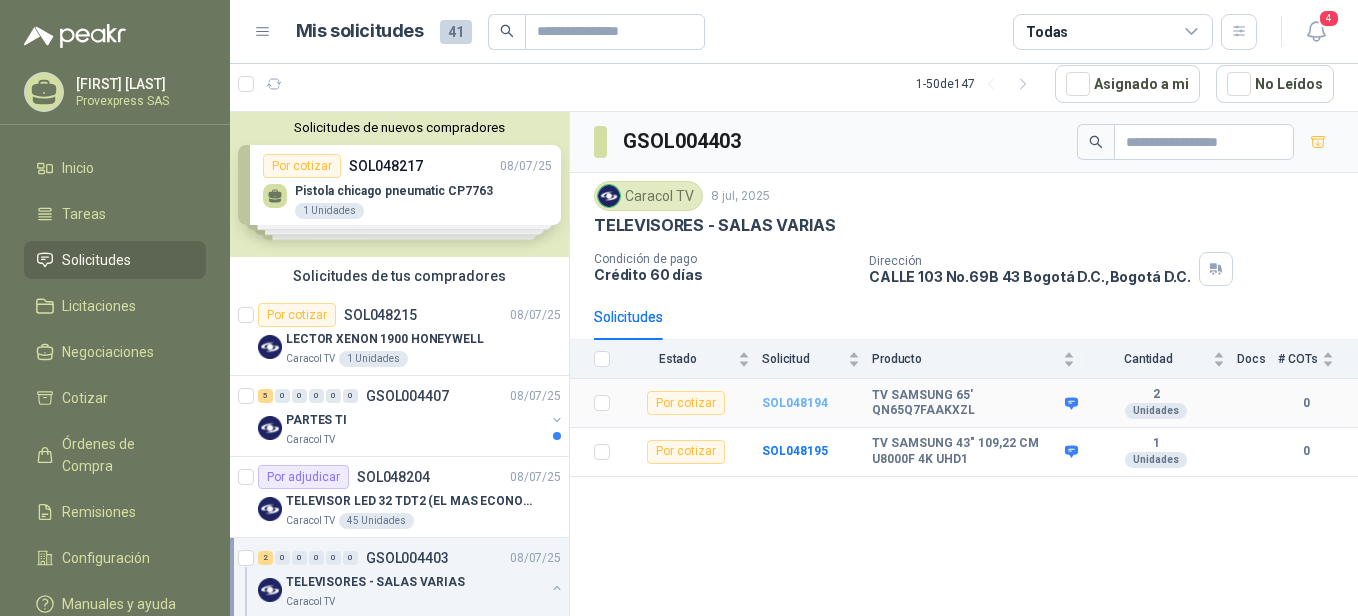click on "SOL048194" at bounding box center (795, 403) 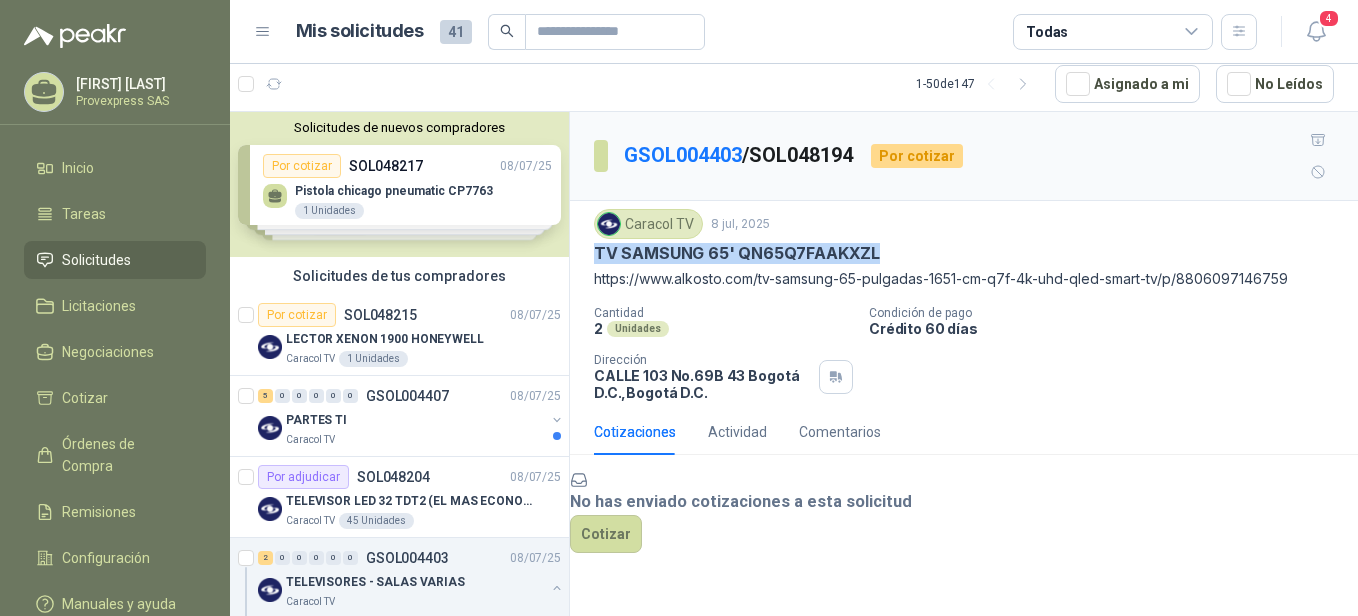 drag, startPoint x: 890, startPoint y: 218, endPoint x: 576, endPoint y: 223, distance: 314.0398 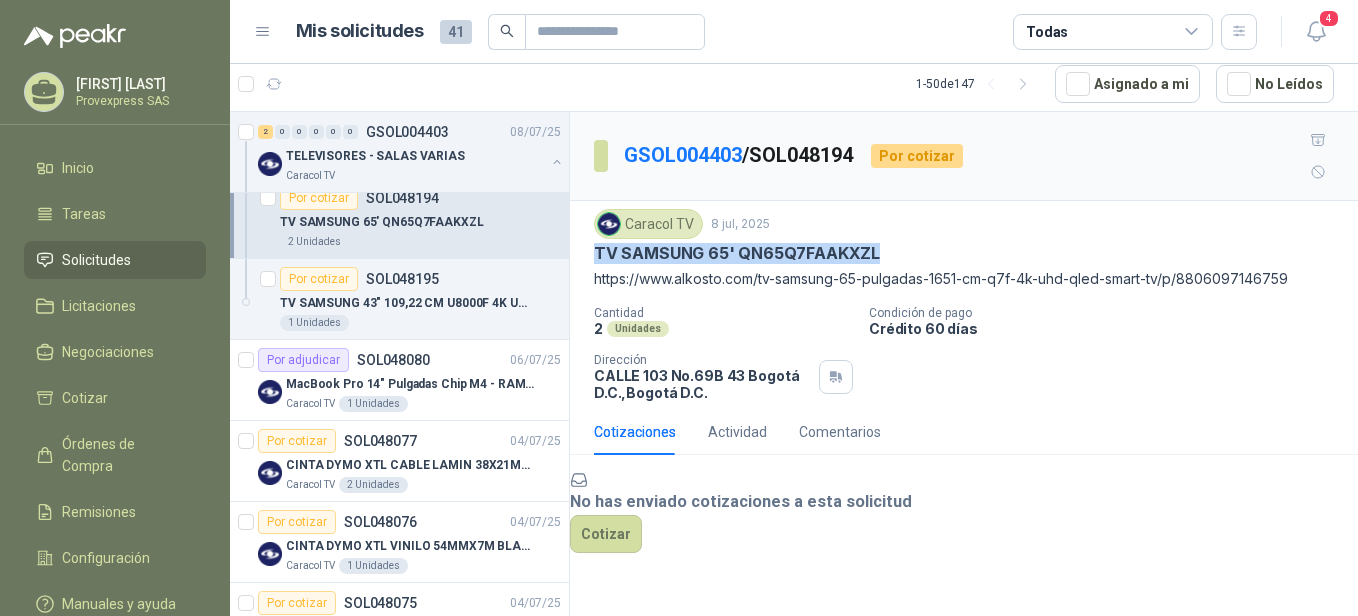 click on "Por cotizar" at bounding box center (319, 198) 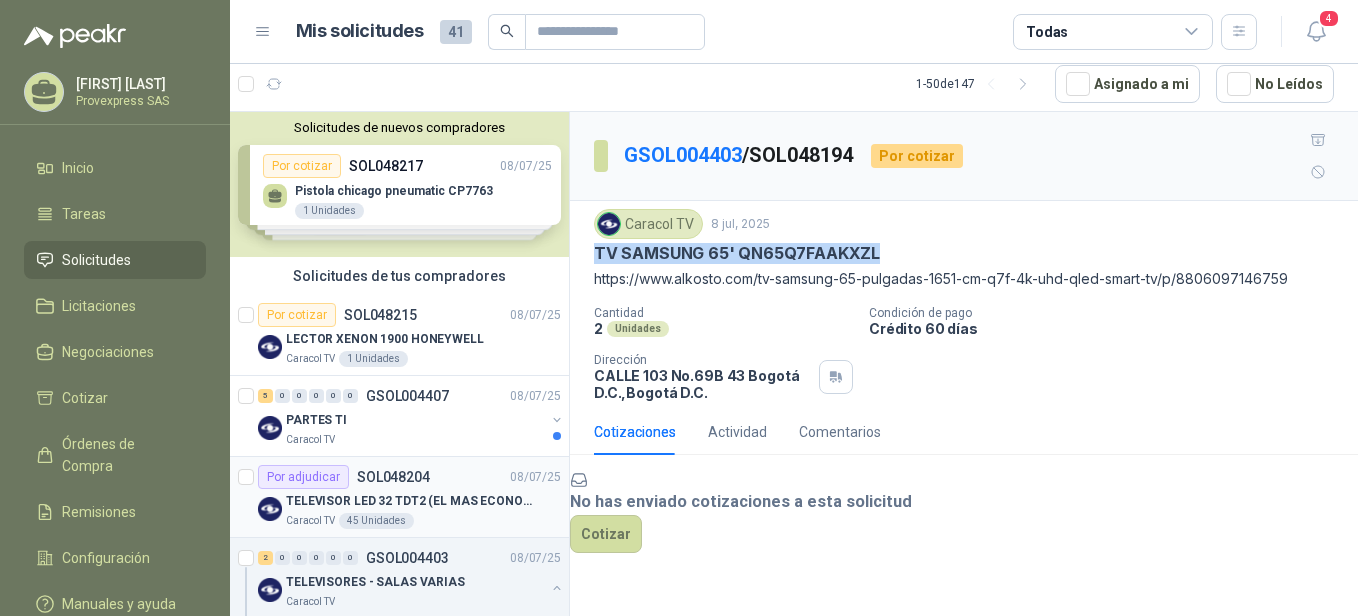 click on "Por adjudicar" at bounding box center (303, 477) 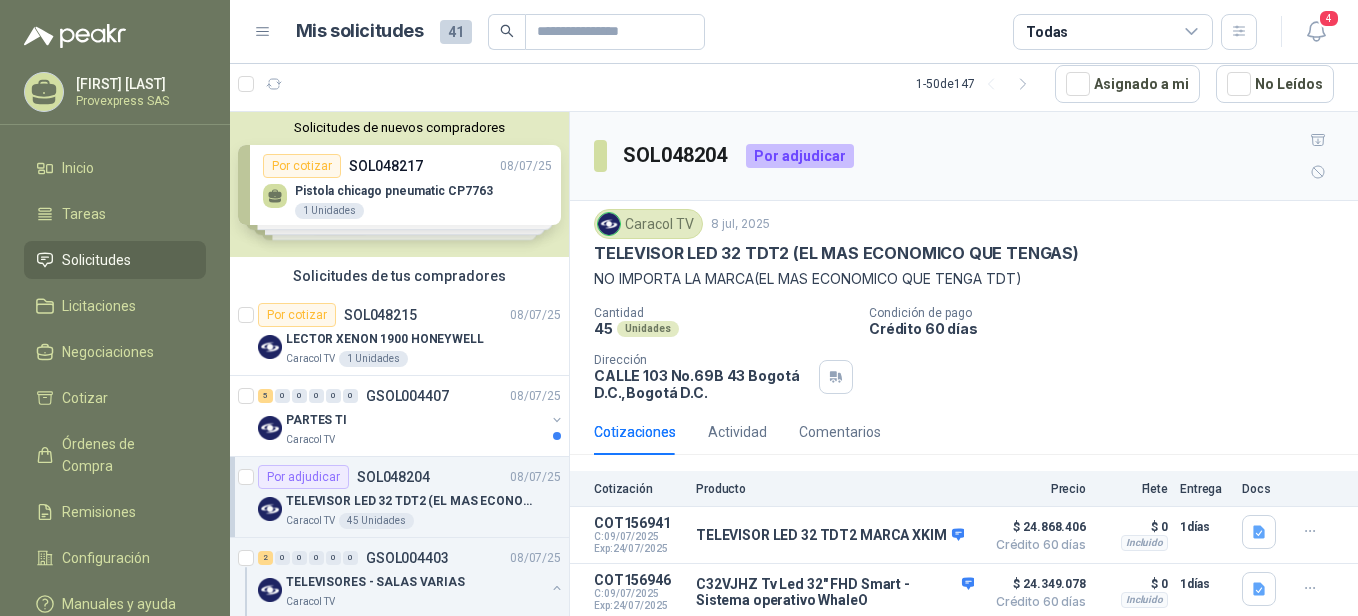 scroll, scrollTop: 83, scrollLeft: 0, axis: vertical 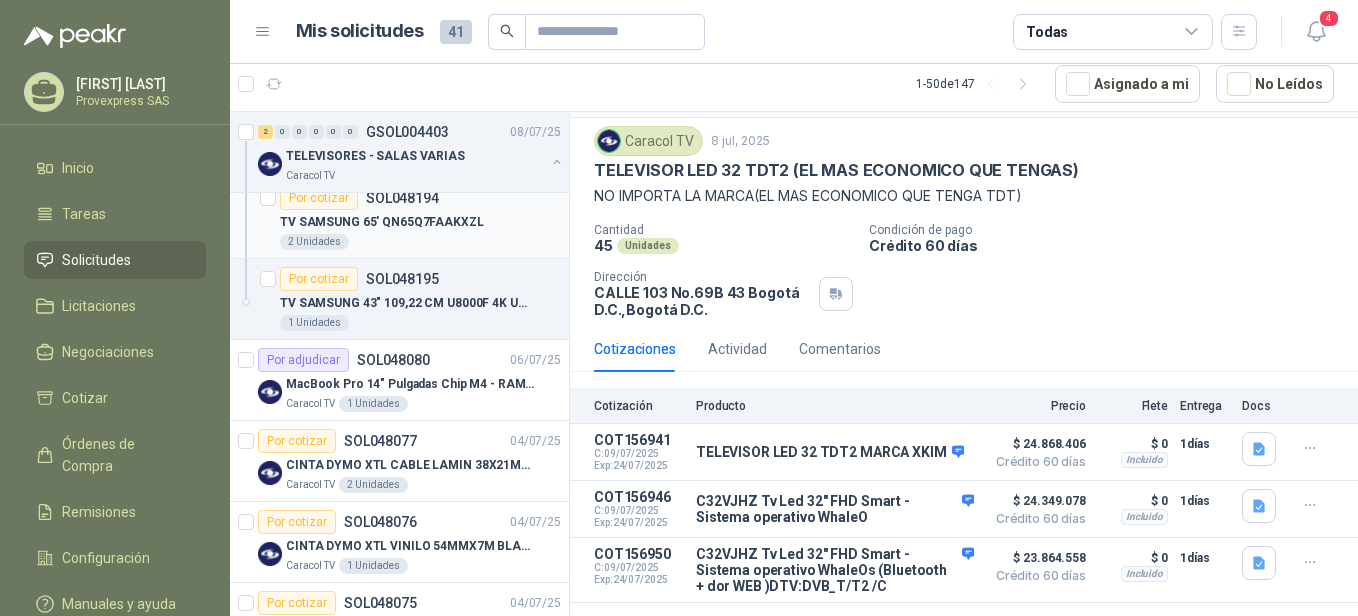 click on "Por cotizar" at bounding box center [319, 198] 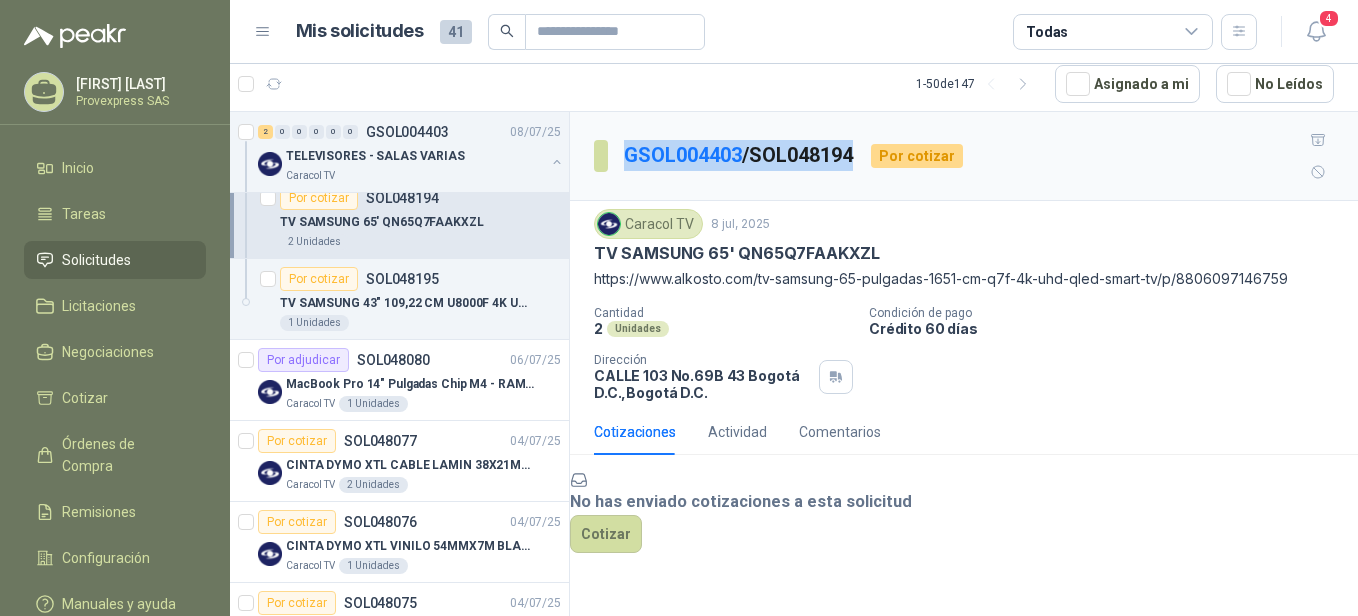drag, startPoint x: 867, startPoint y: 130, endPoint x: 621, endPoint y: 154, distance: 247.16795 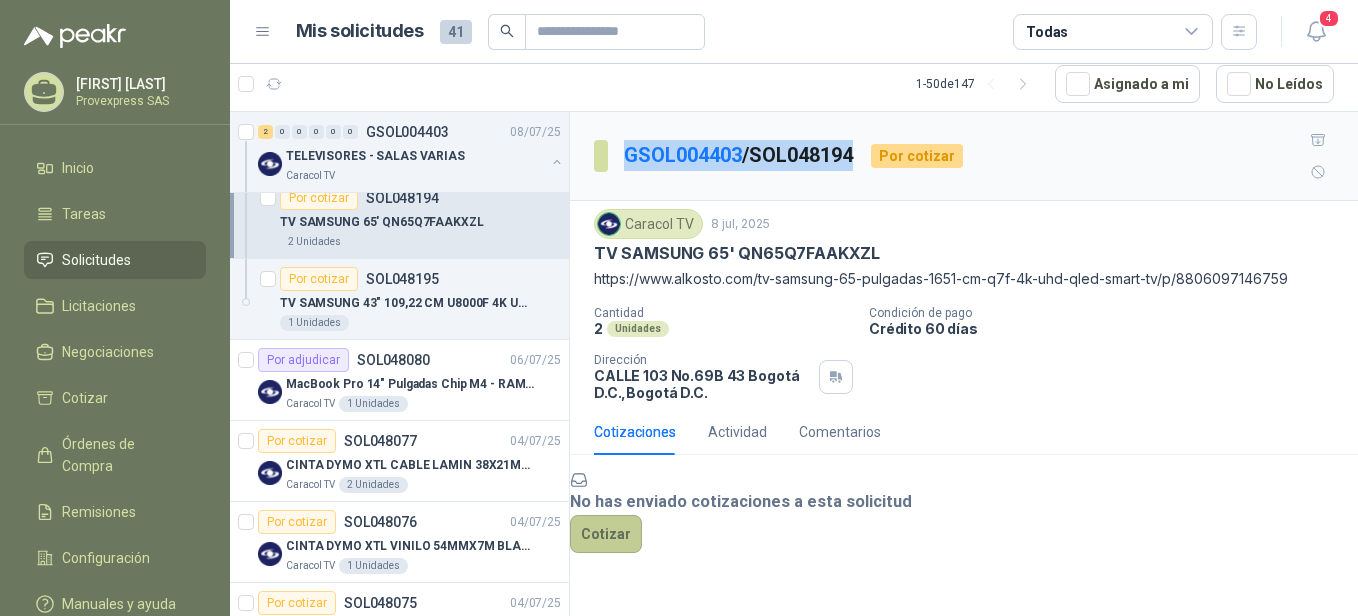 click on "Cotizar" at bounding box center [606, 534] 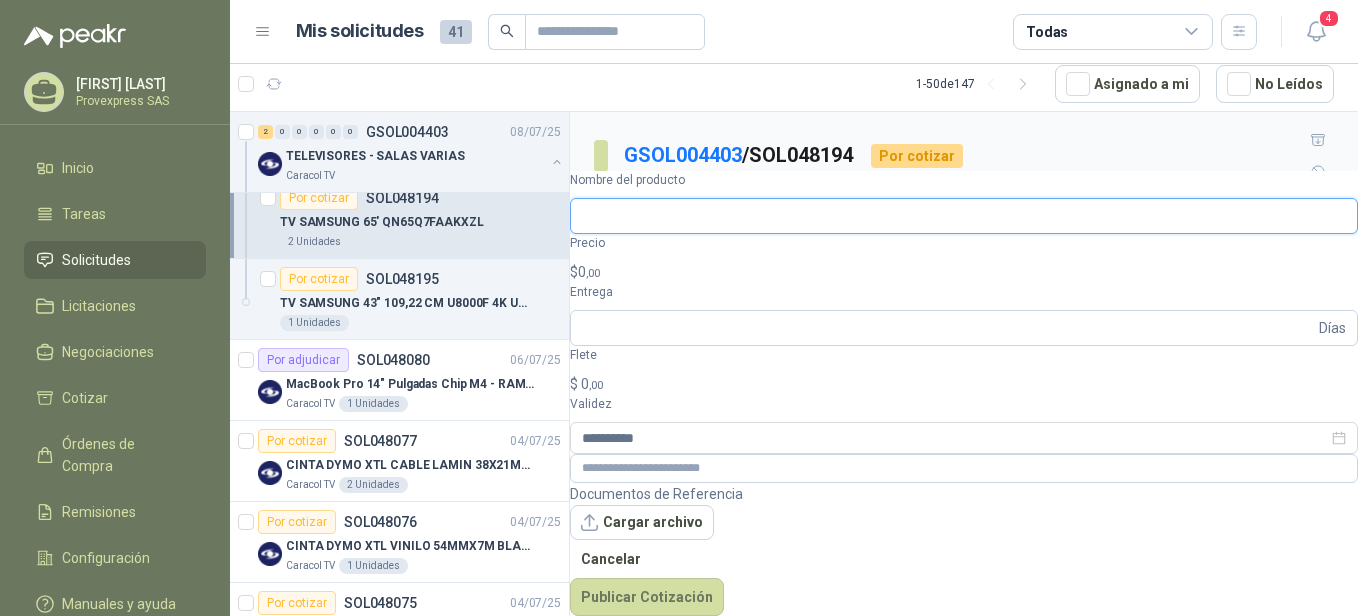 click on "Nombre del producto" at bounding box center [964, 216] 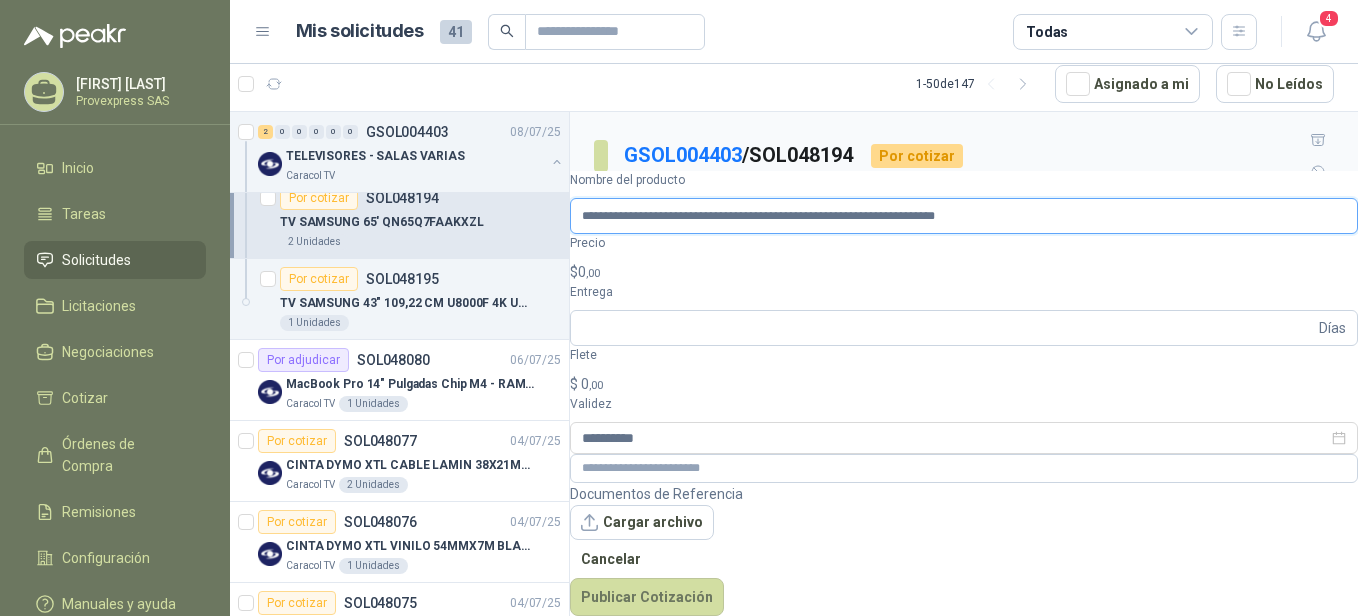 scroll, scrollTop: 0, scrollLeft: 145, axis: horizontal 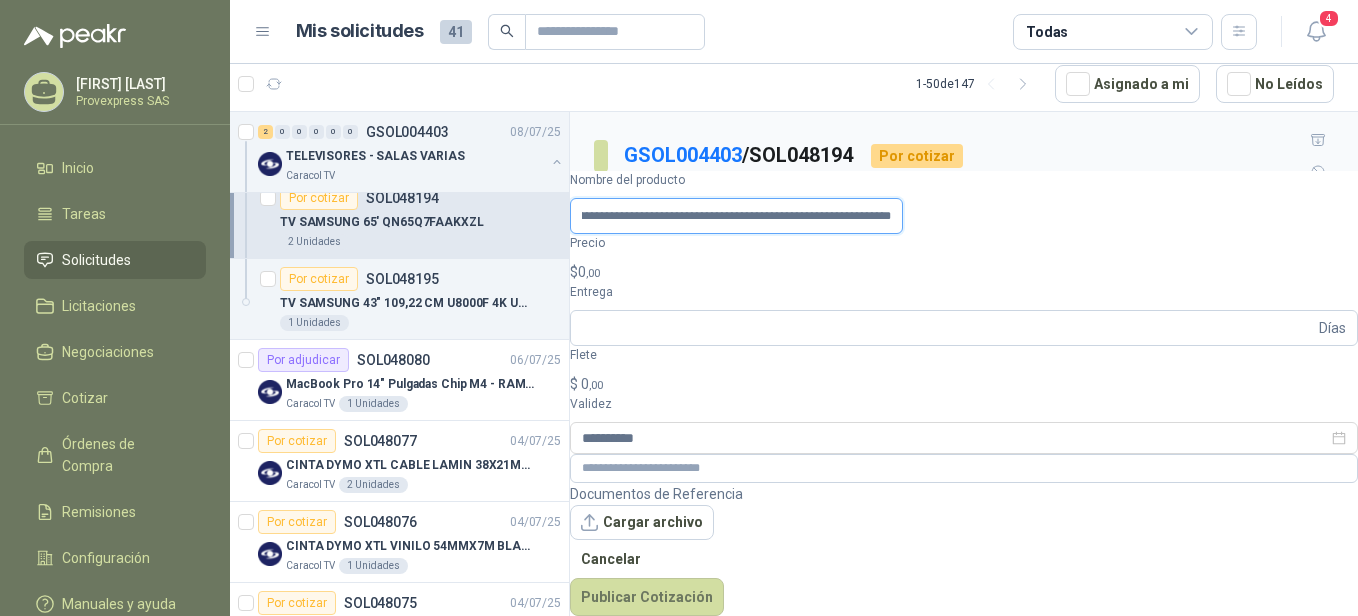 type on "**********" 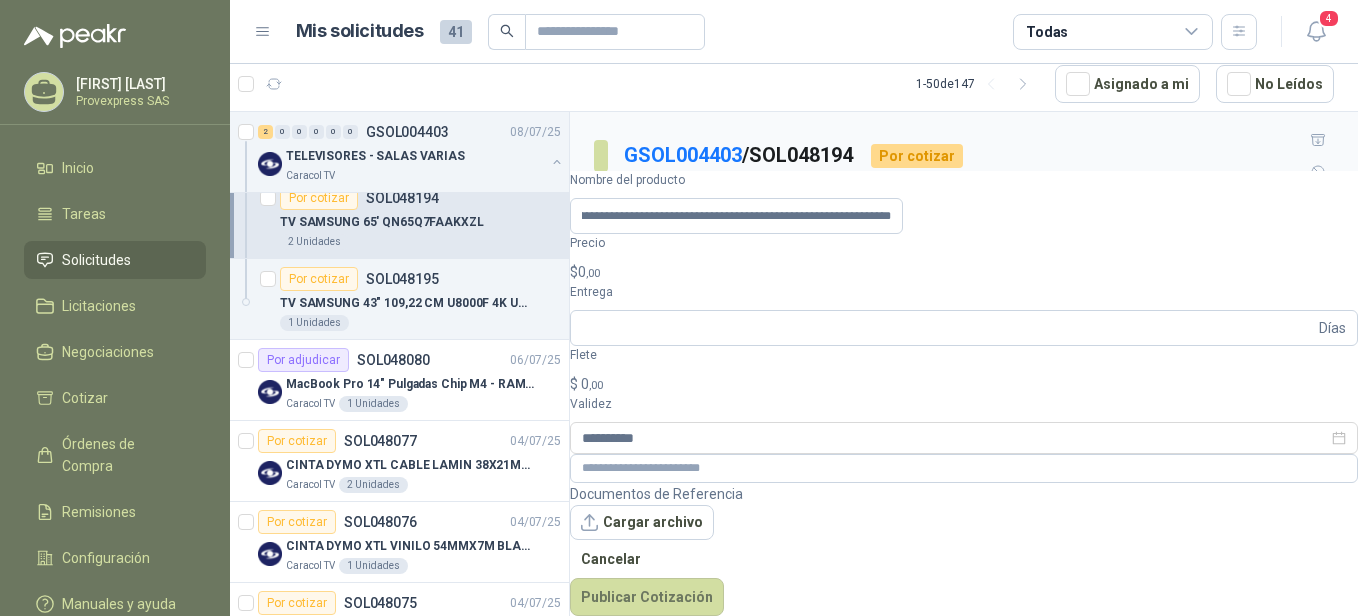 click on "$  0 ,00" at bounding box center [964, 272] 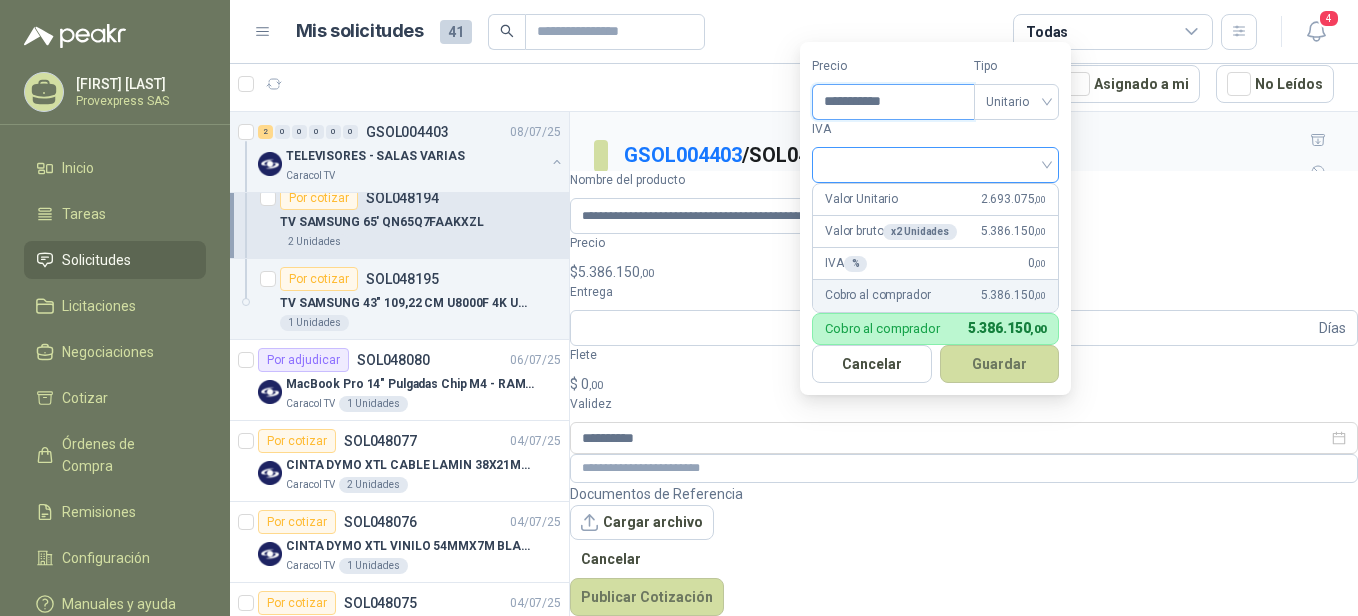 type on "**********" 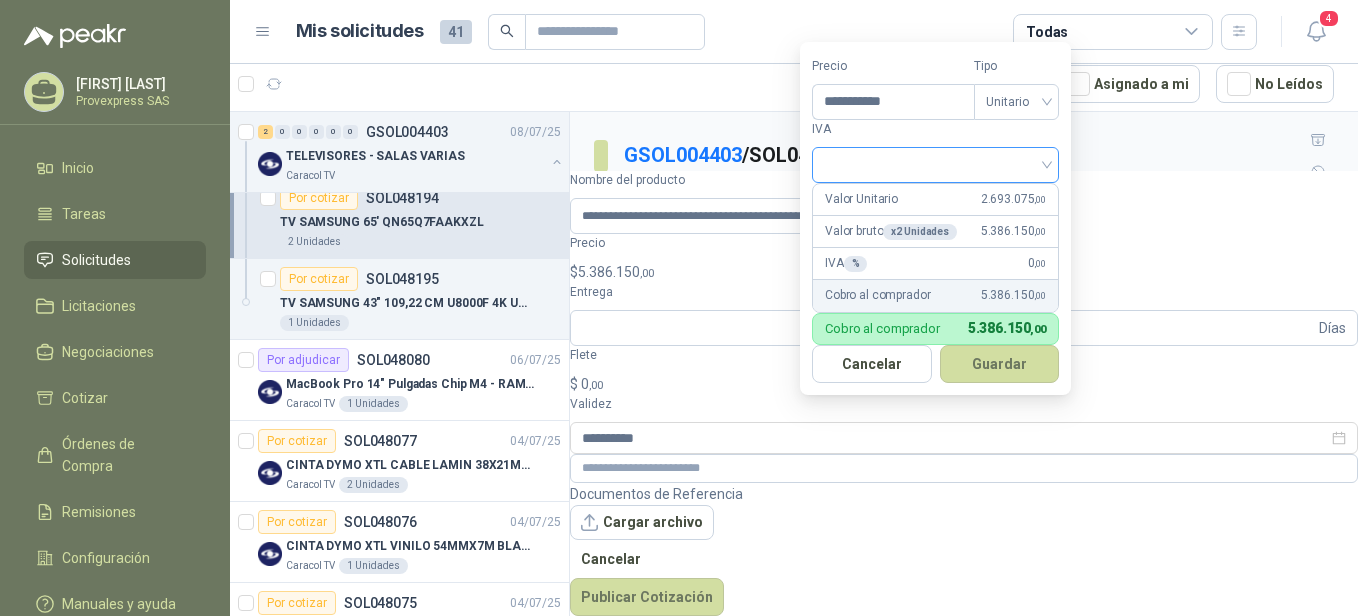 click at bounding box center [935, 163] 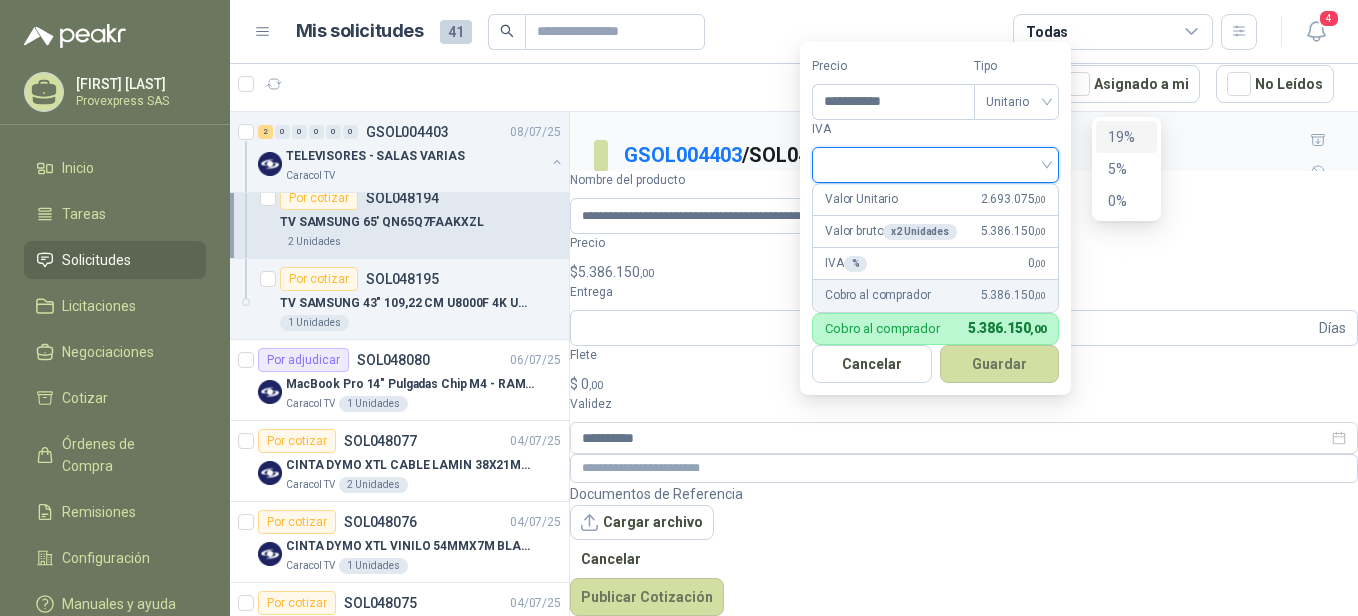 click on "19%" at bounding box center [1126, 137] 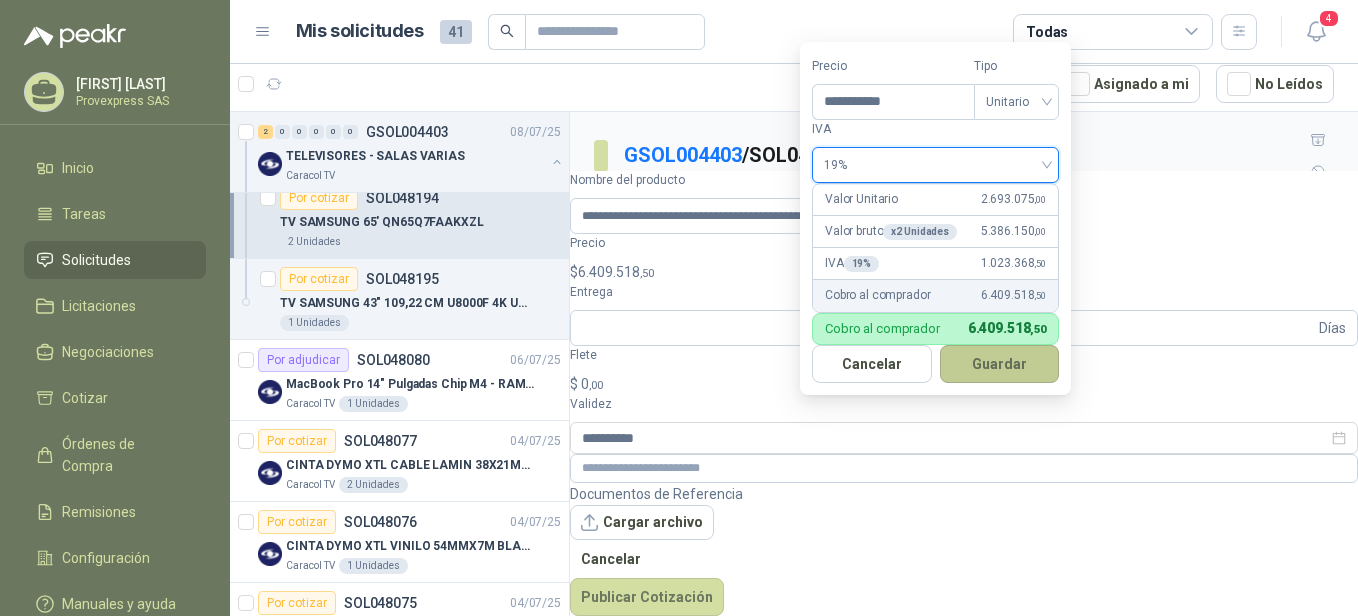 click on "Guardar" at bounding box center (1000, 364) 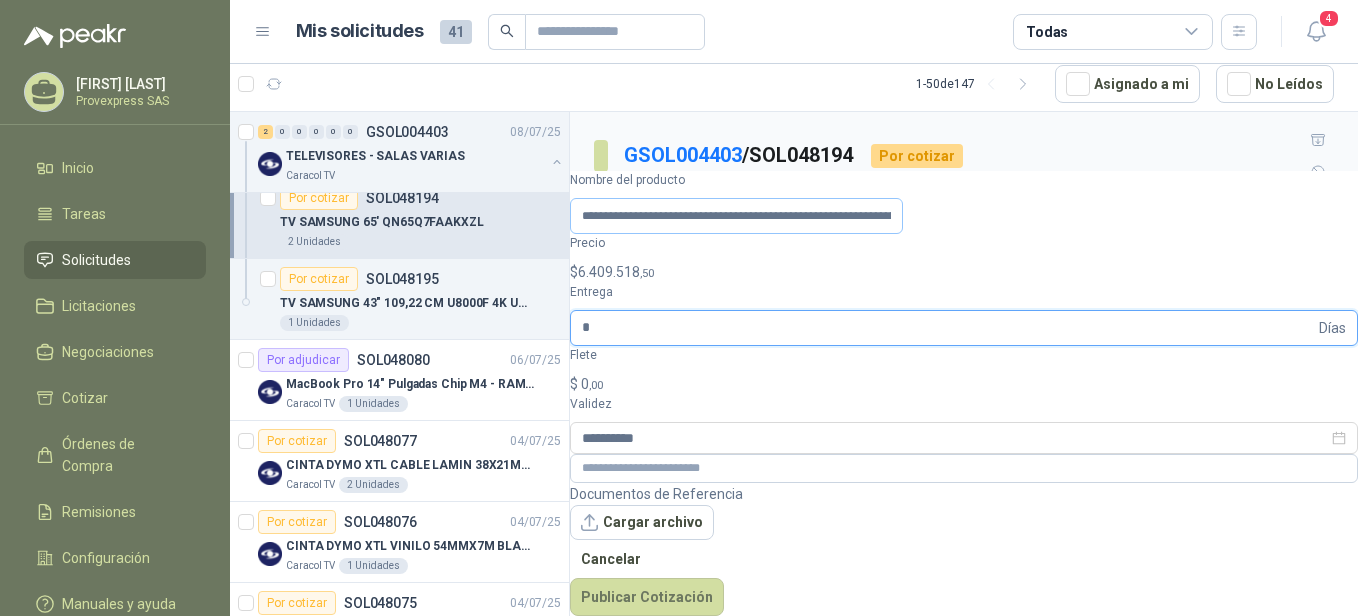 type on "*" 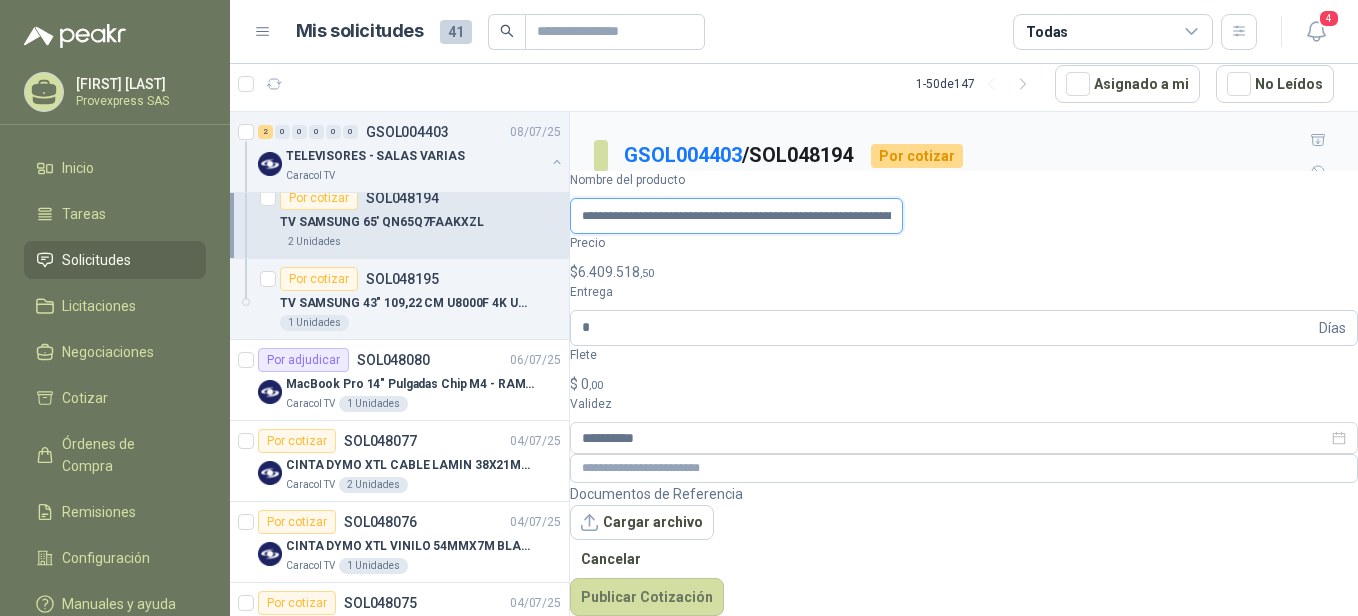 scroll, scrollTop: 0, scrollLeft: 145, axis: horizontal 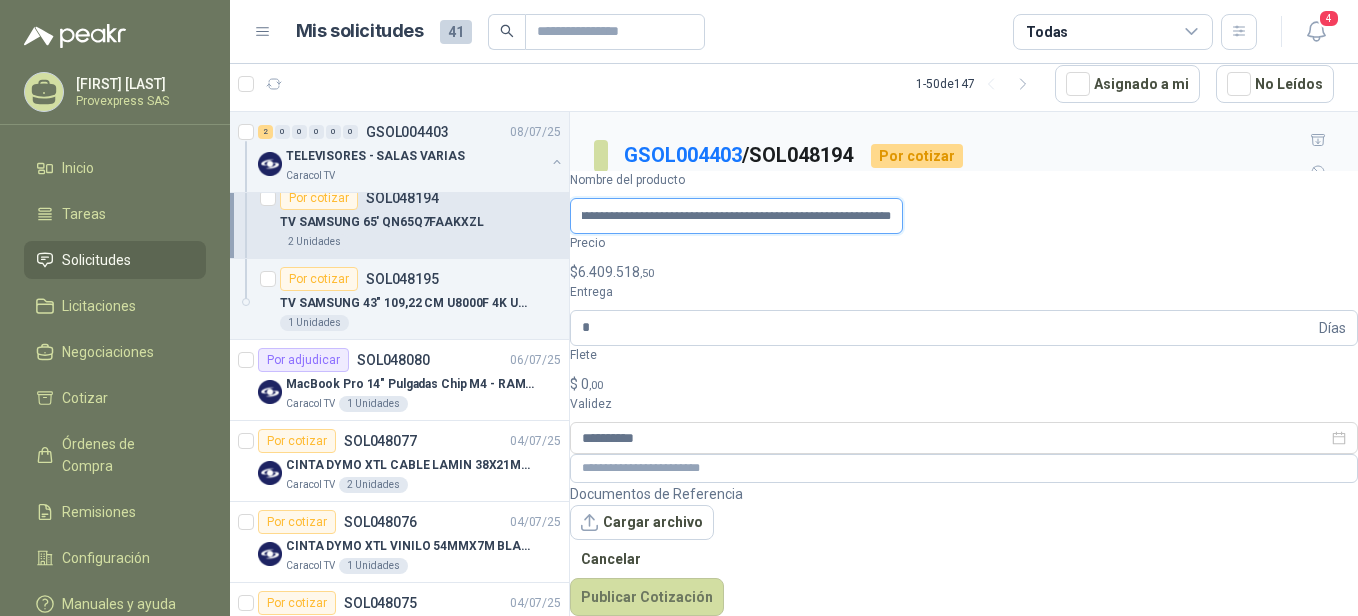 drag, startPoint x: 602, startPoint y: 445, endPoint x: 939, endPoint y: 442, distance: 337.01337 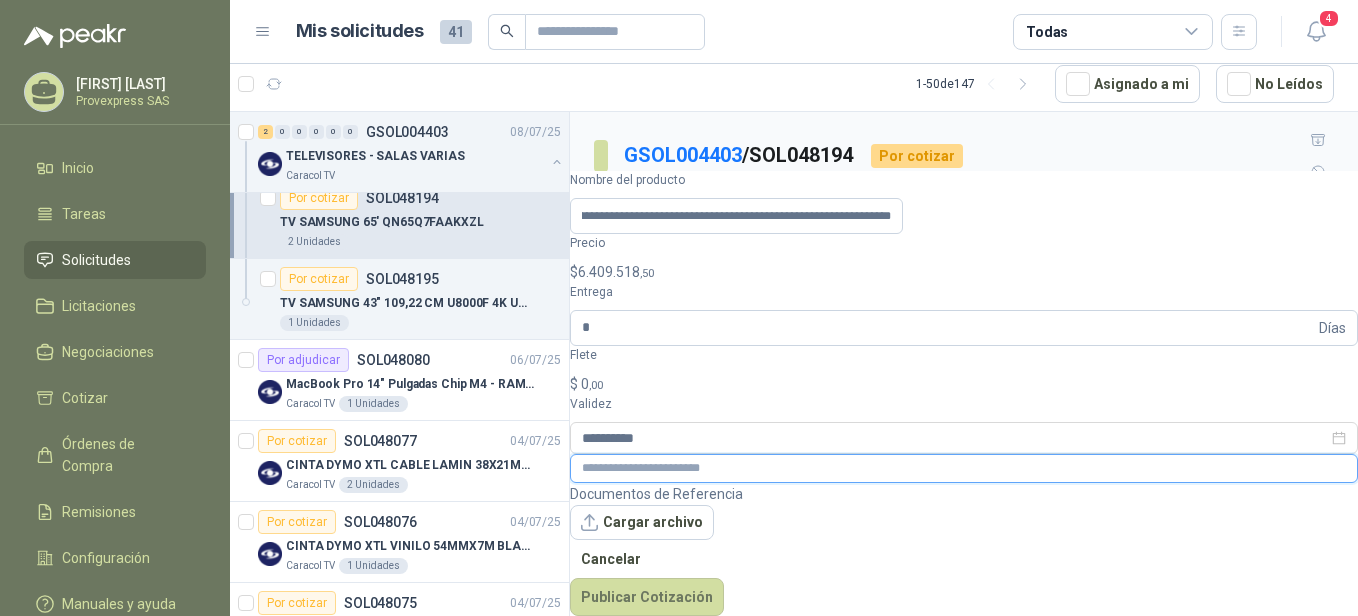 click at bounding box center [964, 468] 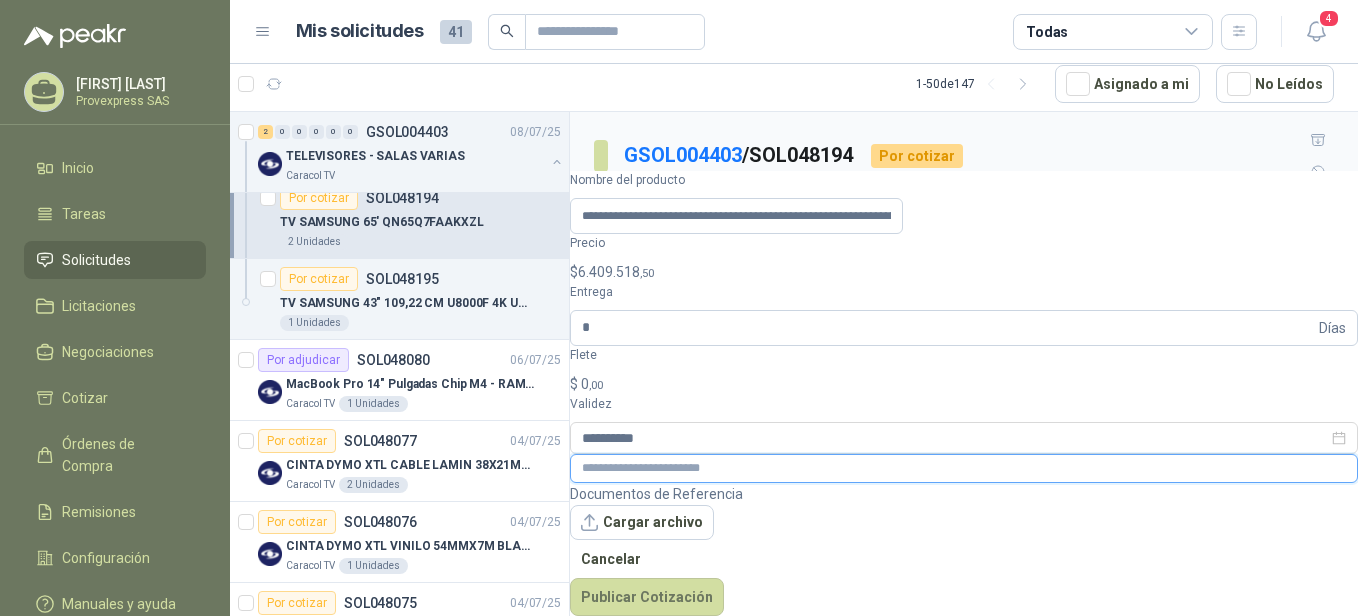 paste on "**********" 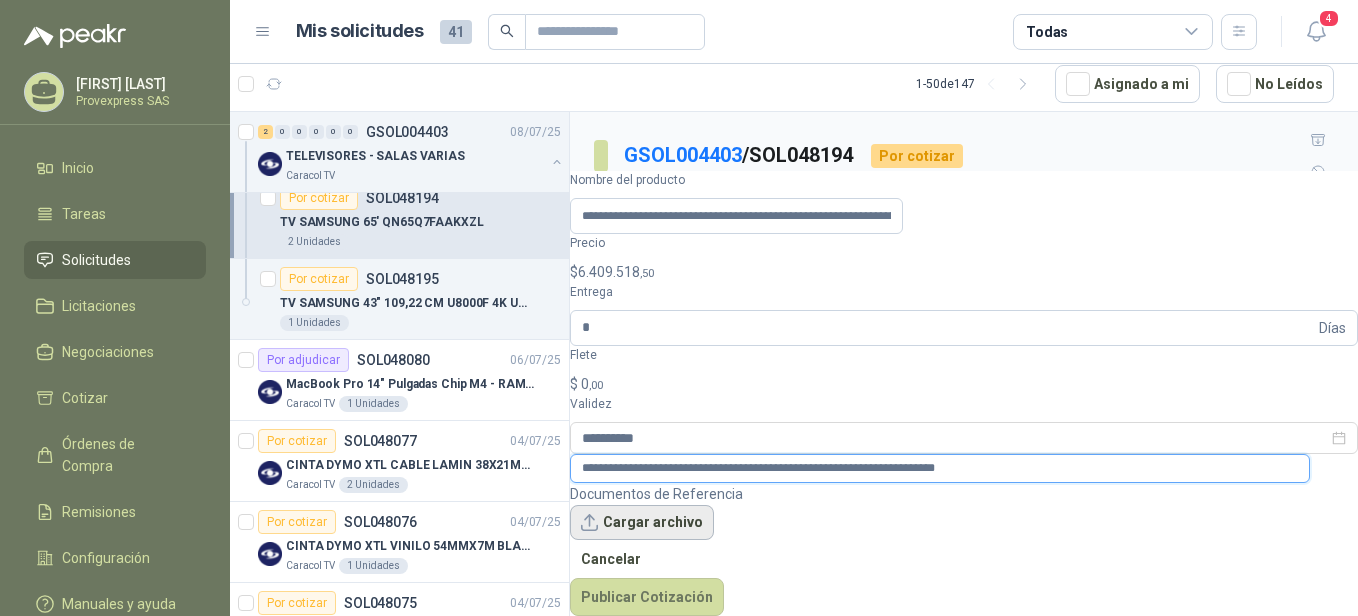 type on "**********" 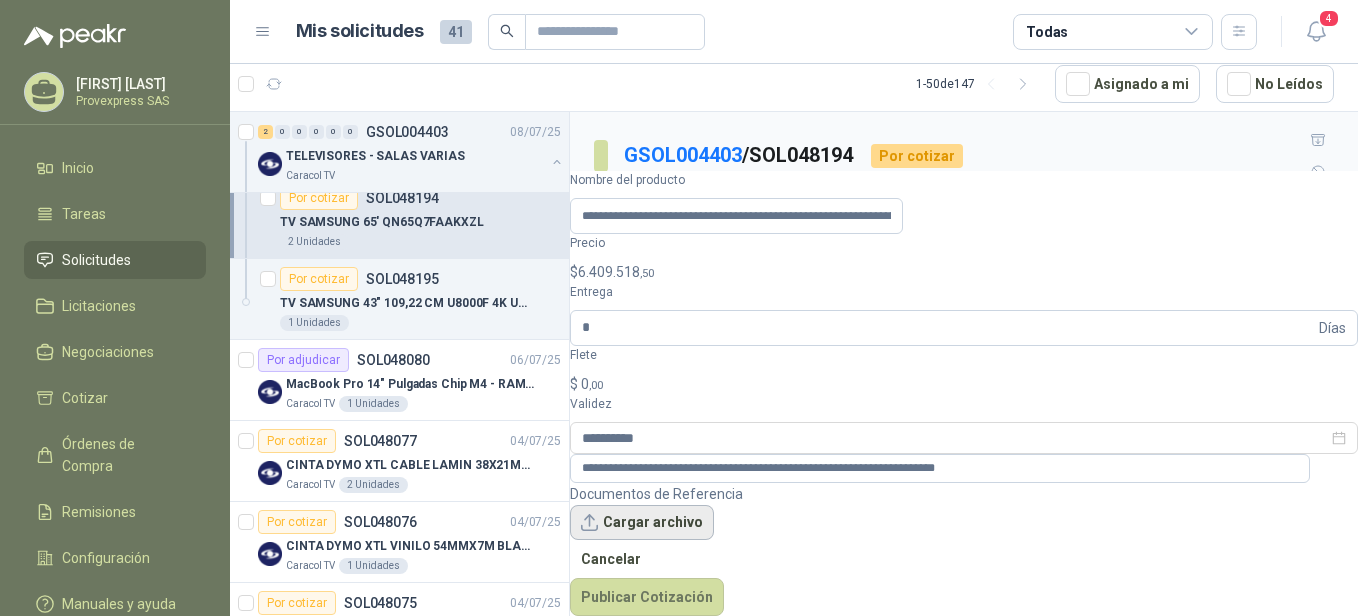 click on "Cargar archivo" at bounding box center (642, 523) 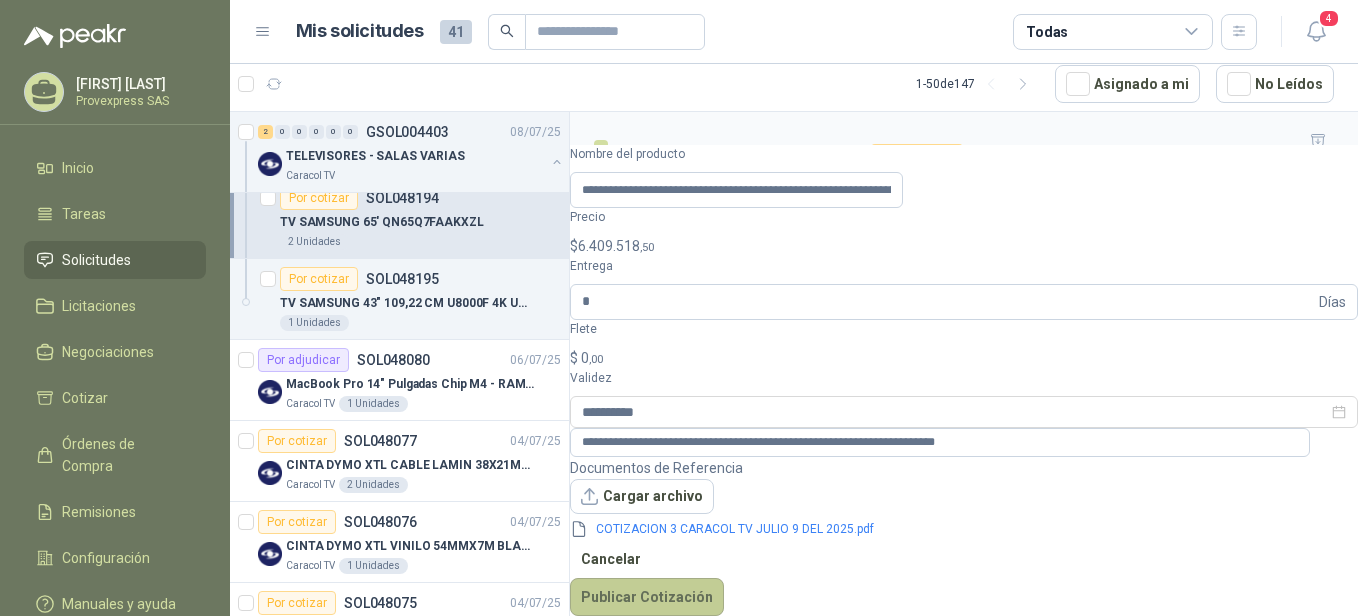 click on "Publicar Cotización" at bounding box center (647, 597) 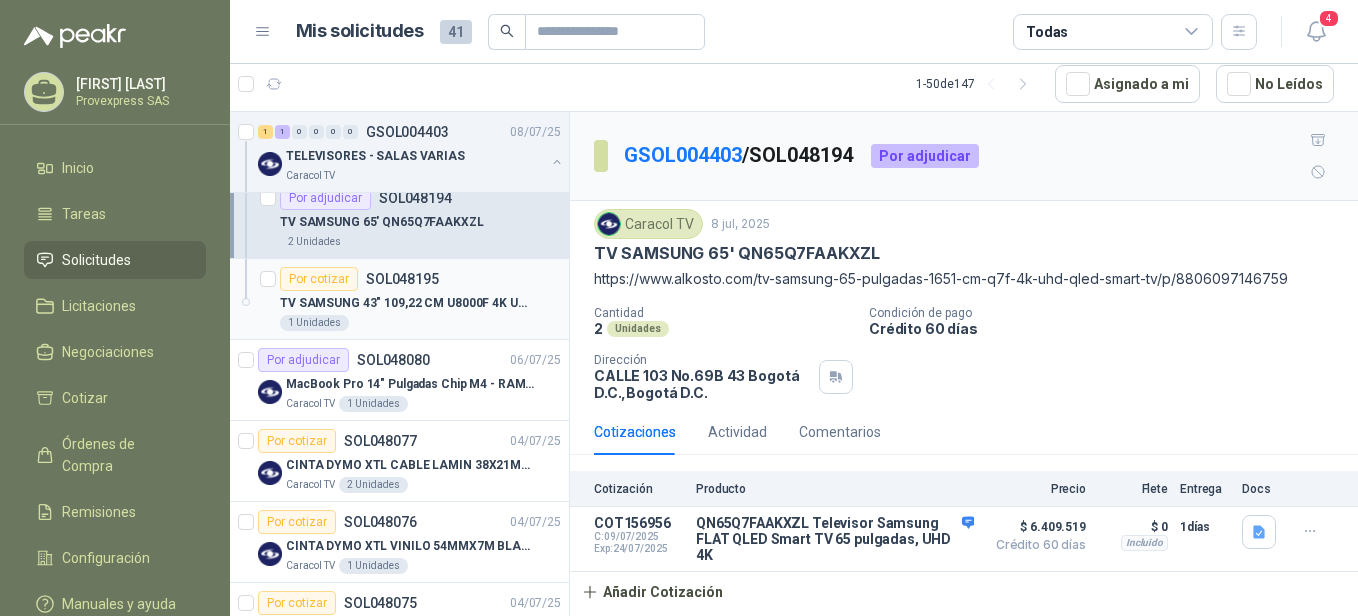 click on "Por cotizar" at bounding box center [319, 279] 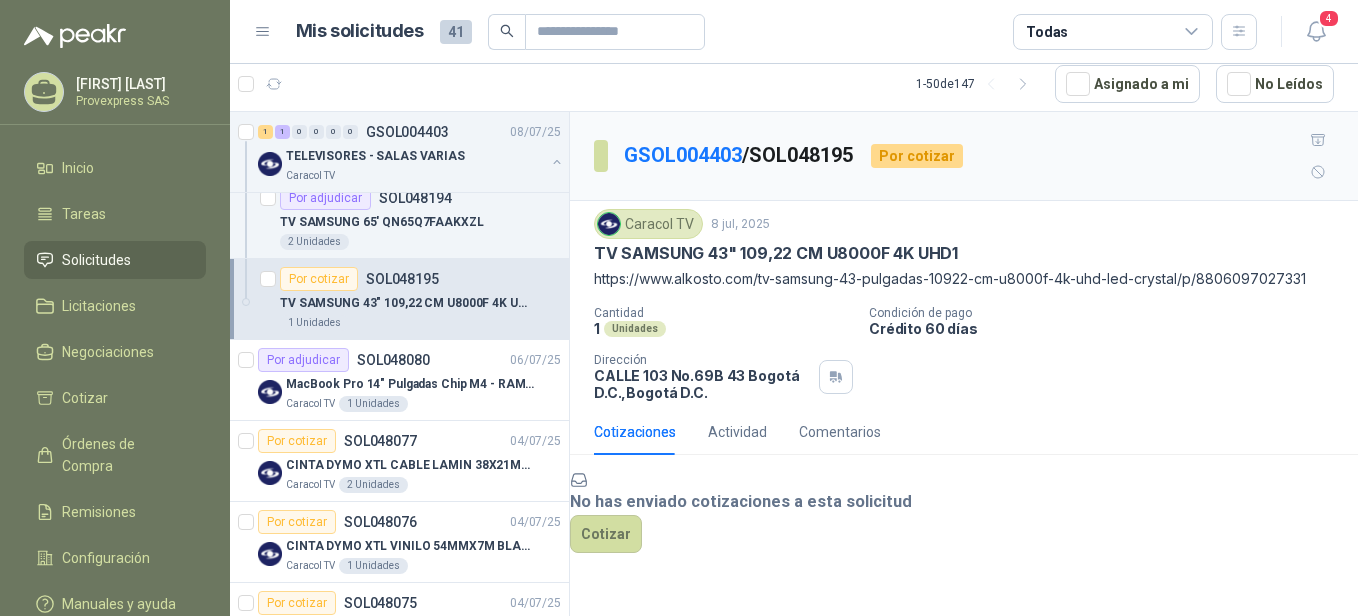 click on "Caracol TV 8 jul, 2025   TV SAMSUNG 43" 109,22 CM U8000F 4K UHD1 https://www.alkosto.com/tv-samsung-43-pulgadas-10922-cm-u8000f-4k-uhd-led-crystal/p/8806097027331 Cantidad 1   Unidades Condición de pago Crédito 60 días Dirección CALLE 103 No.69B 43   Bogotá D.C. ,  Bogotá D.C." at bounding box center (964, 305) 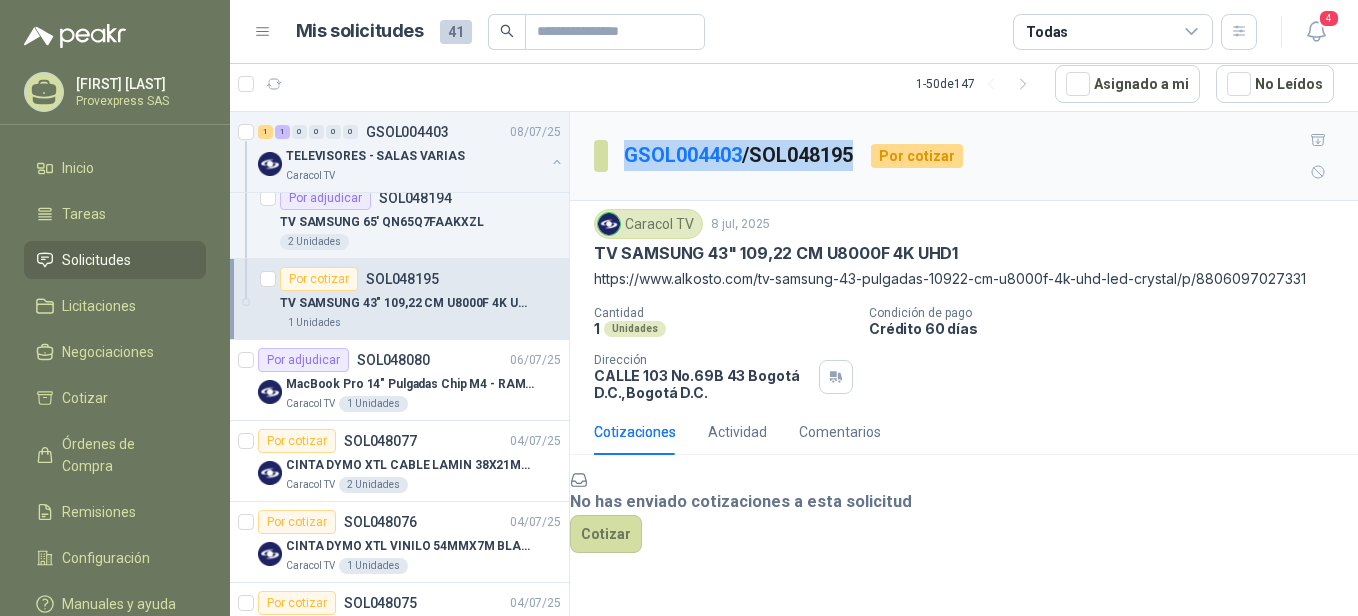 drag, startPoint x: 868, startPoint y: 135, endPoint x: 615, endPoint y: 144, distance: 253.16003 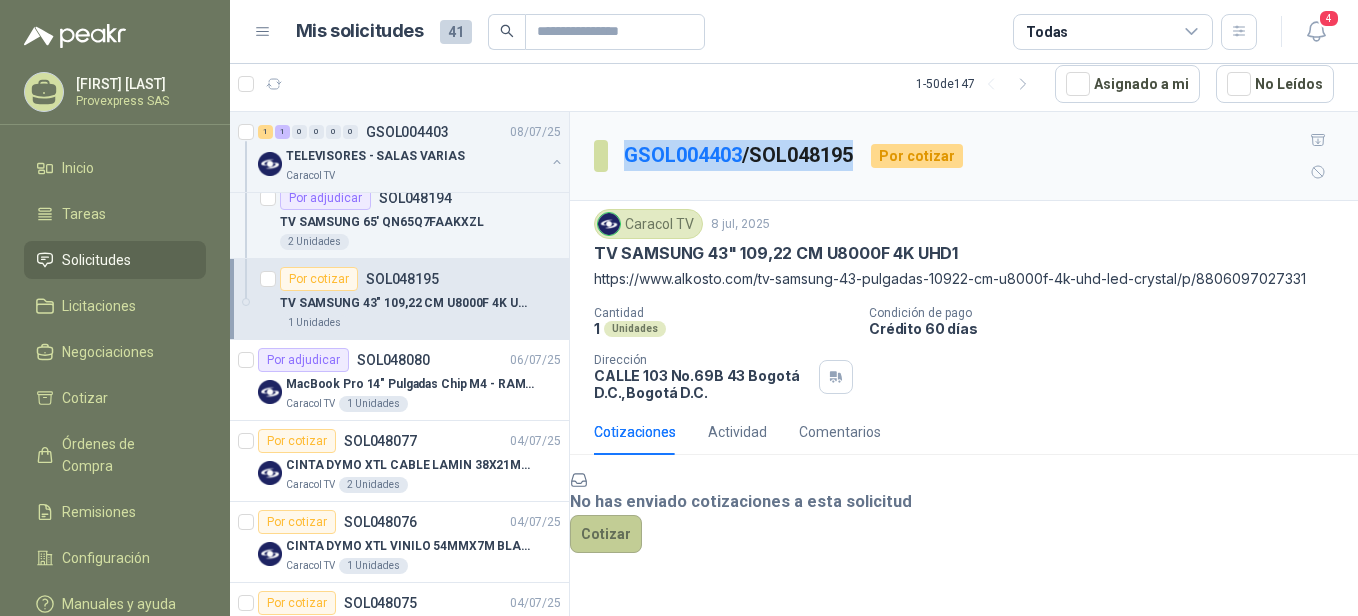 click on "Cotizar" at bounding box center [606, 534] 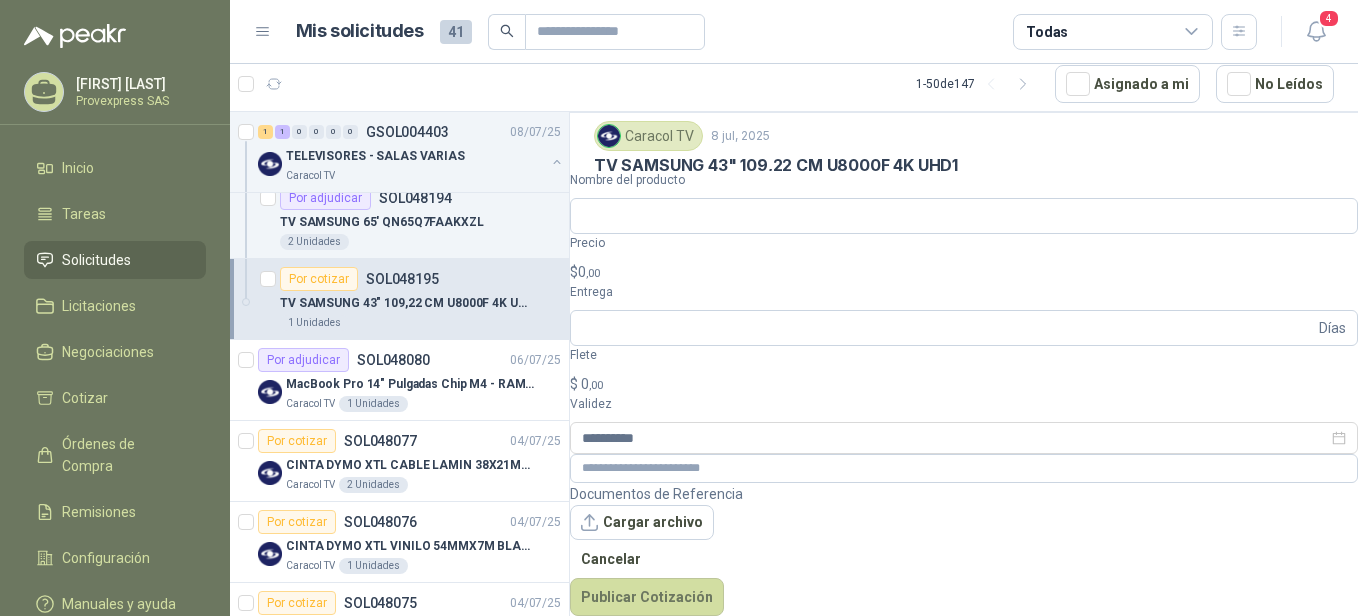 scroll, scrollTop: 87, scrollLeft: 0, axis: vertical 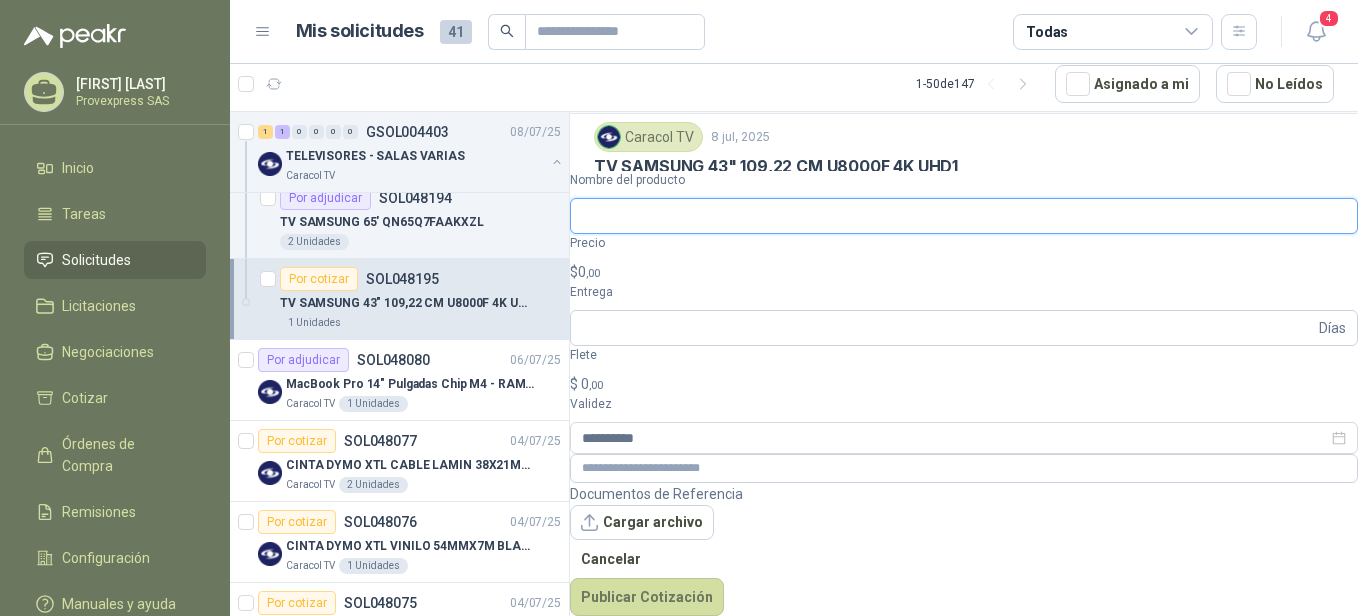 click on "Nombre del producto" at bounding box center (964, 216) 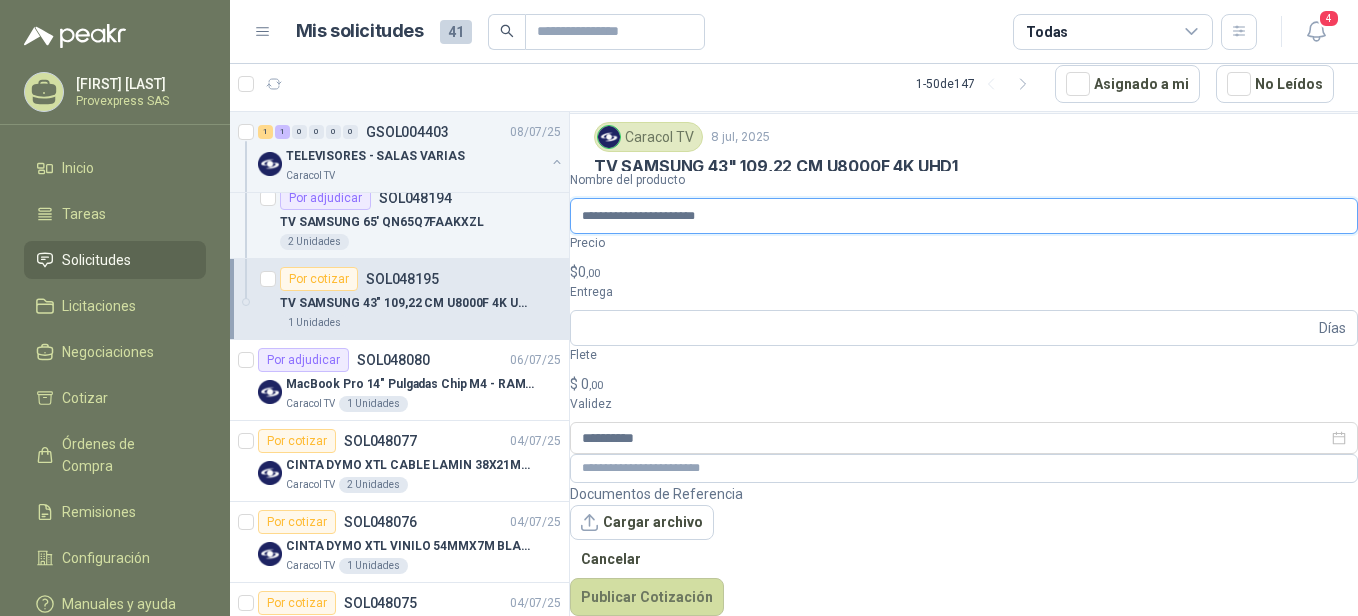 drag, startPoint x: 776, startPoint y: 448, endPoint x: 607, endPoint y: 450, distance: 169.01184 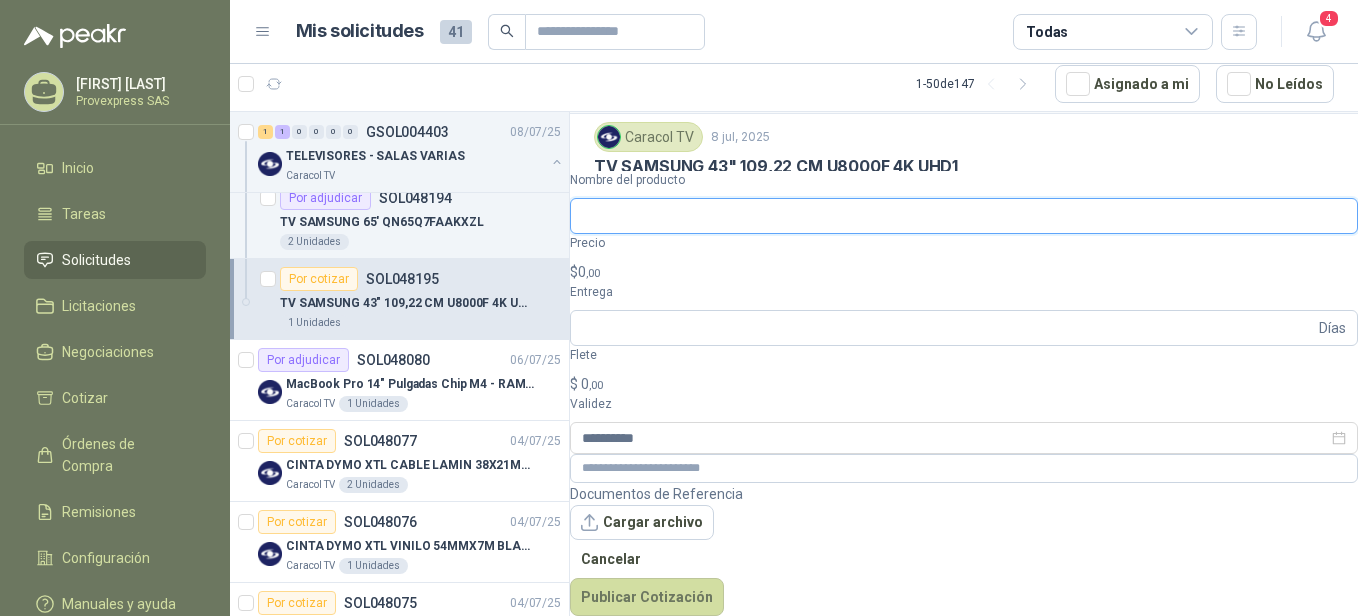 click on "Nombre del producto" at bounding box center (964, 216) 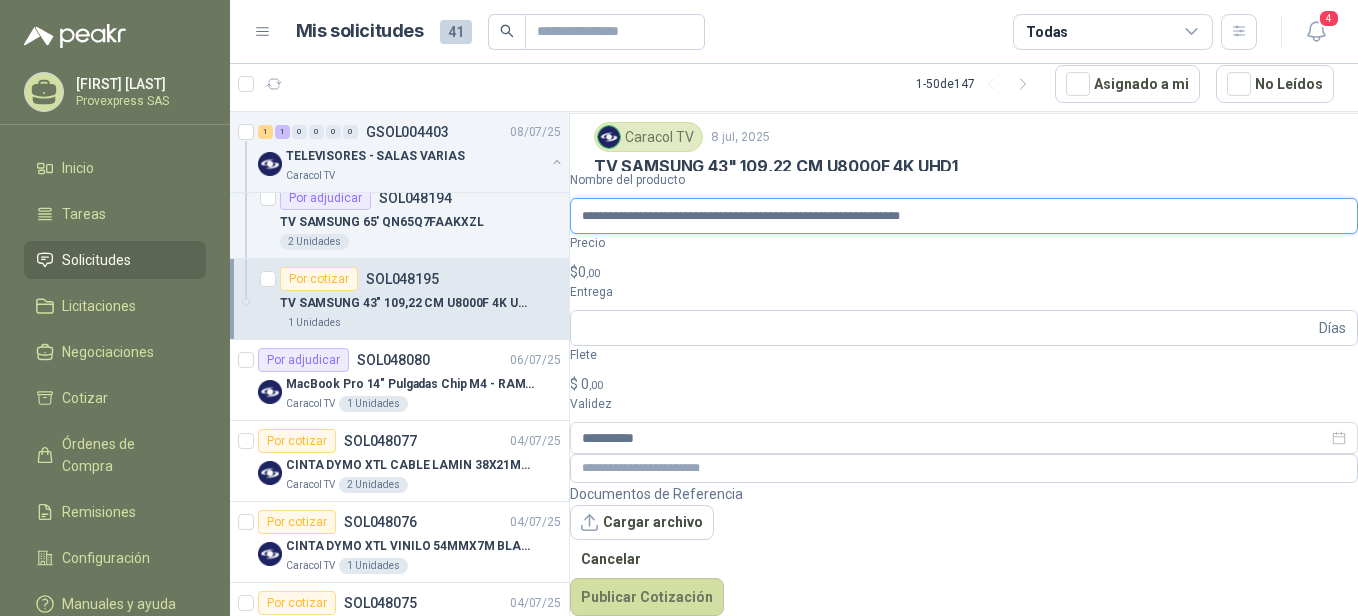 scroll, scrollTop: 0, scrollLeft: 73, axis: horizontal 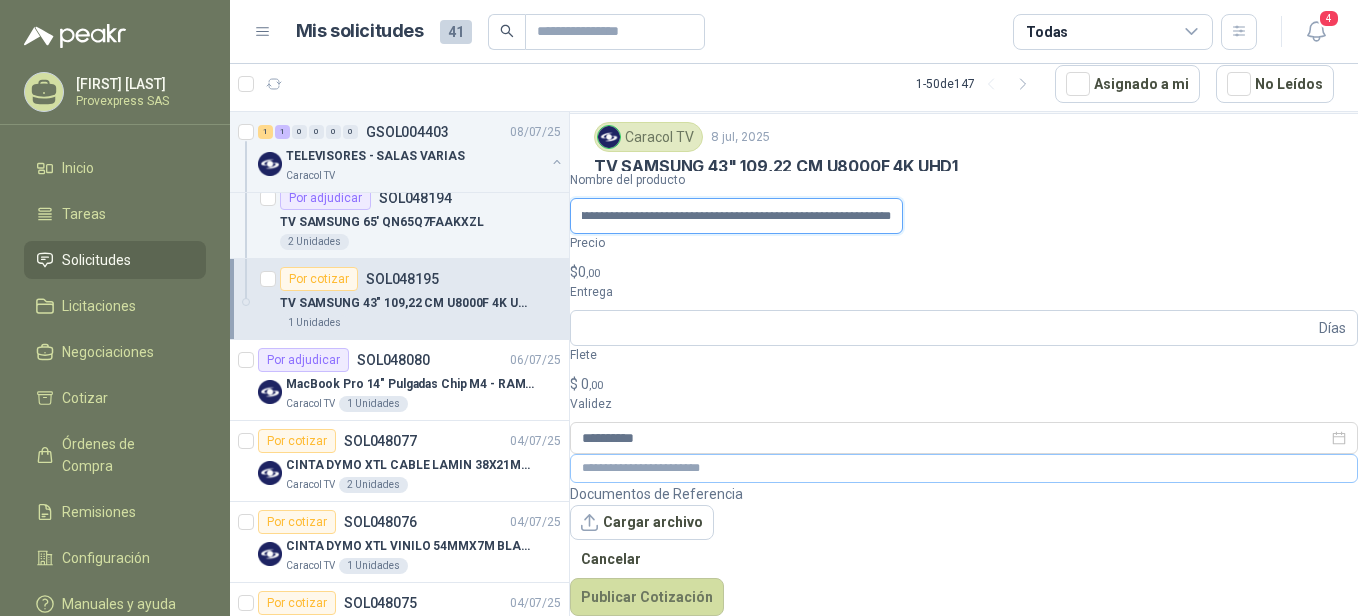 type on "**********" 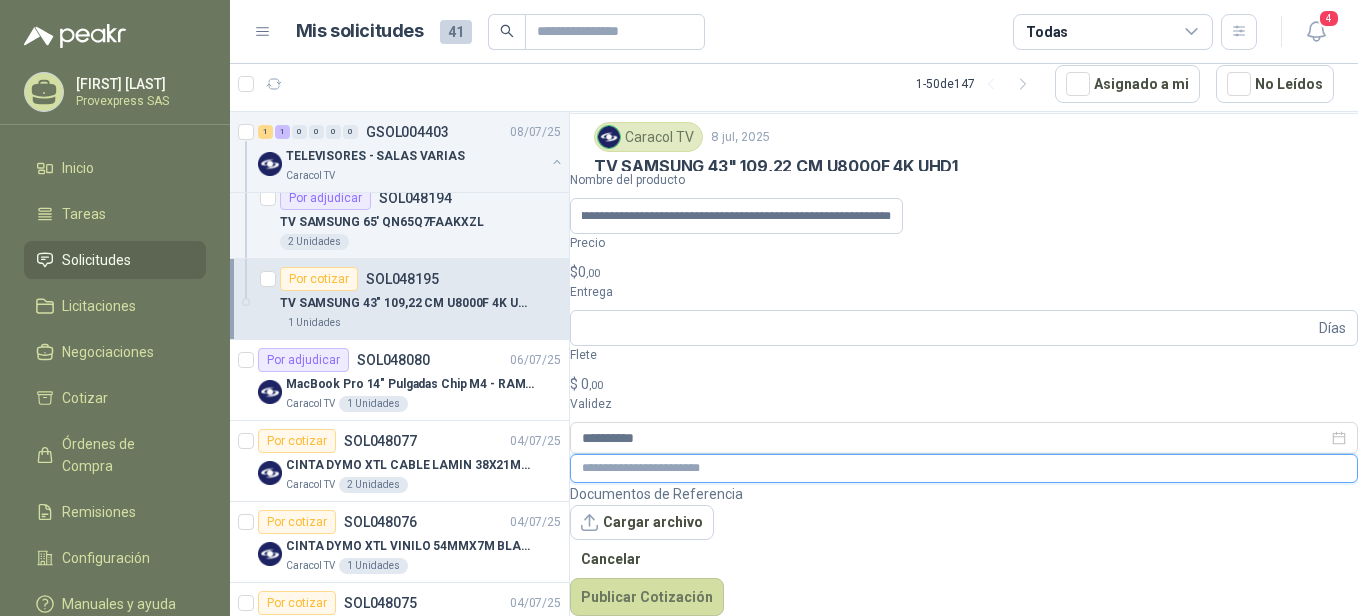 scroll, scrollTop: 0, scrollLeft: 0, axis: both 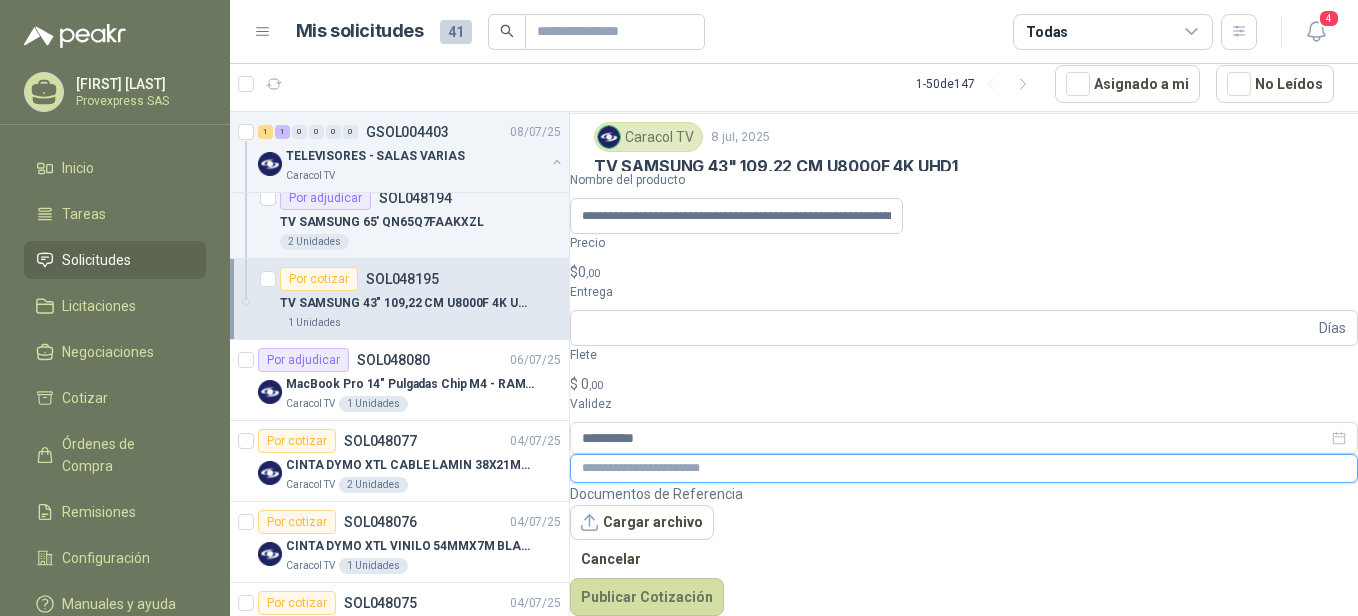 click at bounding box center [964, 468] 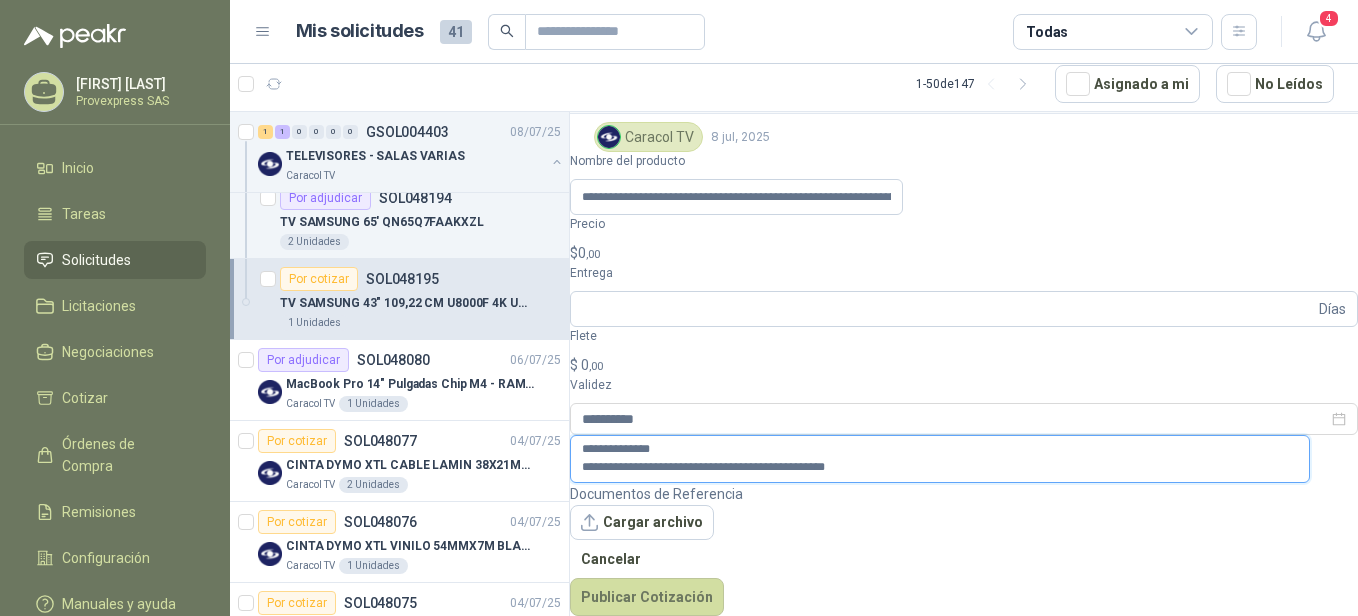 scroll, scrollTop: 101, scrollLeft: 0, axis: vertical 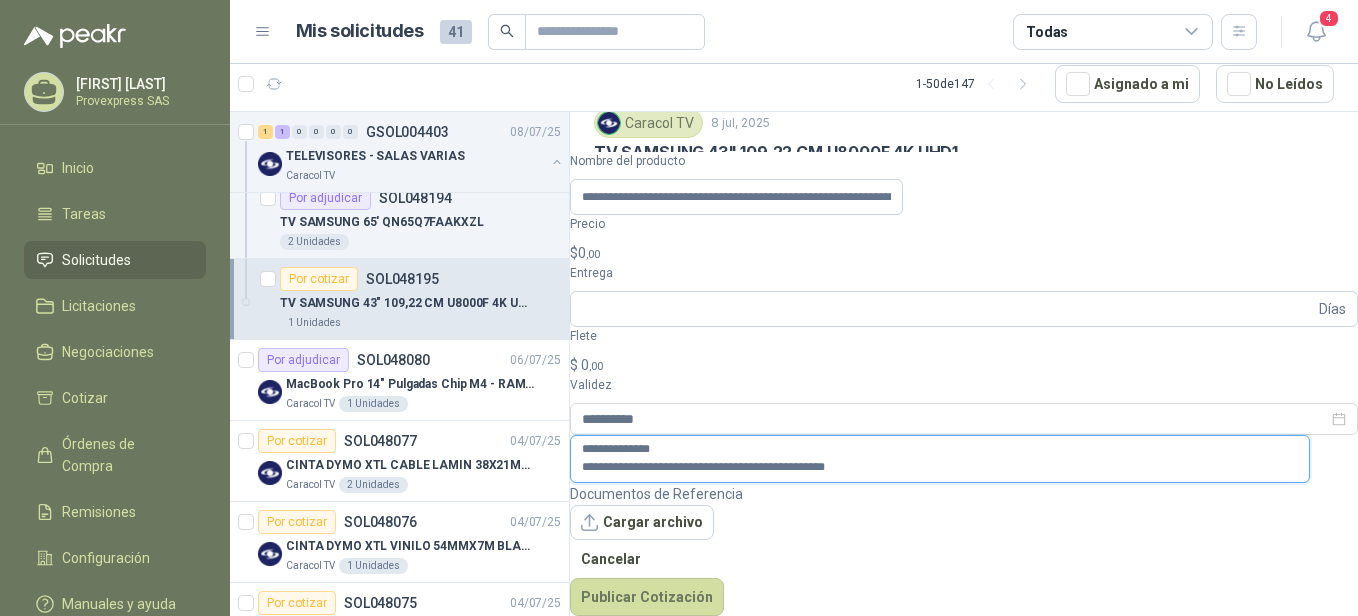 type on "**********" 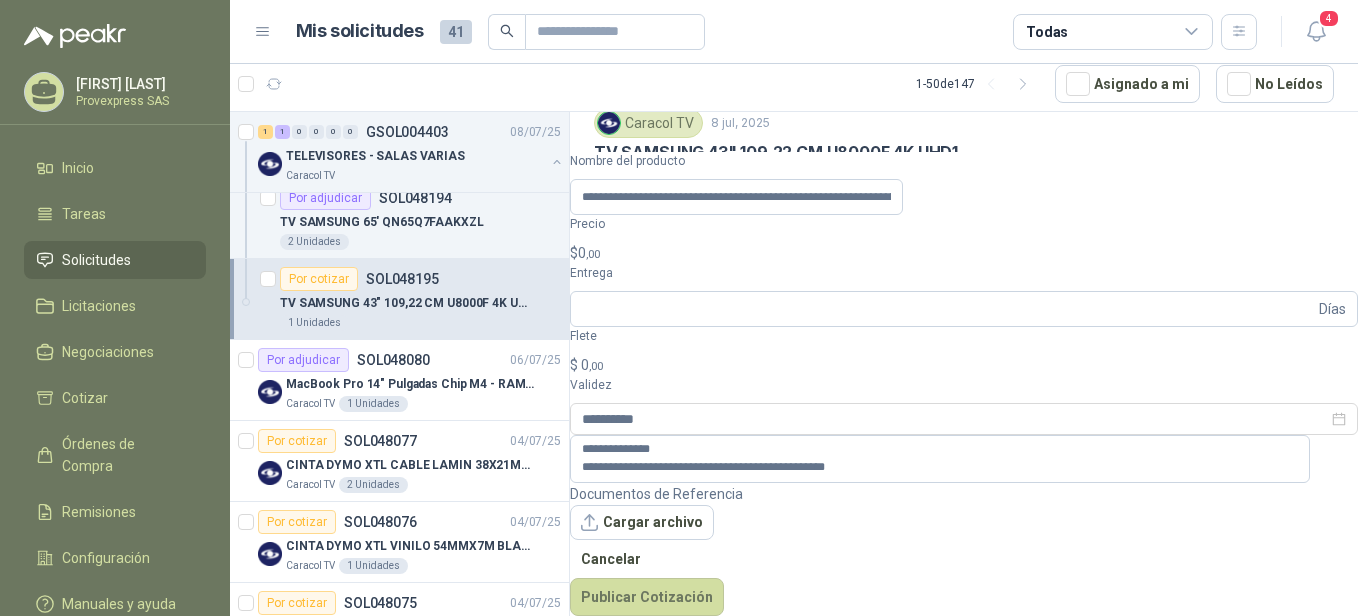 click on ",00" at bounding box center (593, 254) 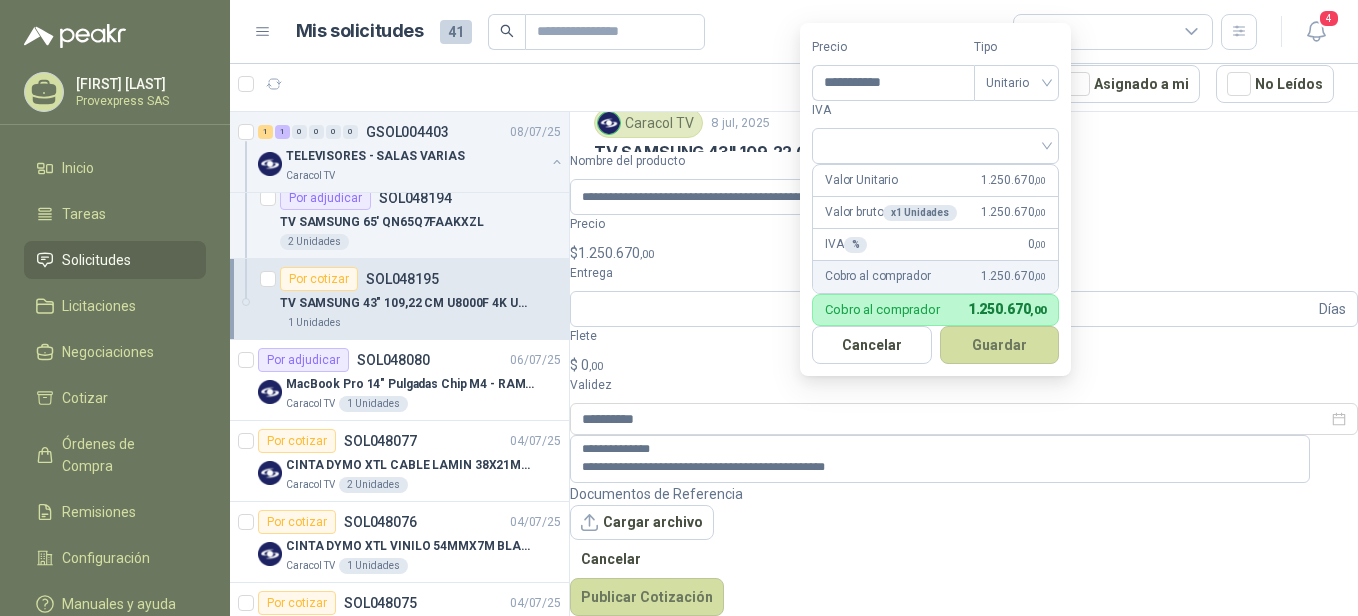 type on "**********" 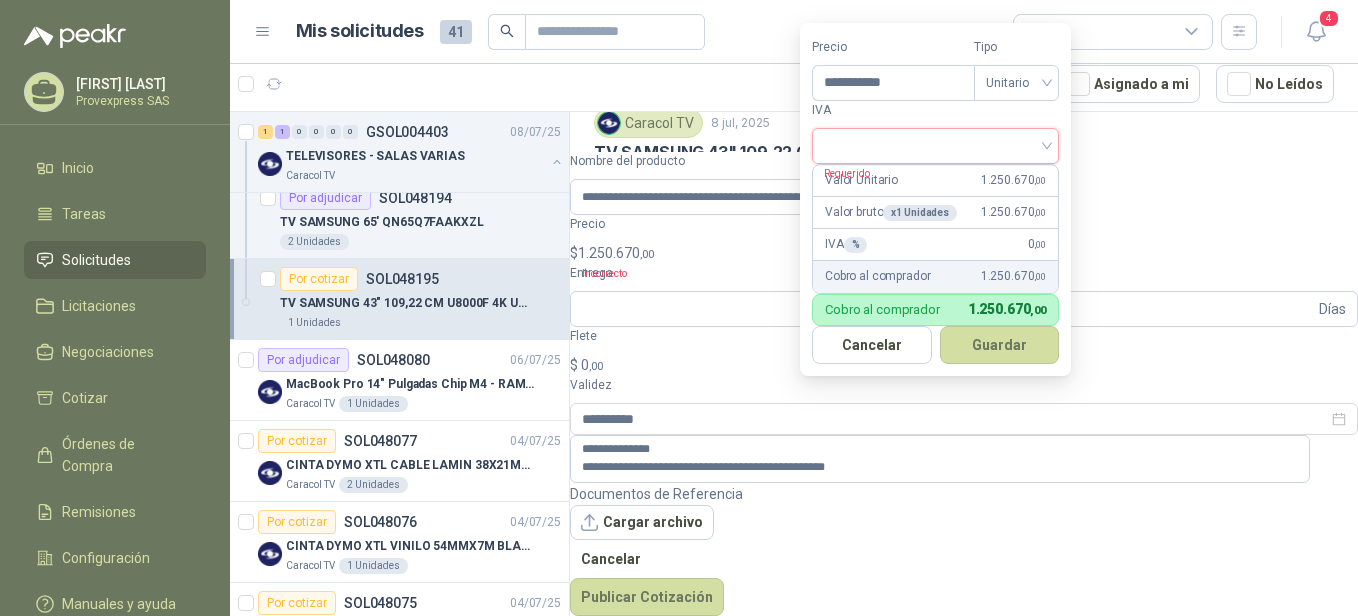 click at bounding box center (935, 146) 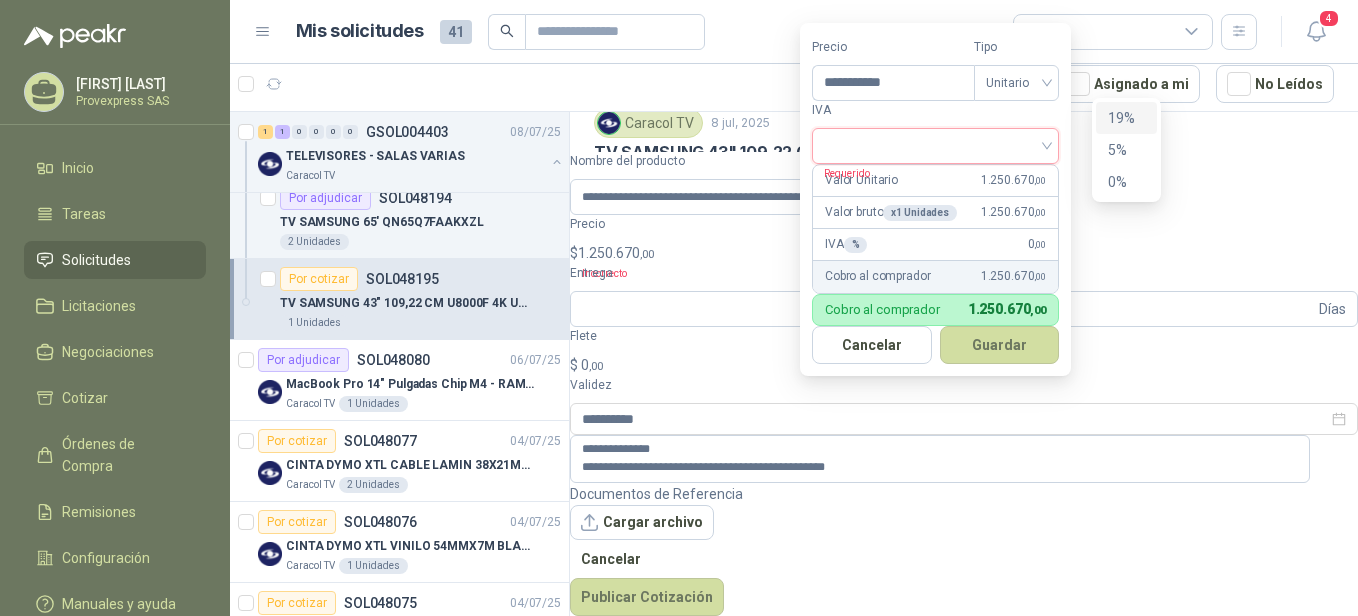 click on "19%" at bounding box center (1126, 118) 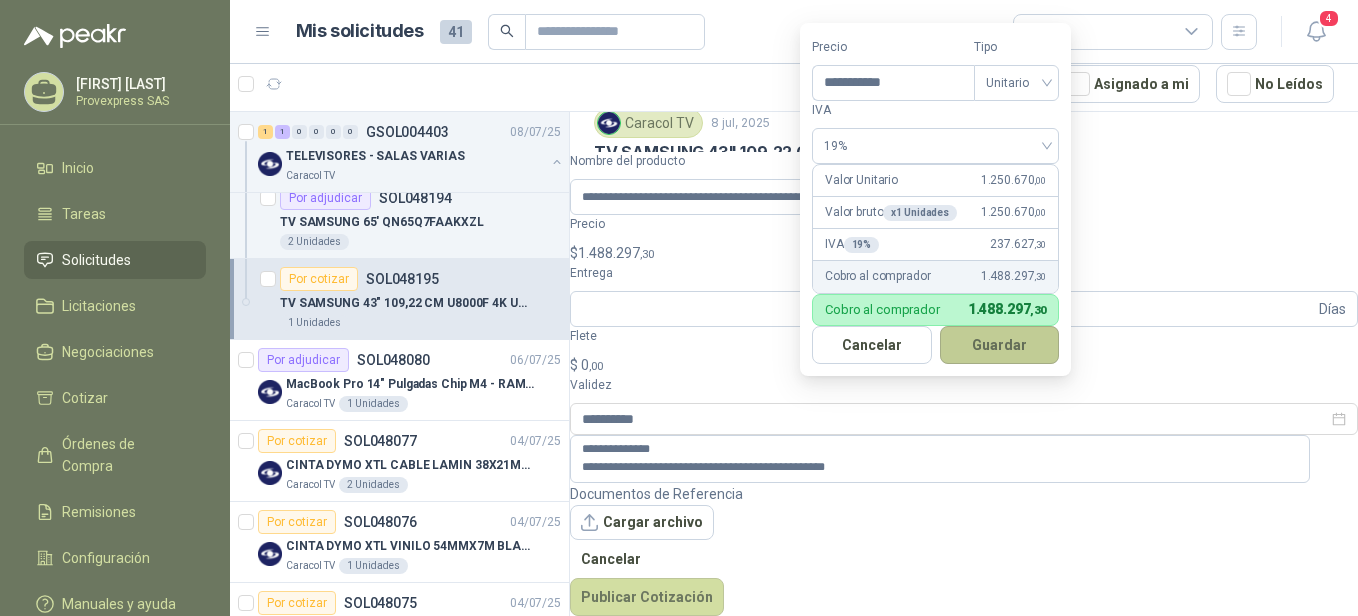 click on "Guardar" at bounding box center (1000, 345) 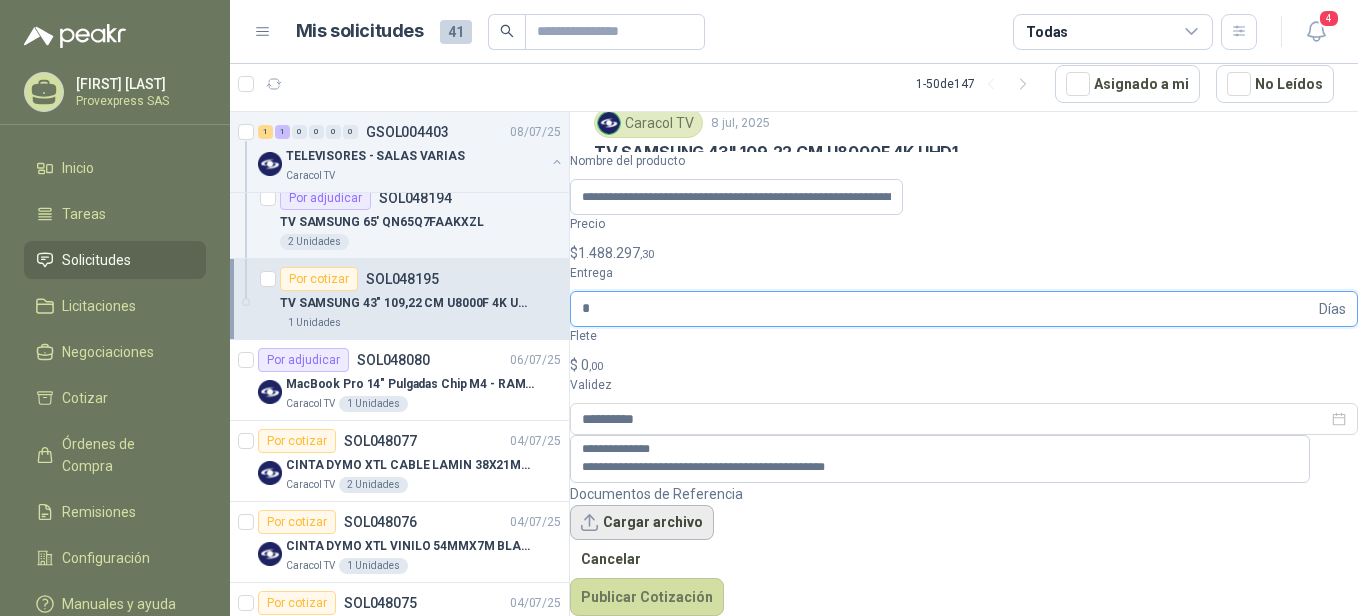 type on "*" 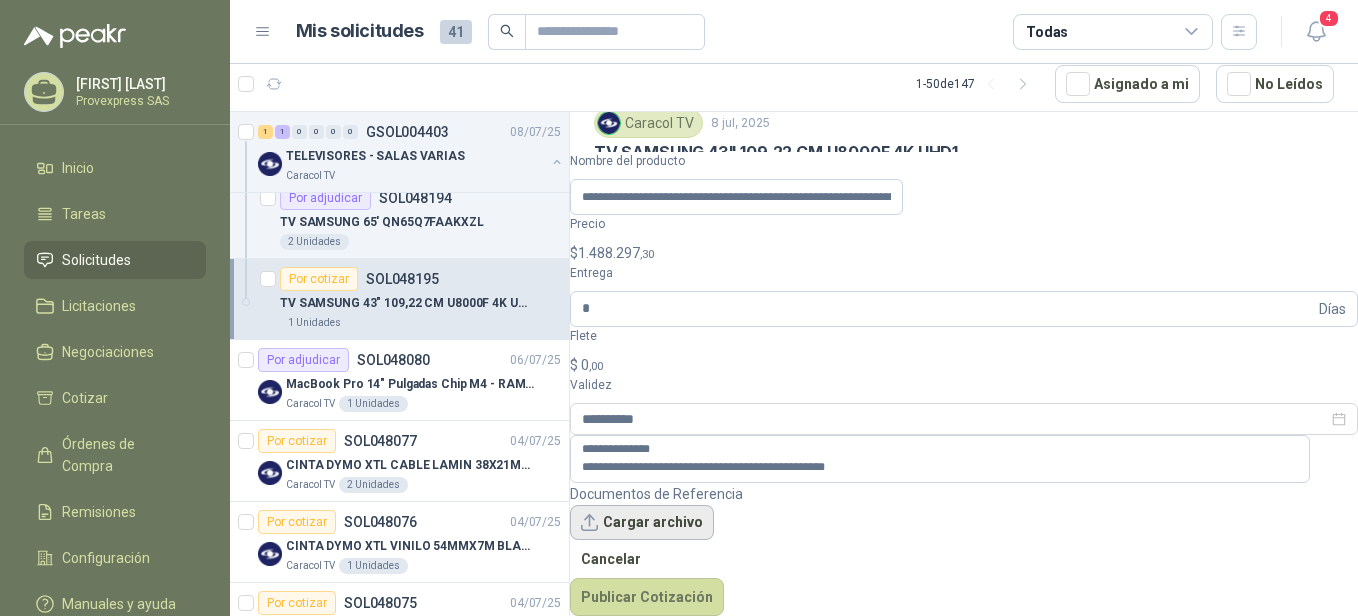 click on "Cargar archivo" at bounding box center [642, 523] 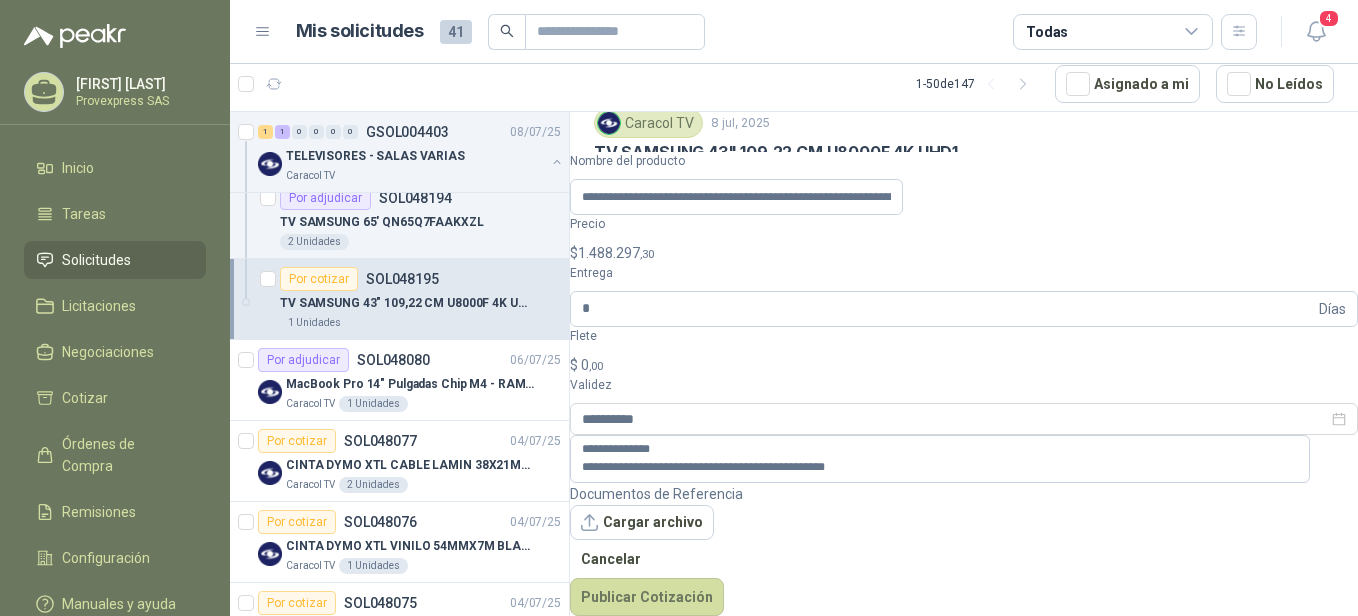scroll, scrollTop: 36, scrollLeft: 0, axis: vertical 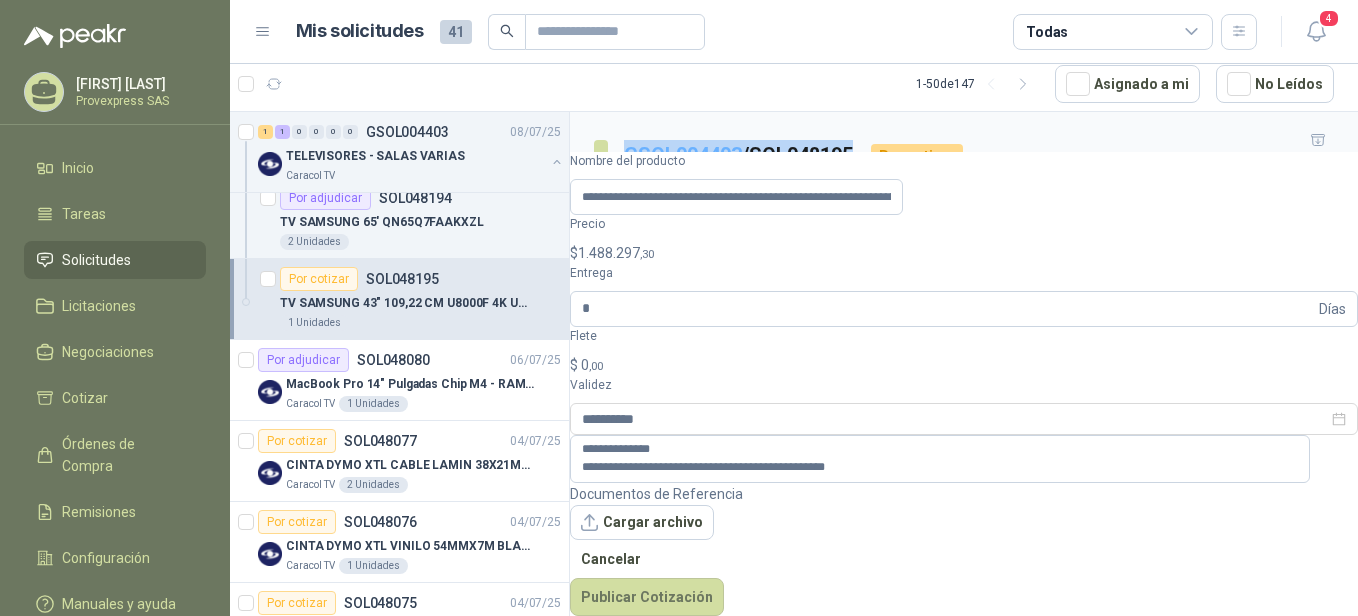 drag, startPoint x: 866, startPoint y: 133, endPoint x: 628, endPoint y: 149, distance: 238.53722 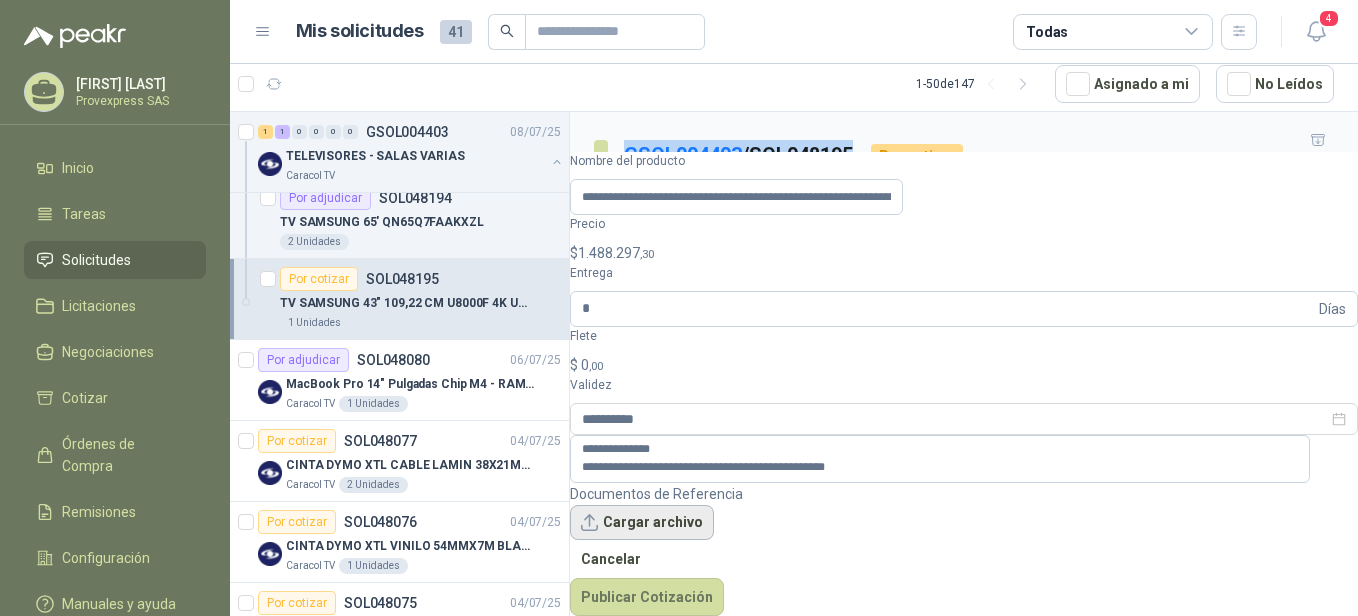 click on "Cargar archivo" at bounding box center (642, 523) 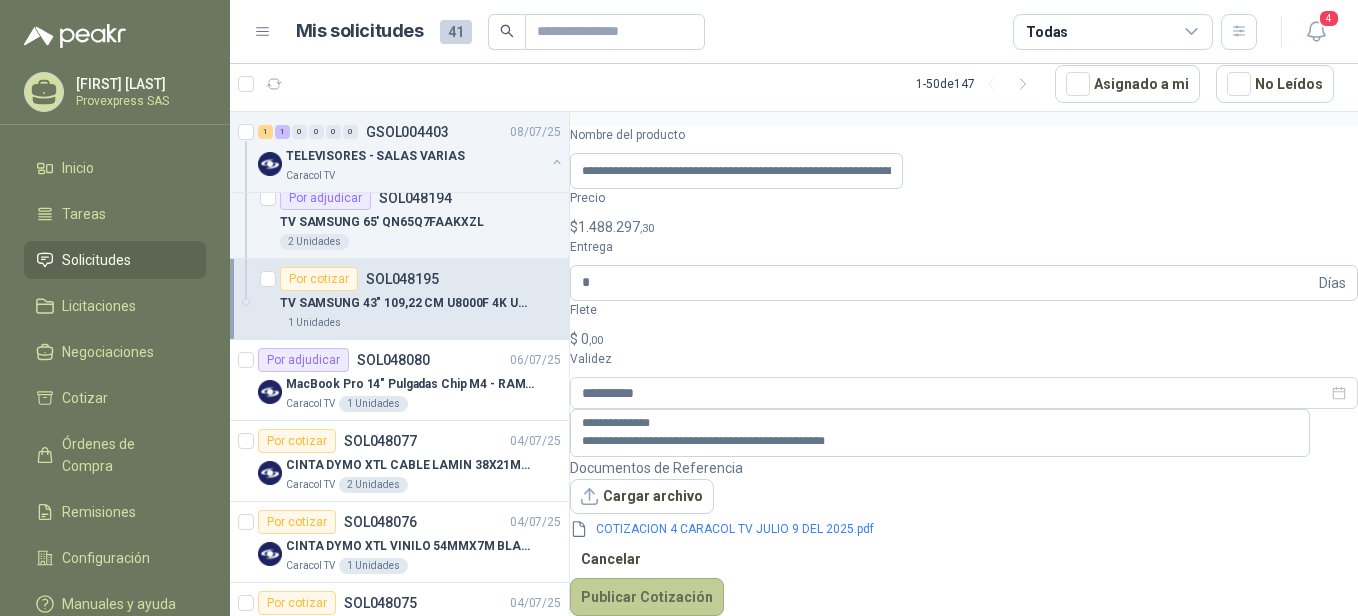 click on "Publicar Cotización" at bounding box center (647, 597) 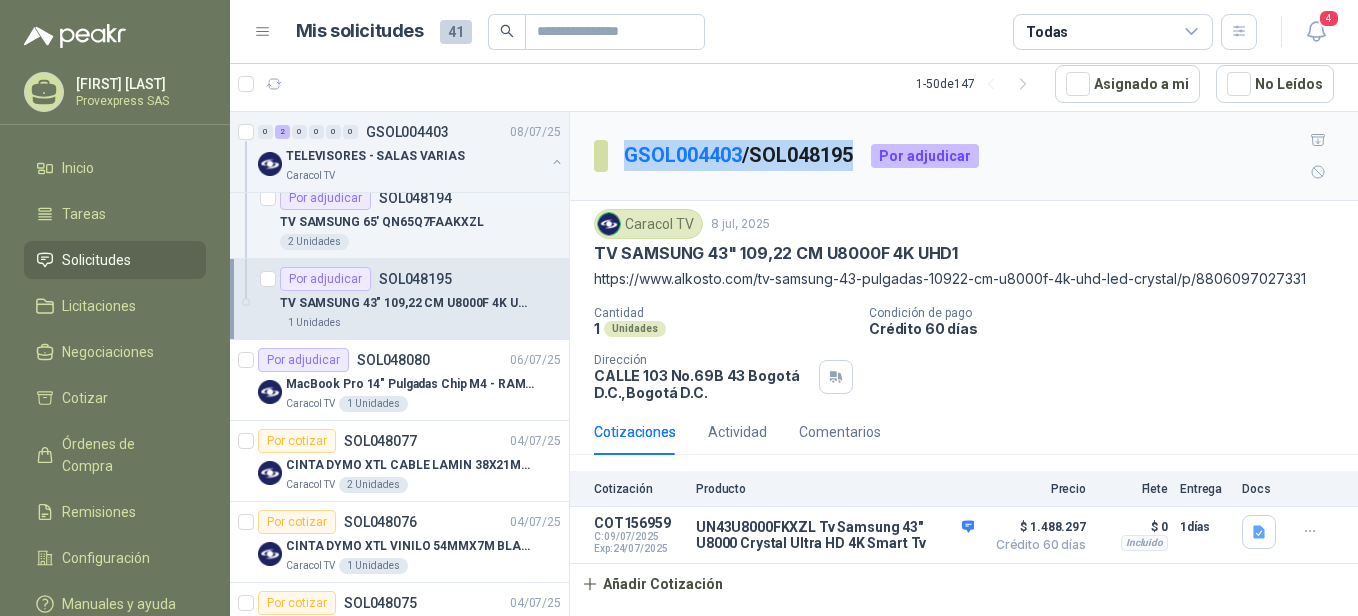 click on "Por adjudicar" at bounding box center [325, 279] 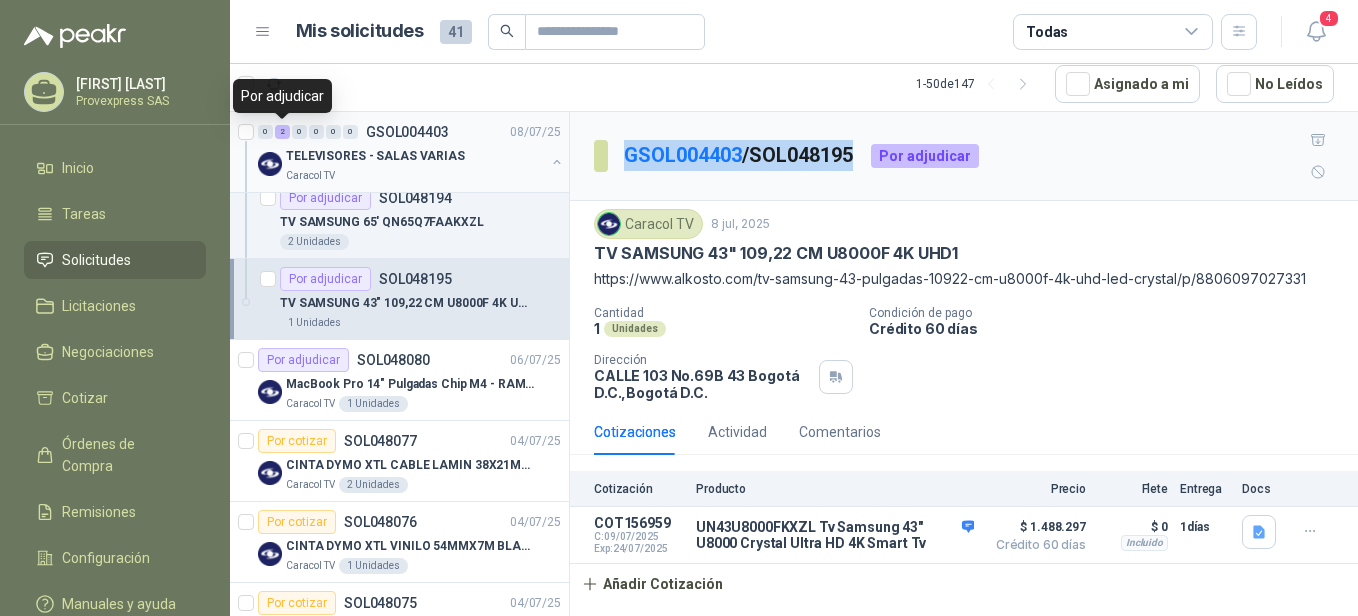 click on "2" at bounding box center (282, 132) 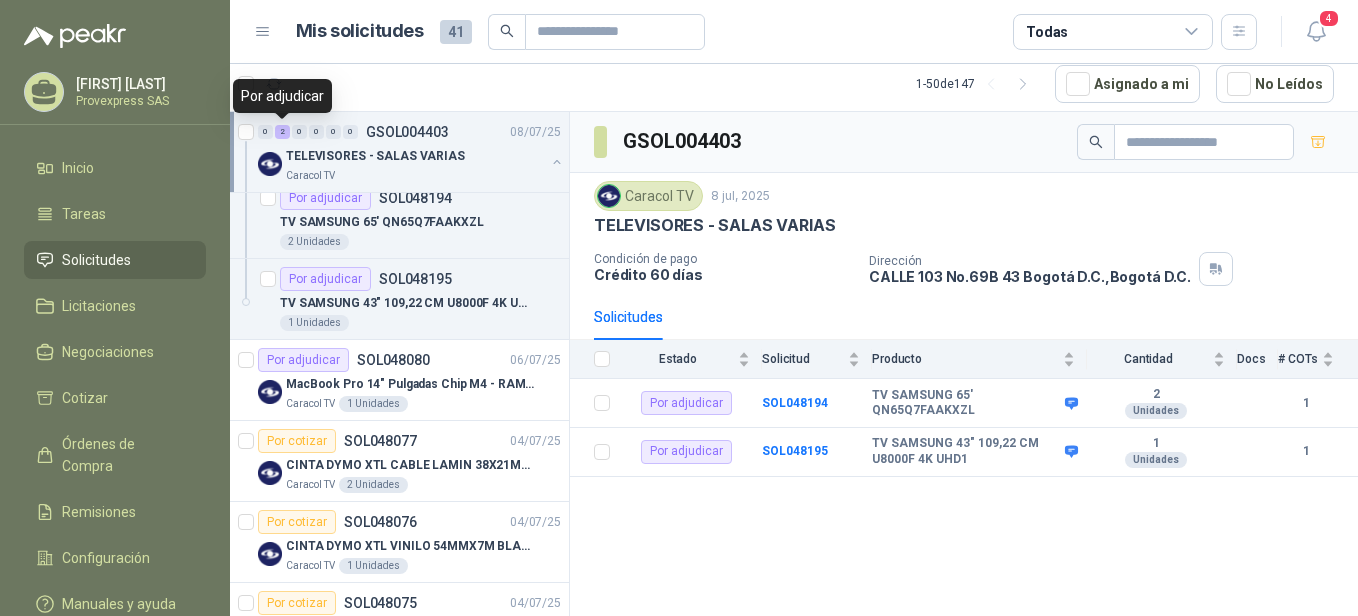 scroll, scrollTop: 0, scrollLeft: 0, axis: both 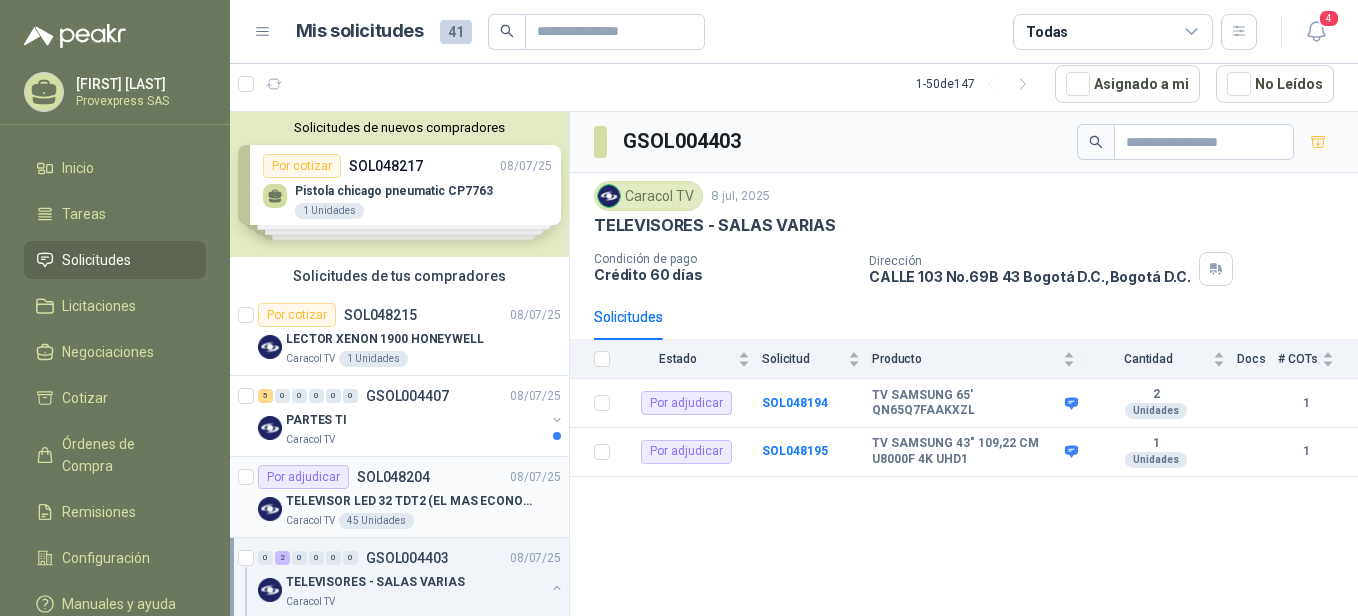 click on "Por adjudicar" at bounding box center (303, 477) 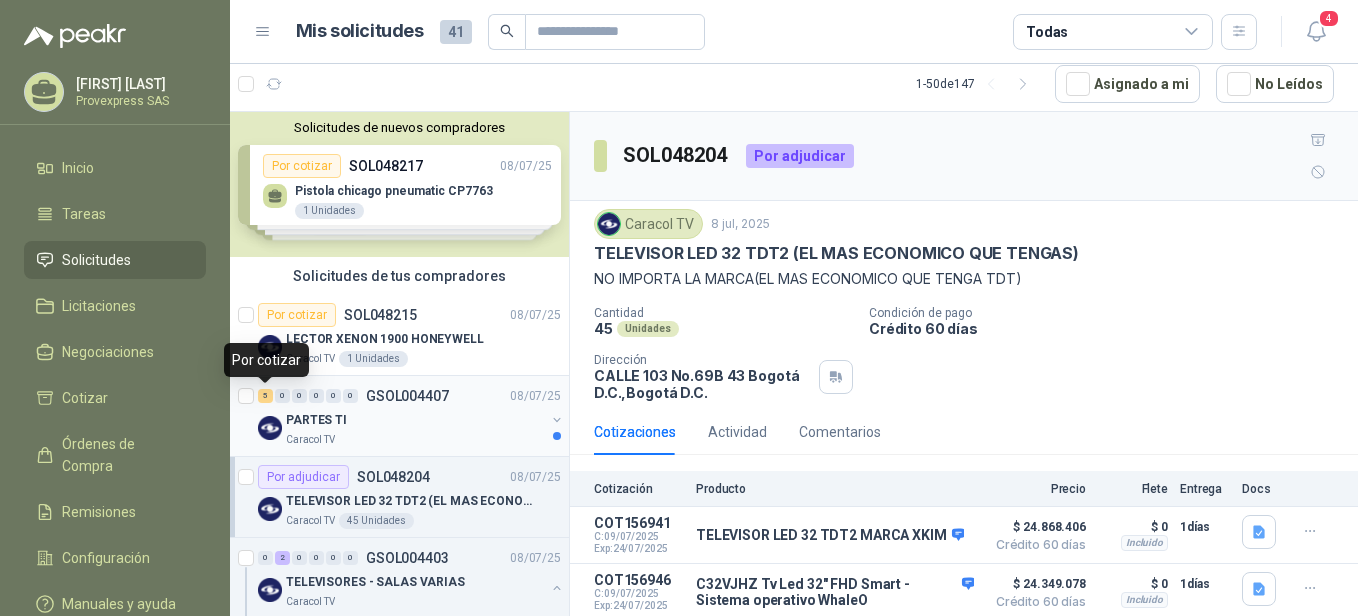 click on "5" at bounding box center (265, 396) 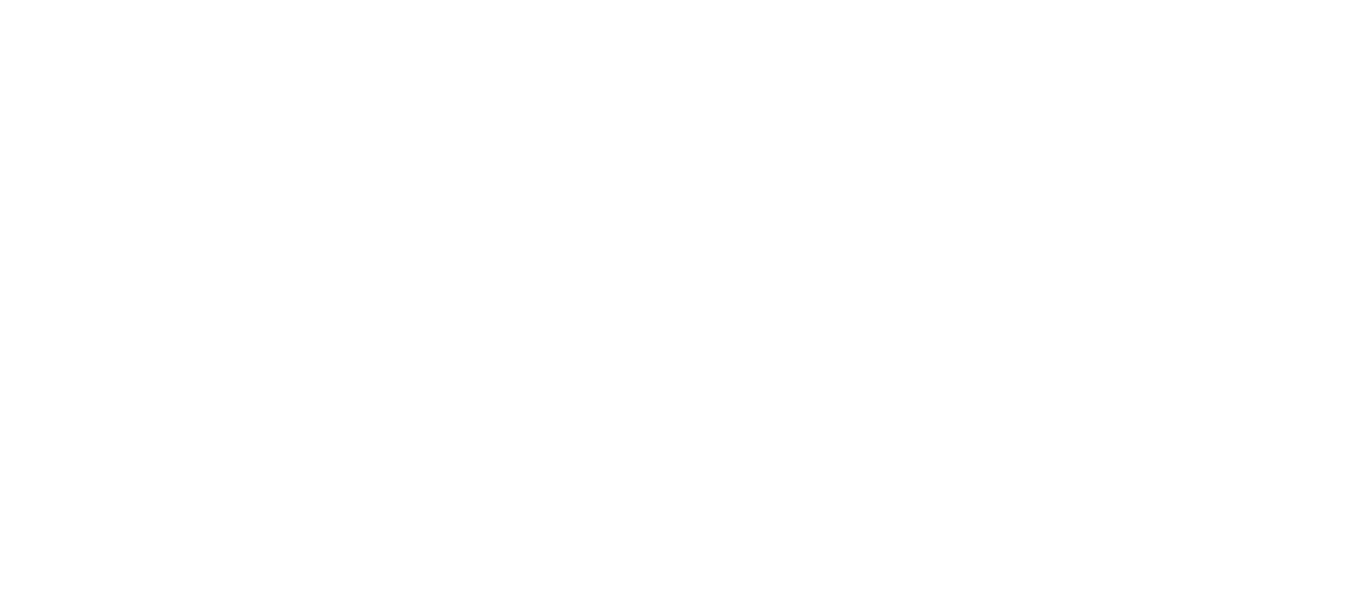 scroll, scrollTop: 0, scrollLeft: 0, axis: both 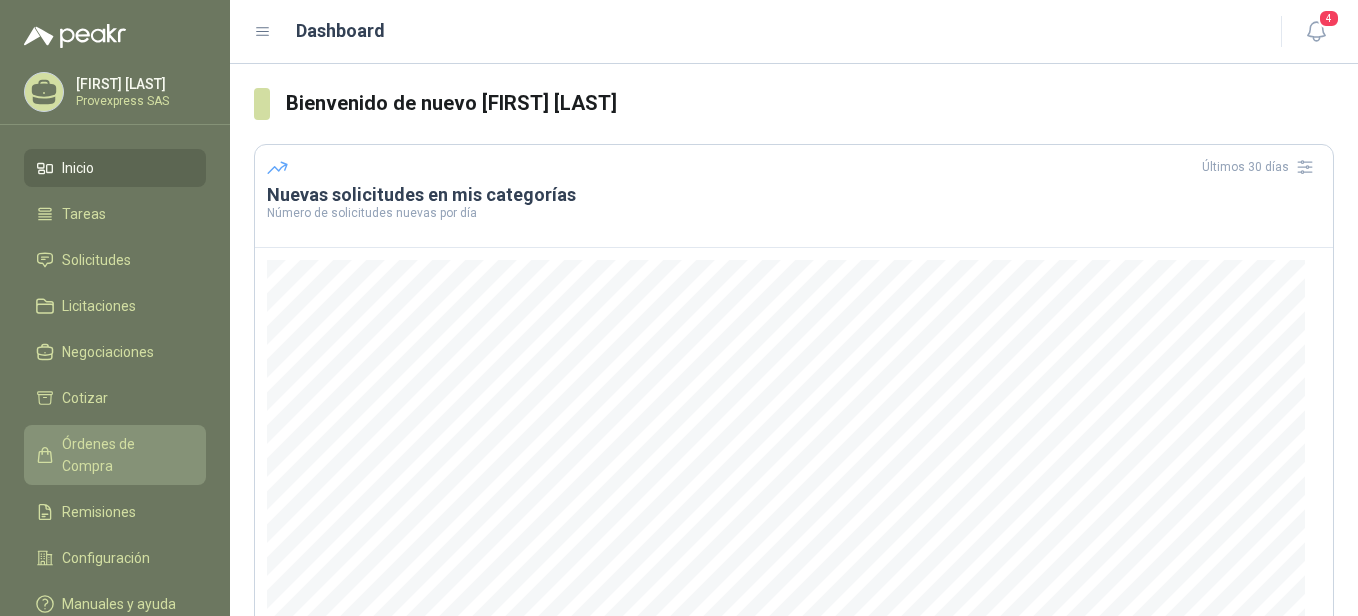 click on "Órdenes de Compra" at bounding box center [124, 455] 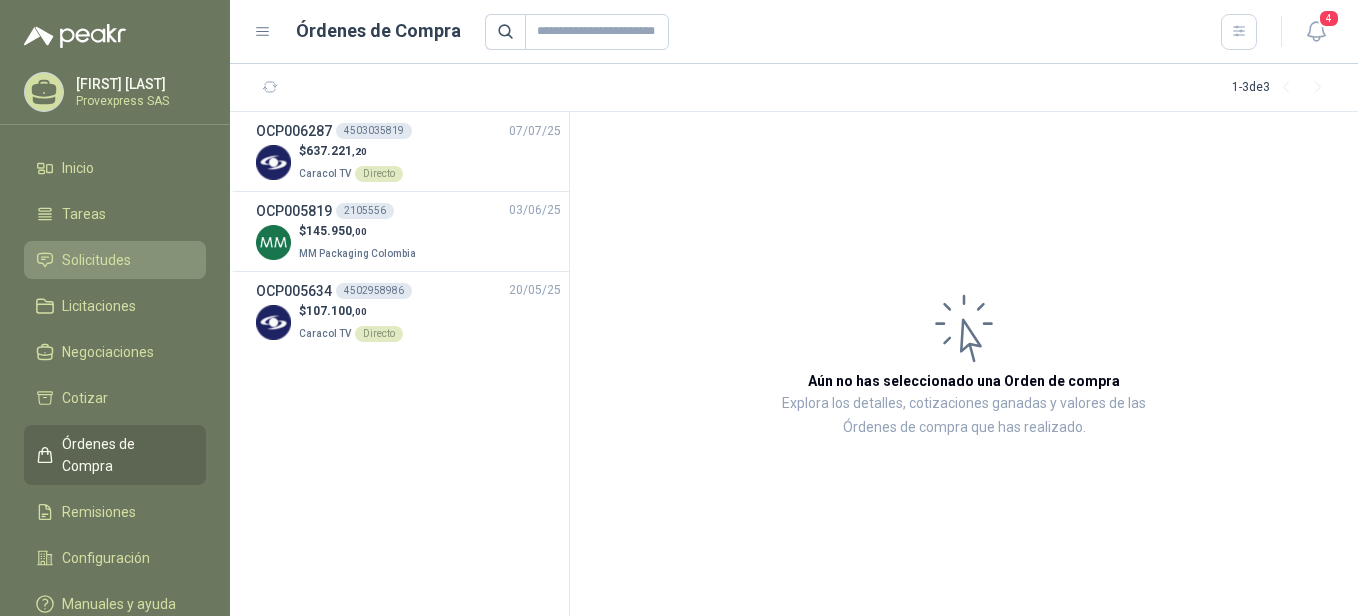 click on "Solicitudes" at bounding box center (96, 260) 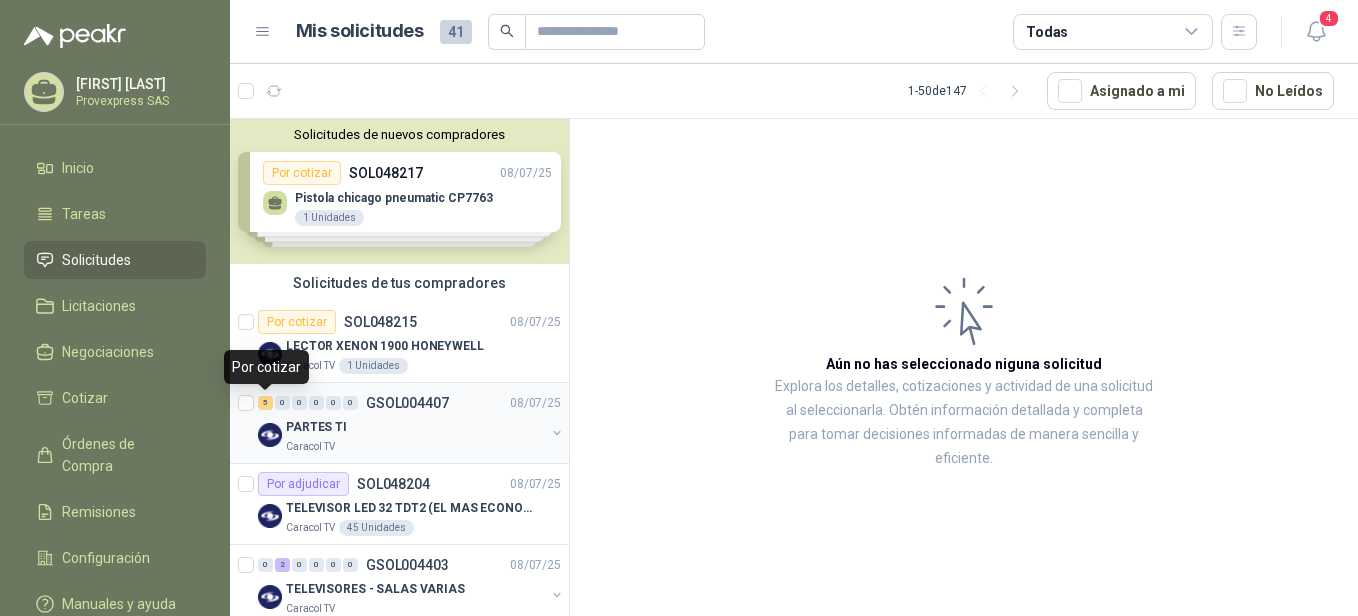 click on "5" at bounding box center [265, 403] 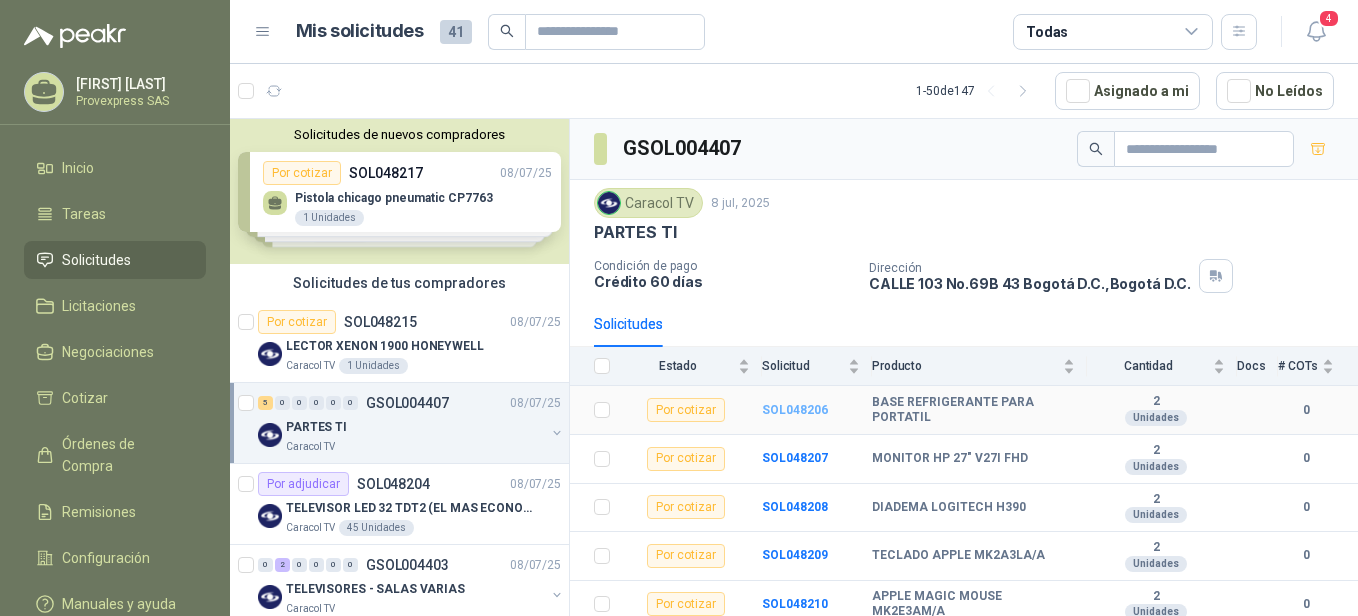 click on "SOL048206" at bounding box center (795, 410) 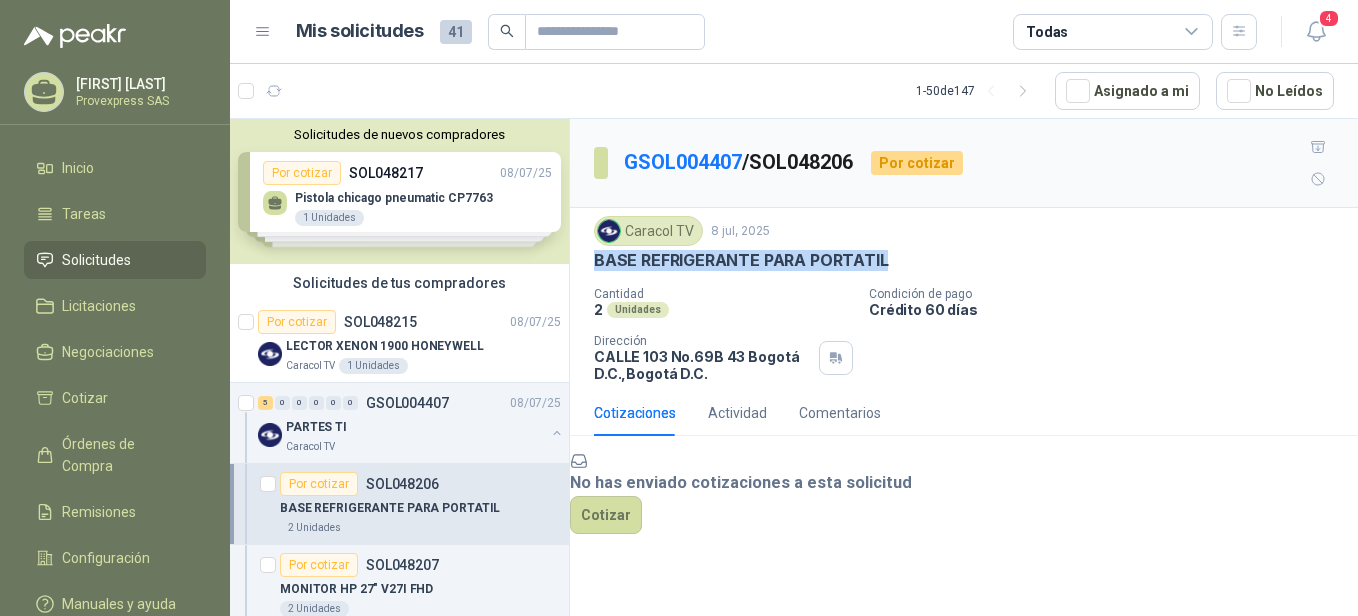 drag, startPoint x: 892, startPoint y: 227, endPoint x: 581, endPoint y: 240, distance: 311.27158 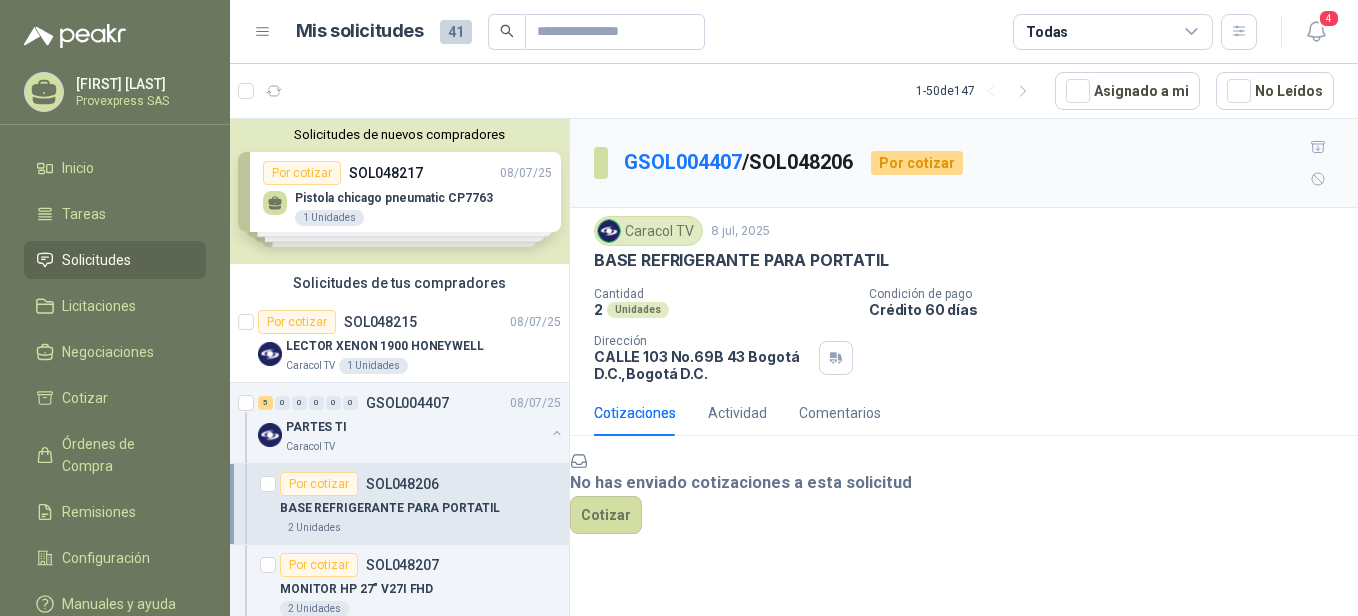 click on "Caracol TV [DATE]   BASE REFRIGERANTE PARA PORTATIL Cantidad 2   Unidades Condición de pago Crédito 60 días Dirección CALLE 103 No.69B 43   [CITY], [STATE]" at bounding box center [964, 299] 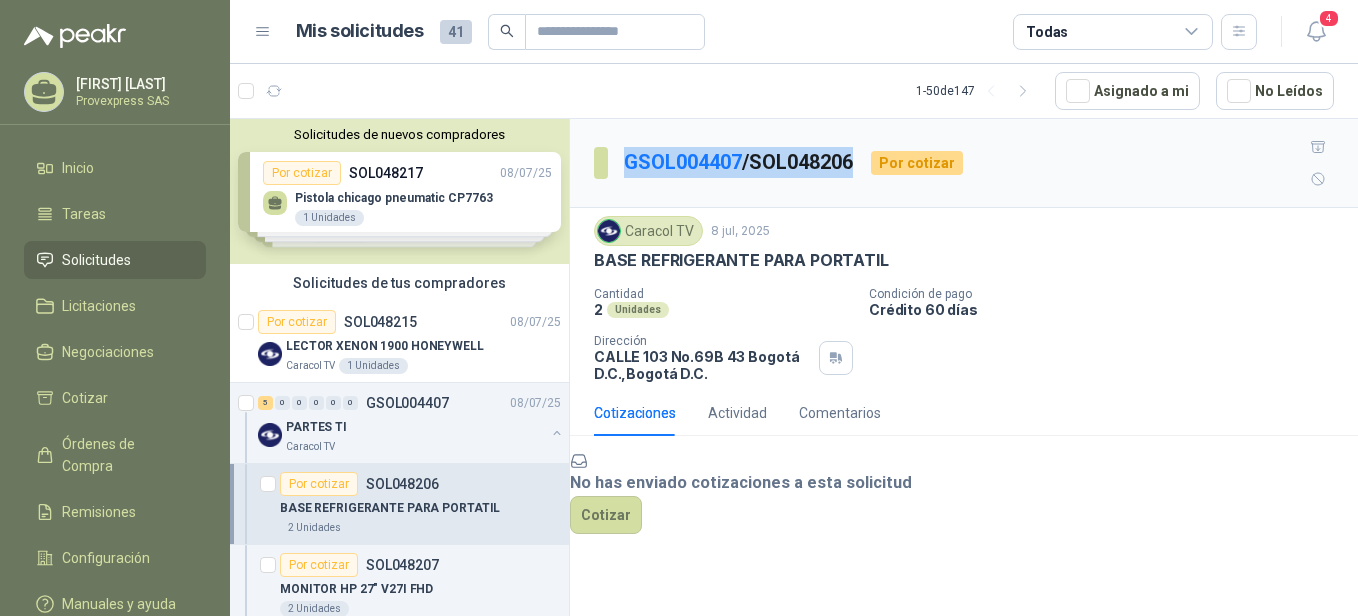 drag, startPoint x: 873, startPoint y: 140, endPoint x: 615, endPoint y: 137, distance: 258.01746 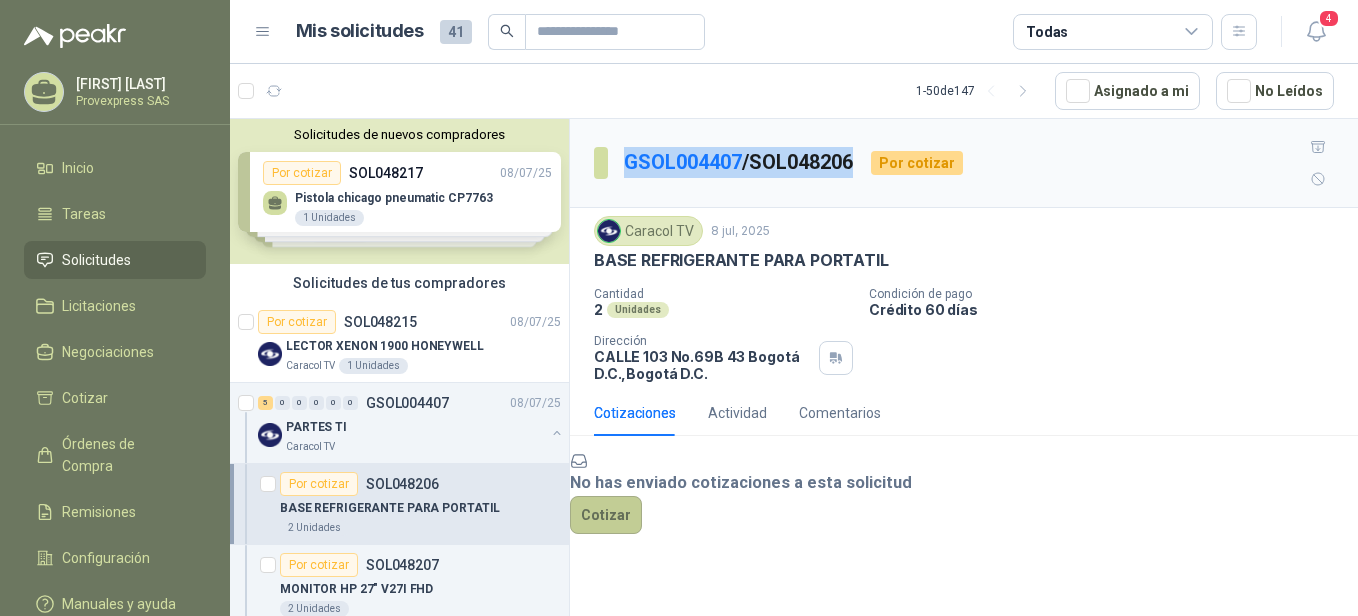 click on "Cotizar" at bounding box center (606, 515) 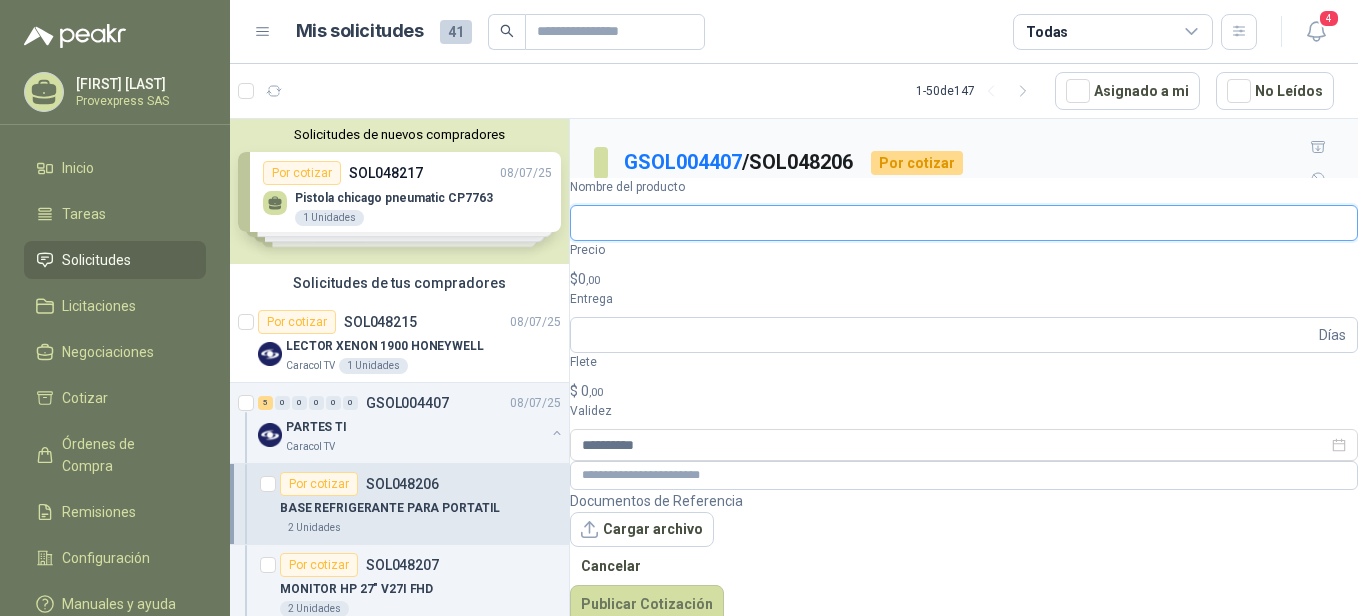 click on "Nombre del producto" at bounding box center (964, 223) 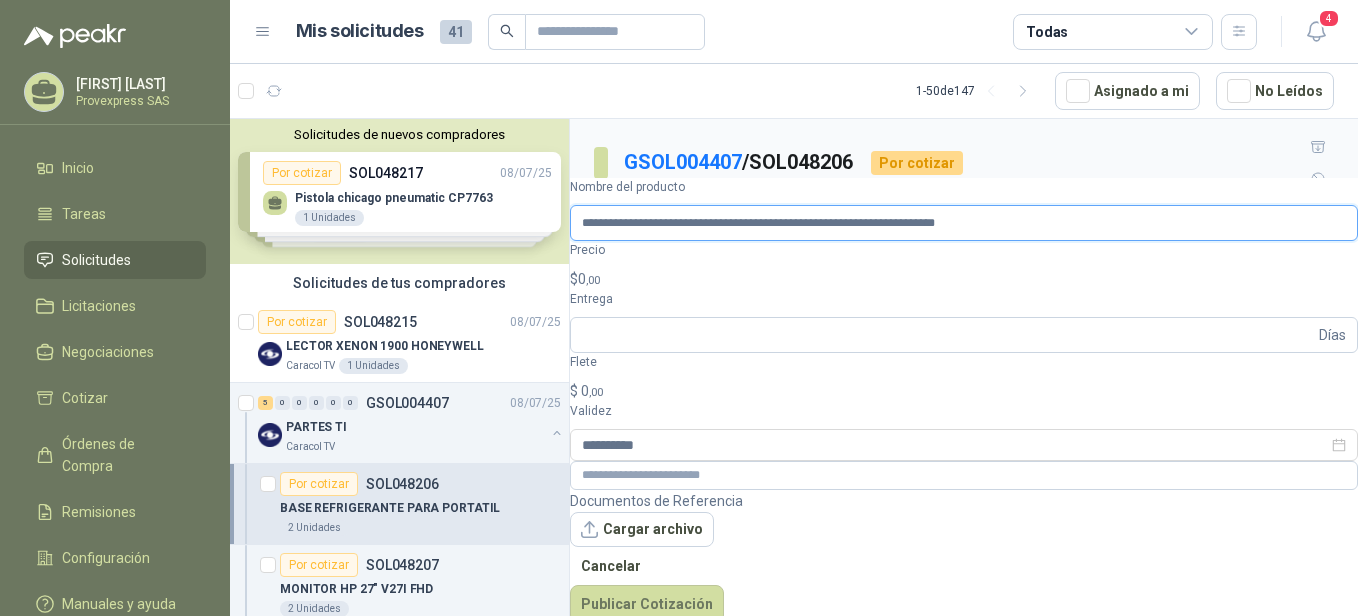 scroll, scrollTop: 0, scrollLeft: 79, axis: horizontal 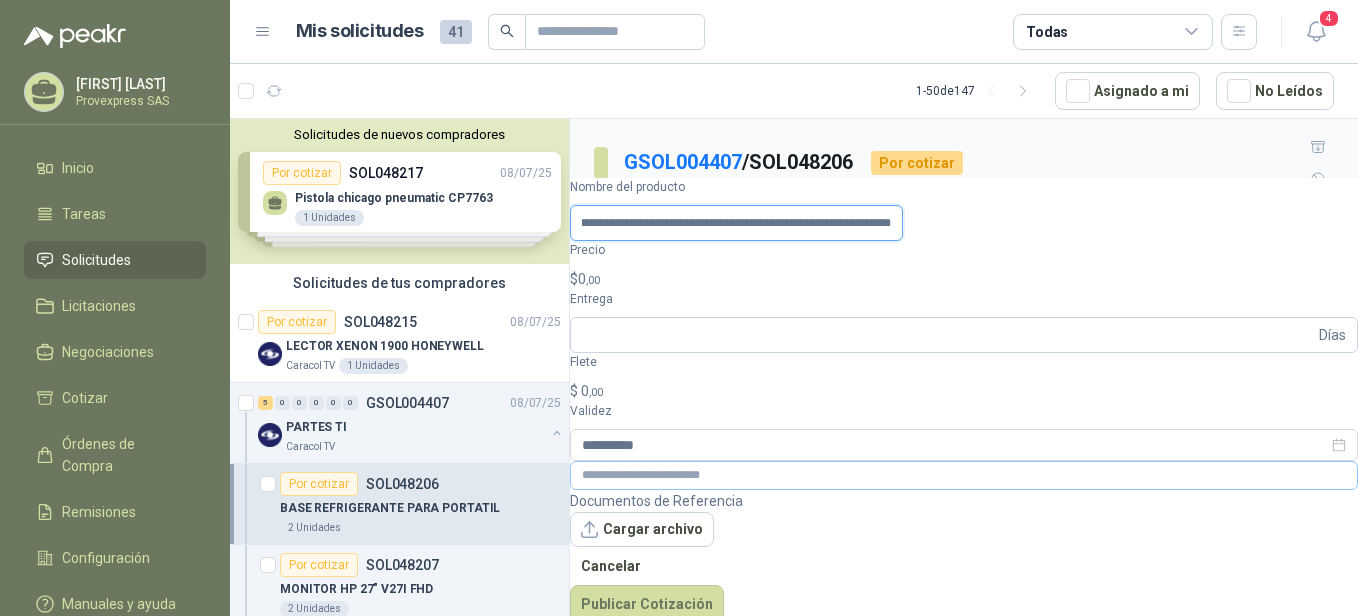 type on "**********" 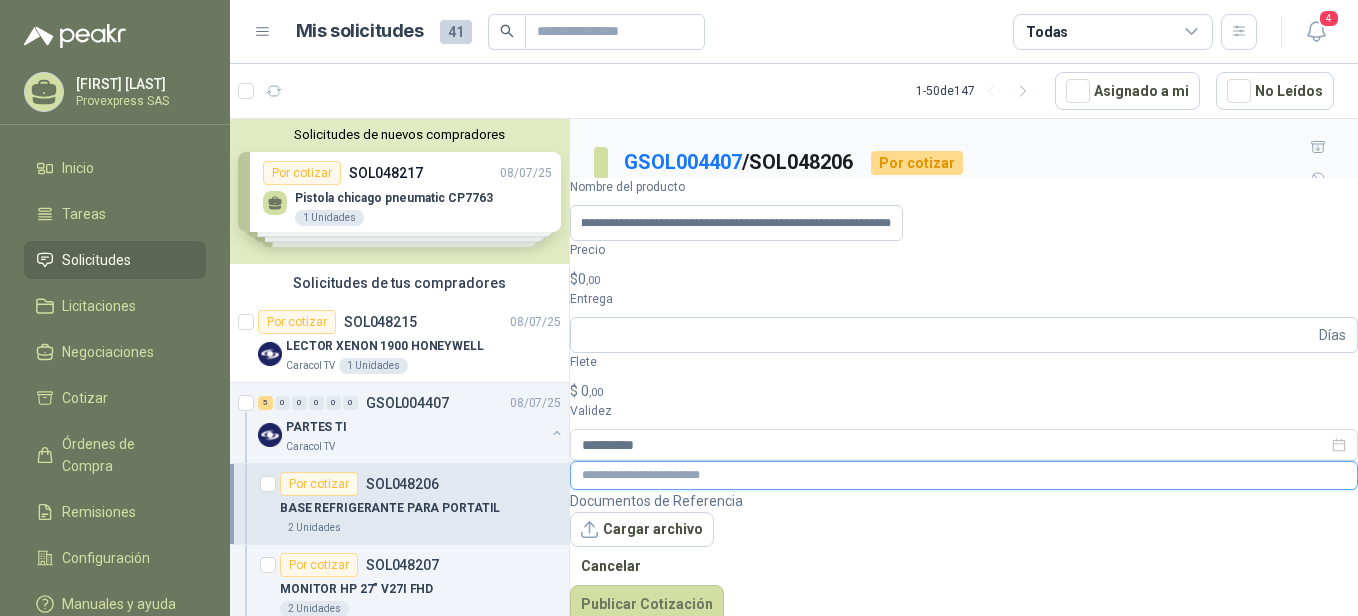 click at bounding box center [964, 475] 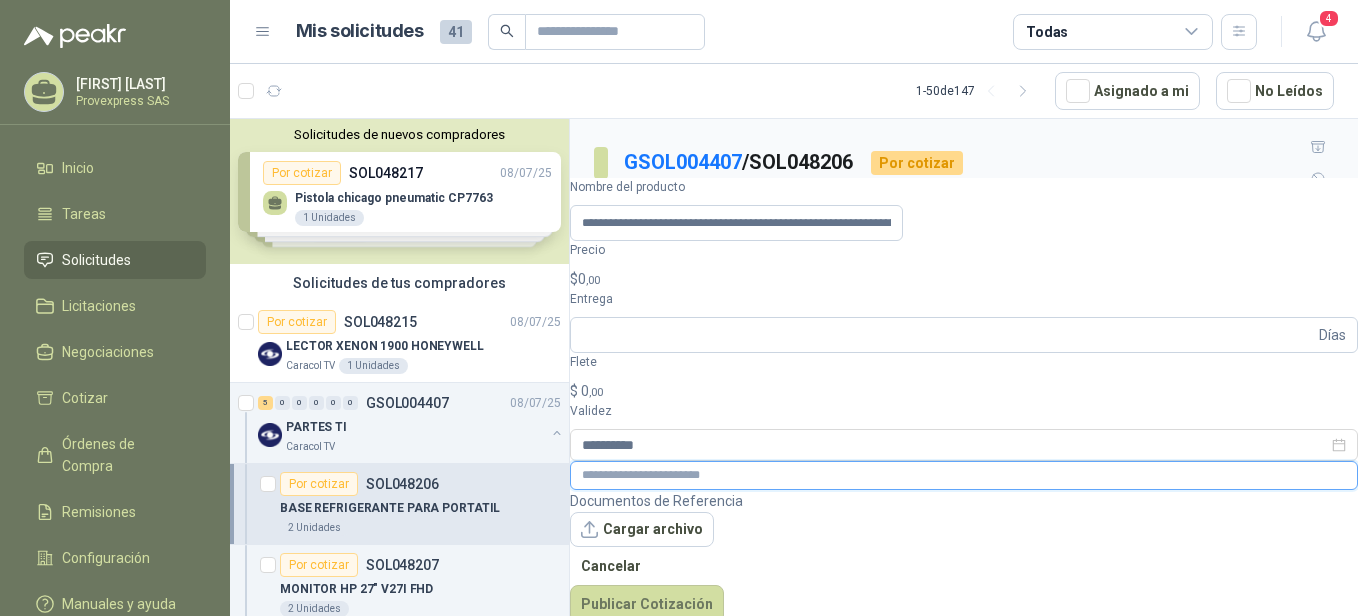 paste on "**********" 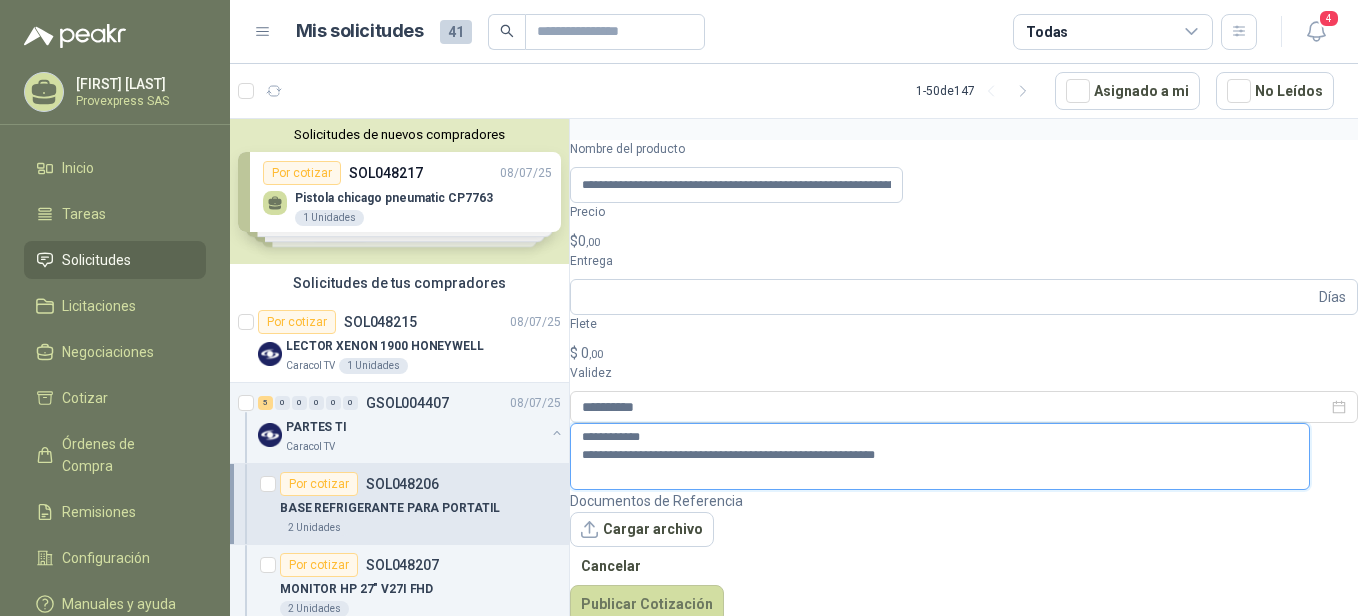 type on "**********" 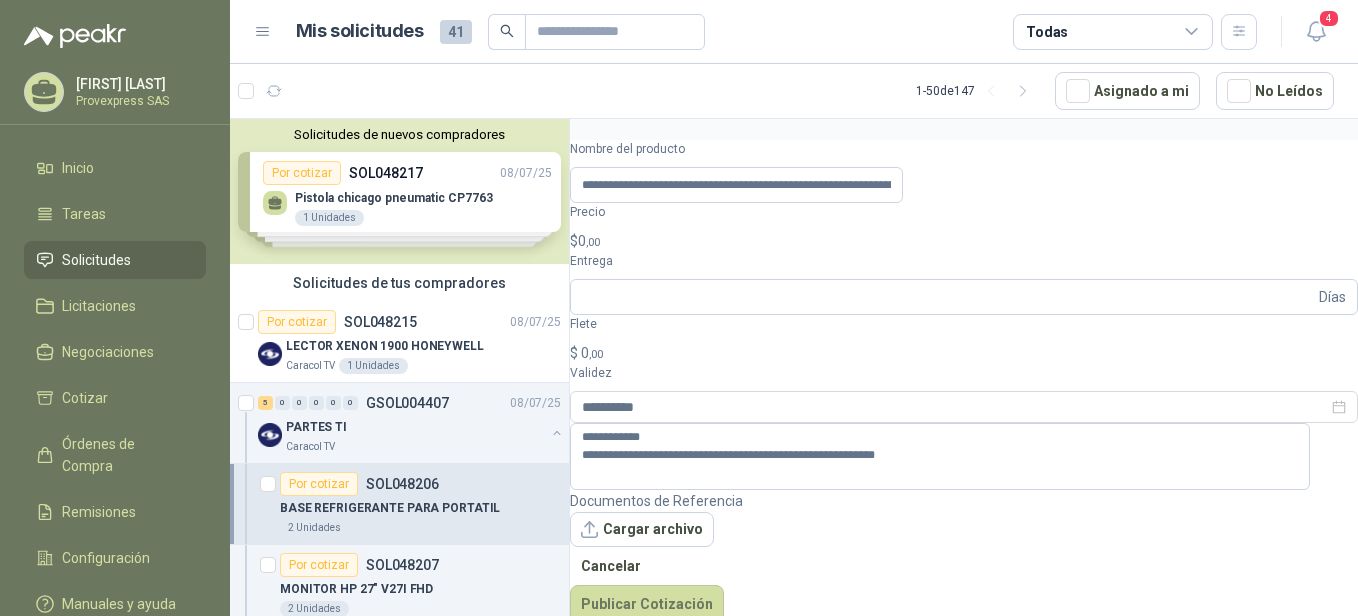 click on "$  0 ,00" at bounding box center (964, 241) 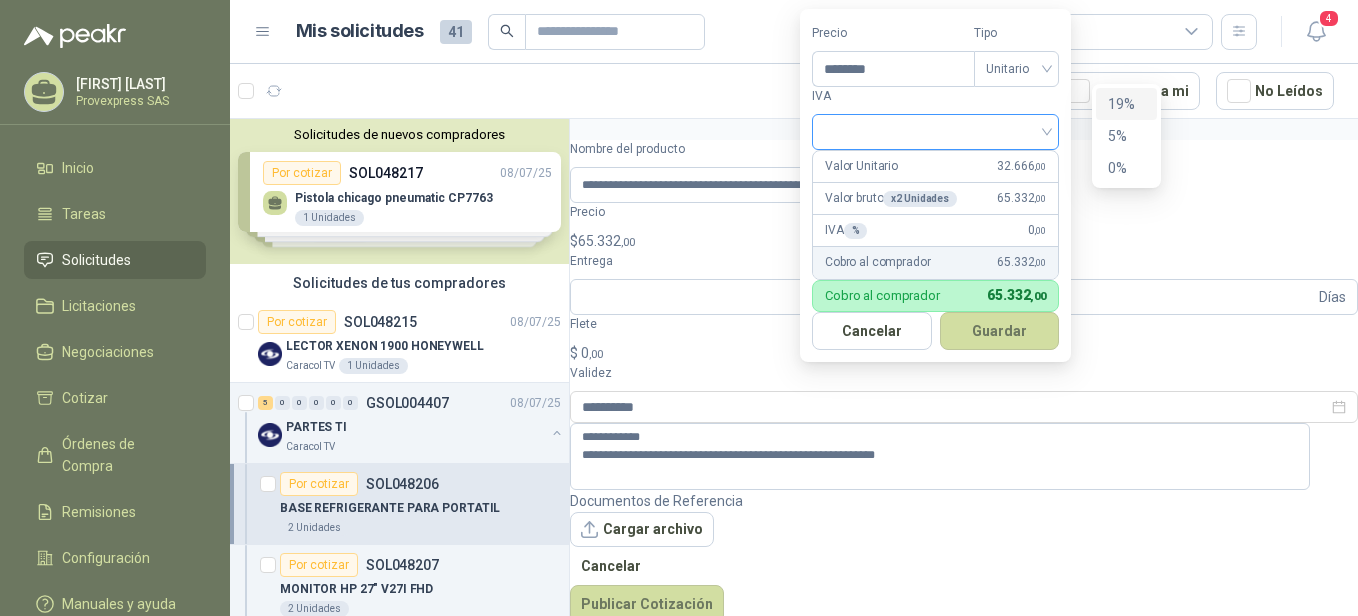 click at bounding box center [935, 132] 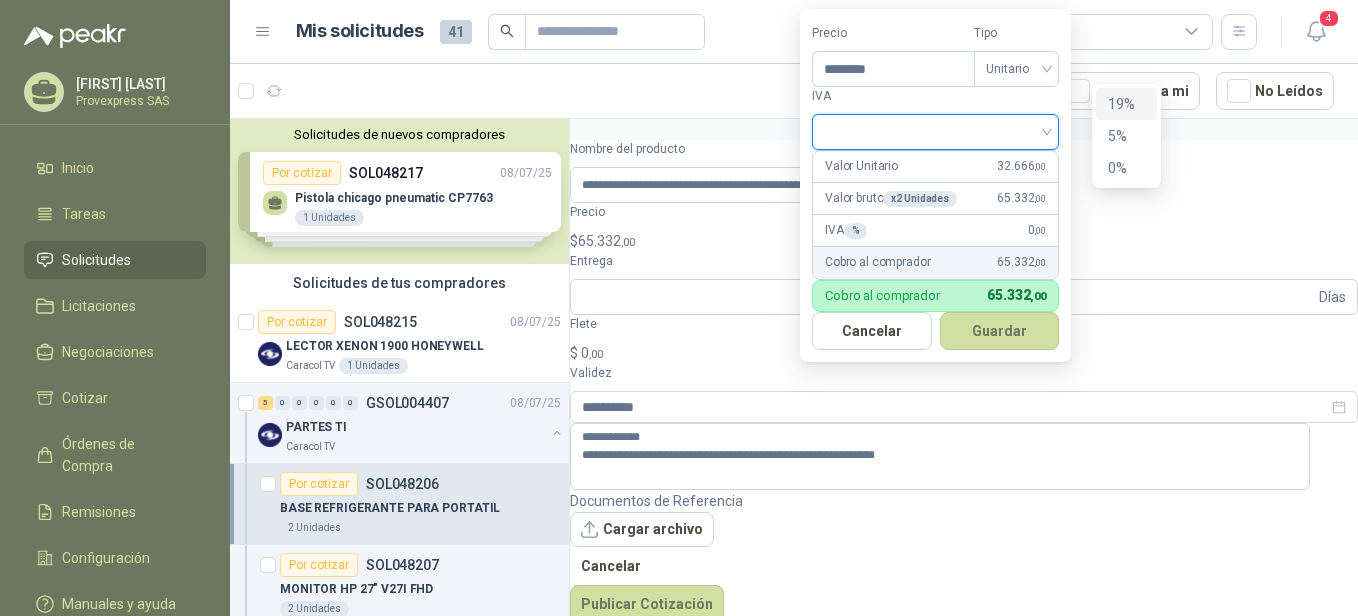 click on "19%" at bounding box center [1126, 104] 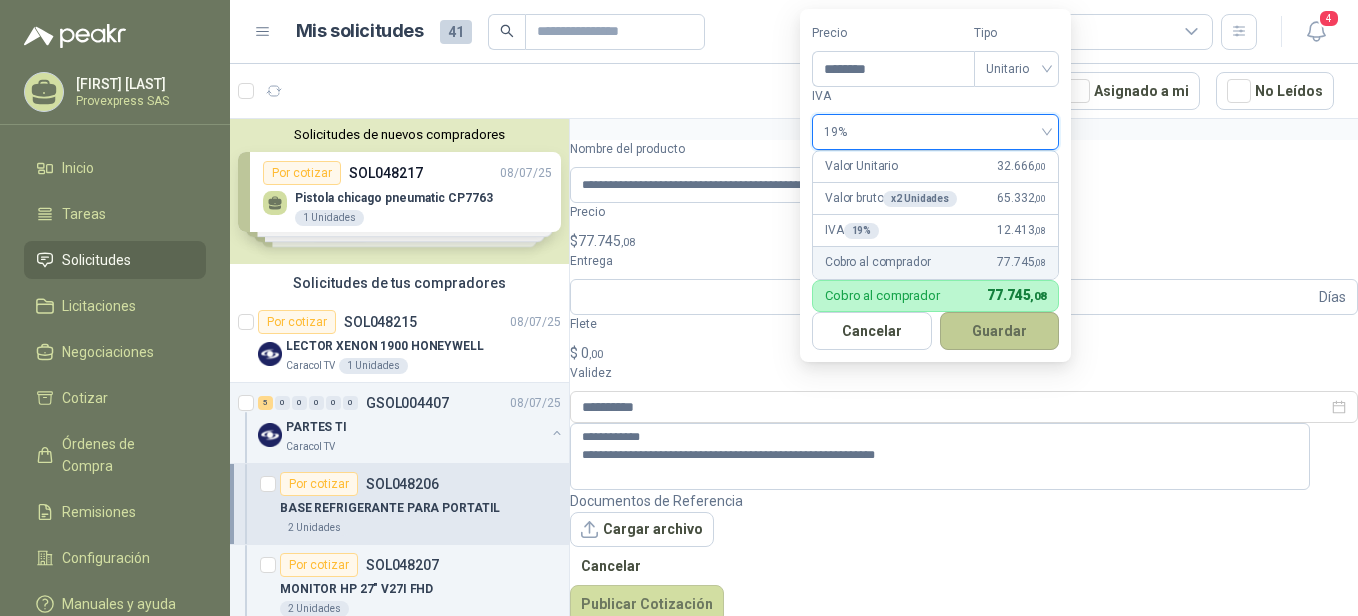 click on "Guardar" at bounding box center (1000, 331) 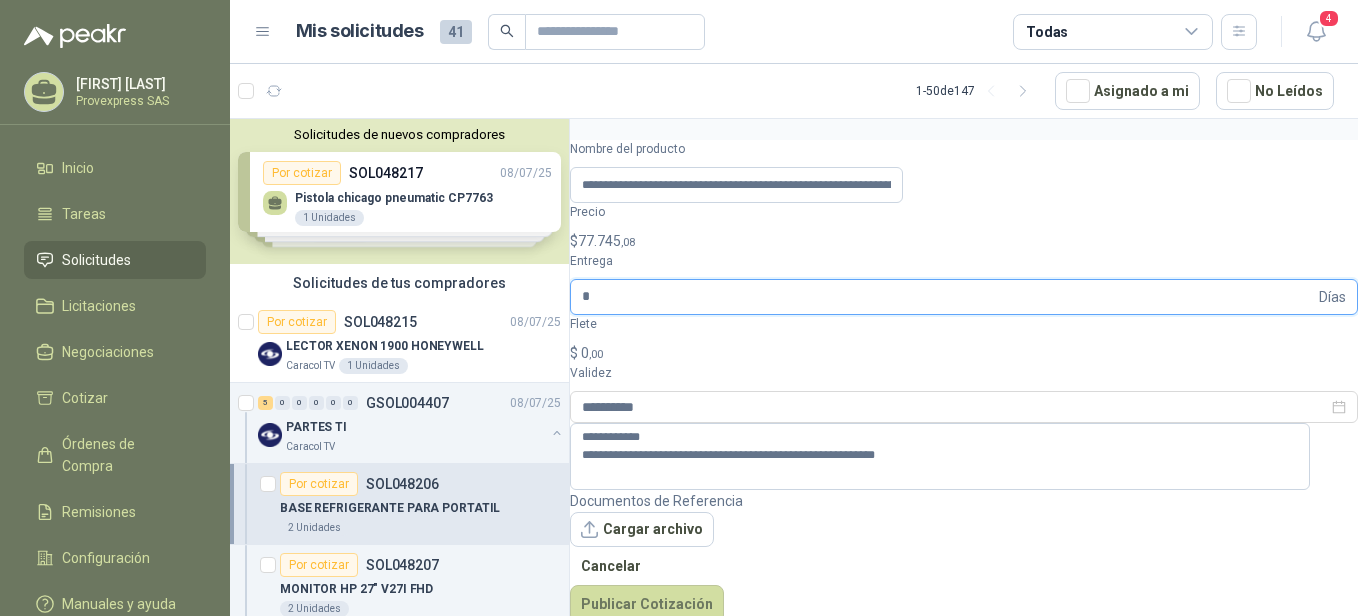type on "*" 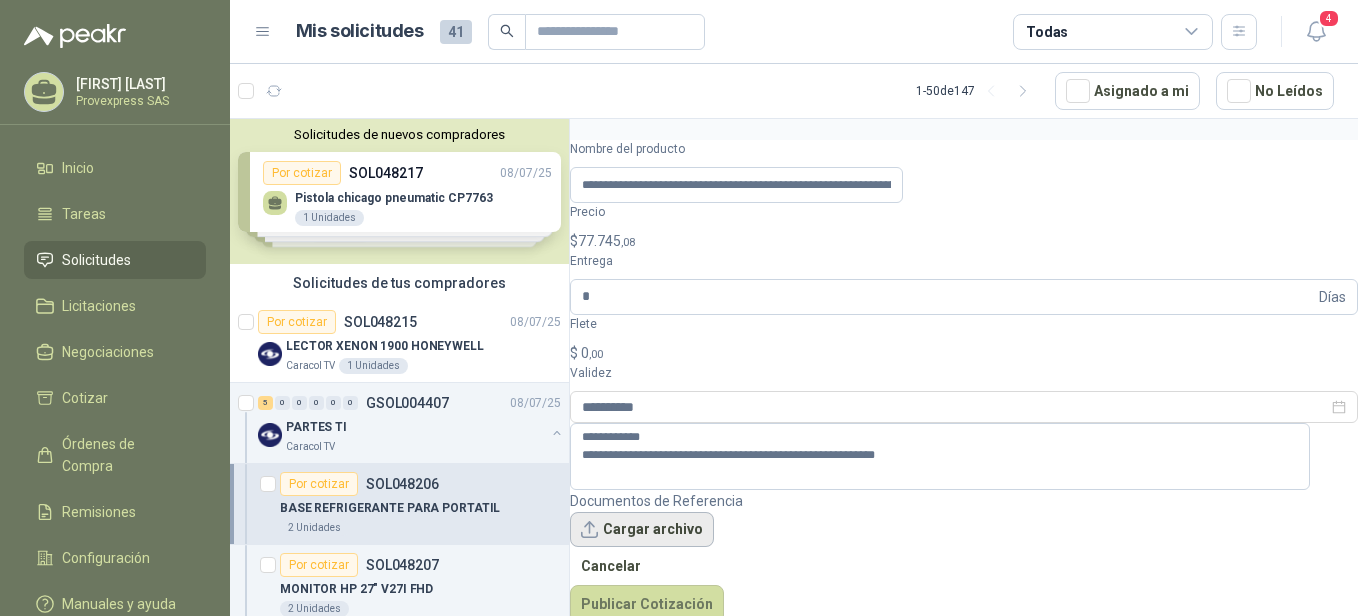 click on "Cargar archivo" at bounding box center [642, 530] 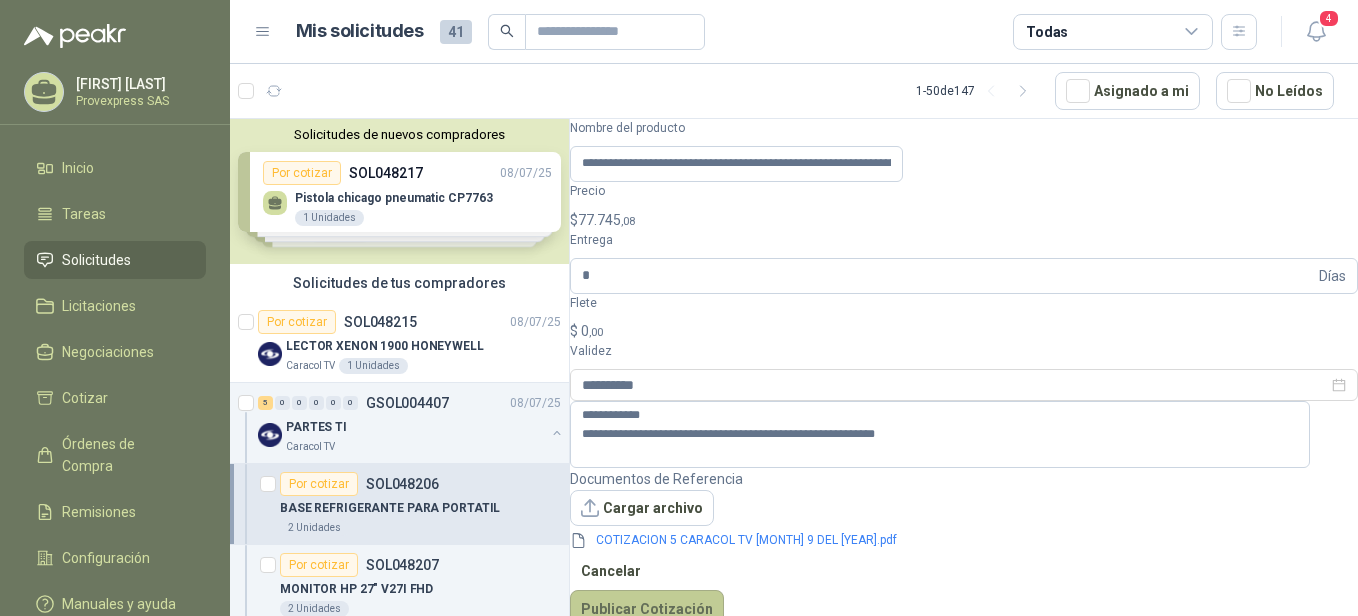 click on "Publicar Cotización" at bounding box center (647, 609) 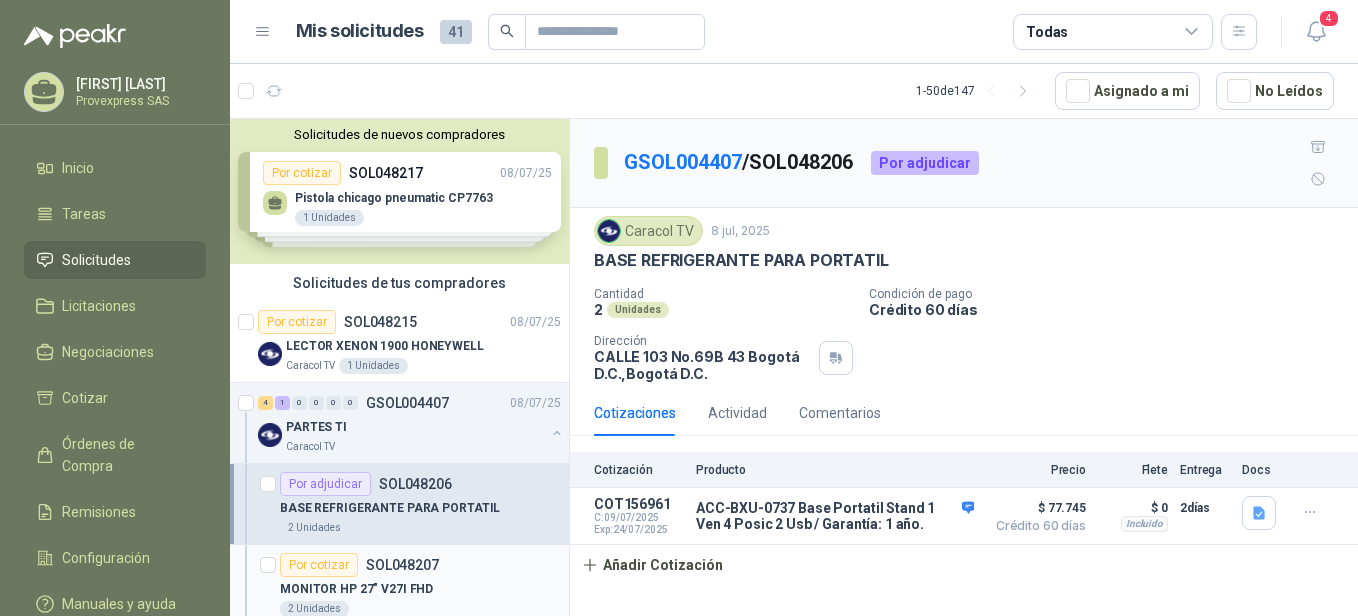 click on "Por cotizar" at bounding box center (319, 565) 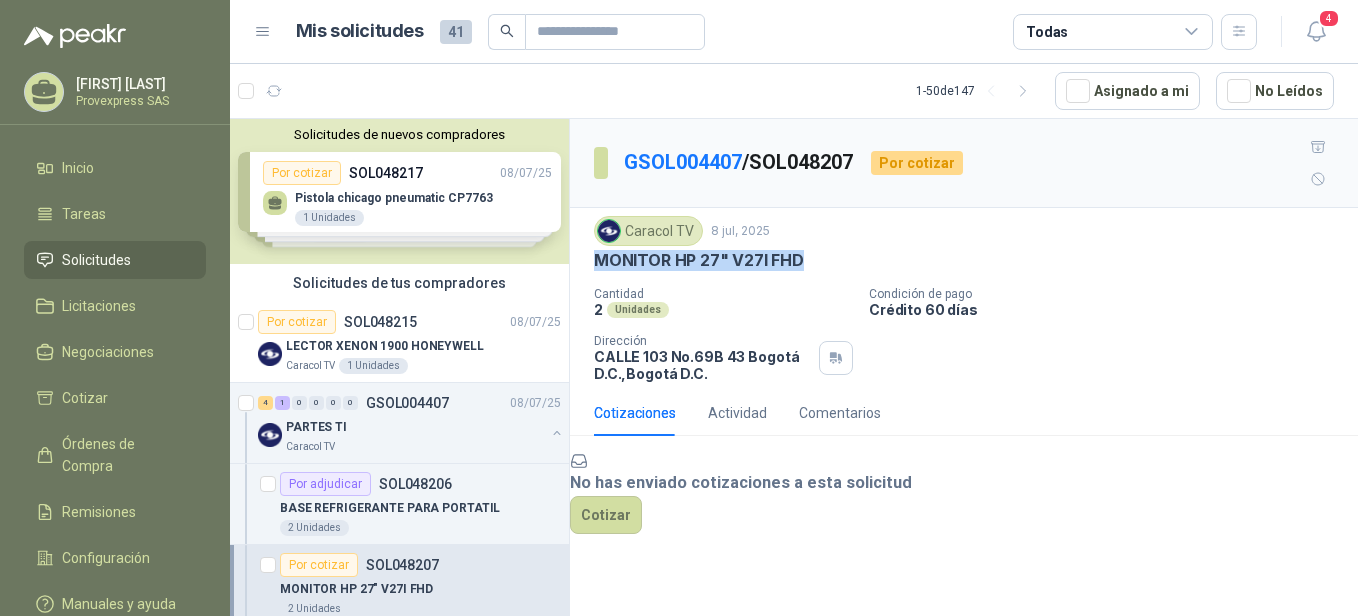 drag, startPoint x: 822, startPoint y: 225, endPoint x: 574, endPoint y: 226, distance: 248.00201 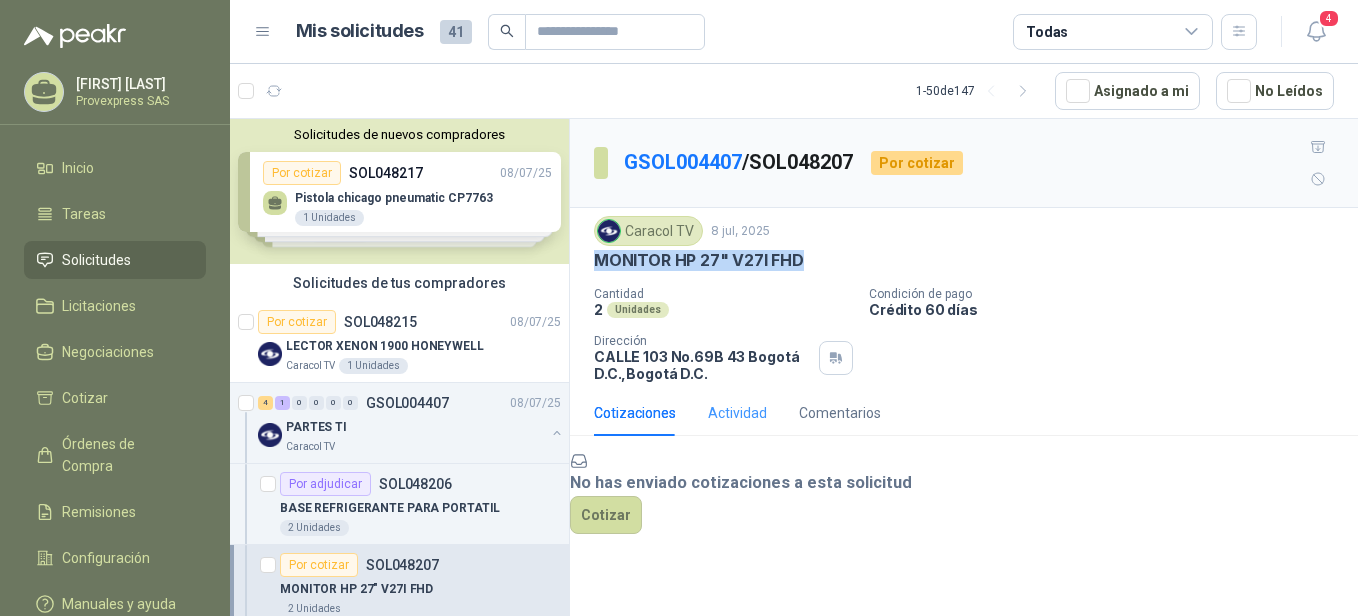 copy on "MONITOR HP 27" V27I FHD" 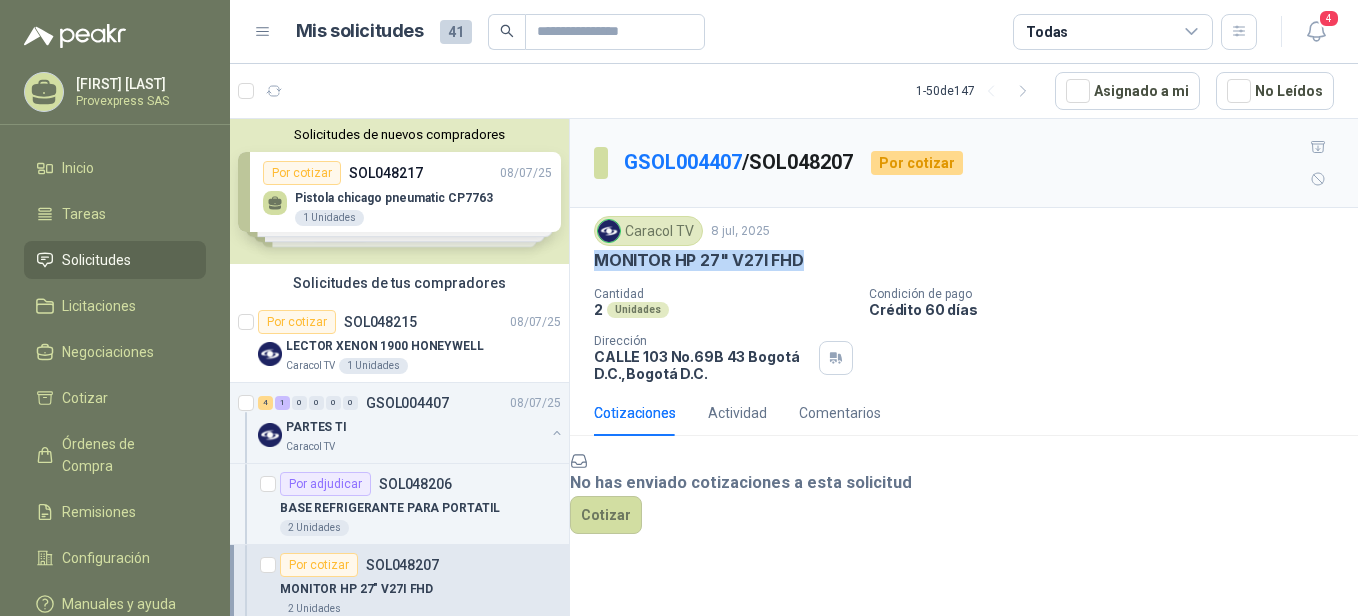 copy on "MONITOR HP 27" V27I FHD" 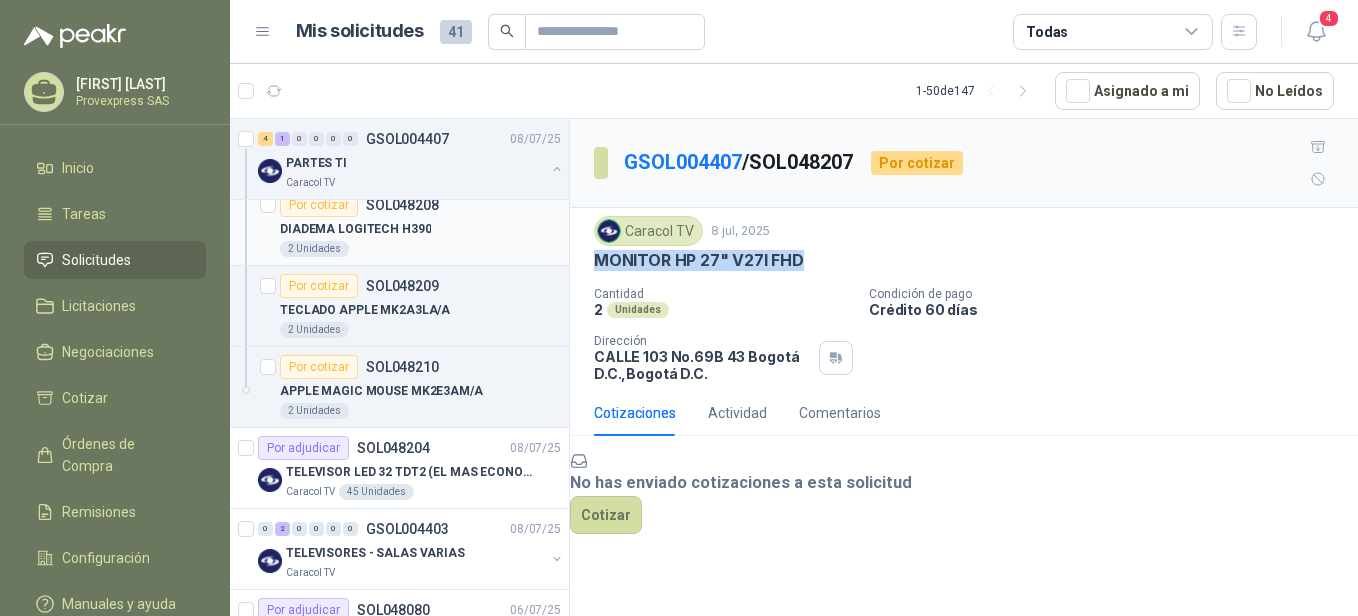 click on "Por cotizar" at bounding box center (319, 205) 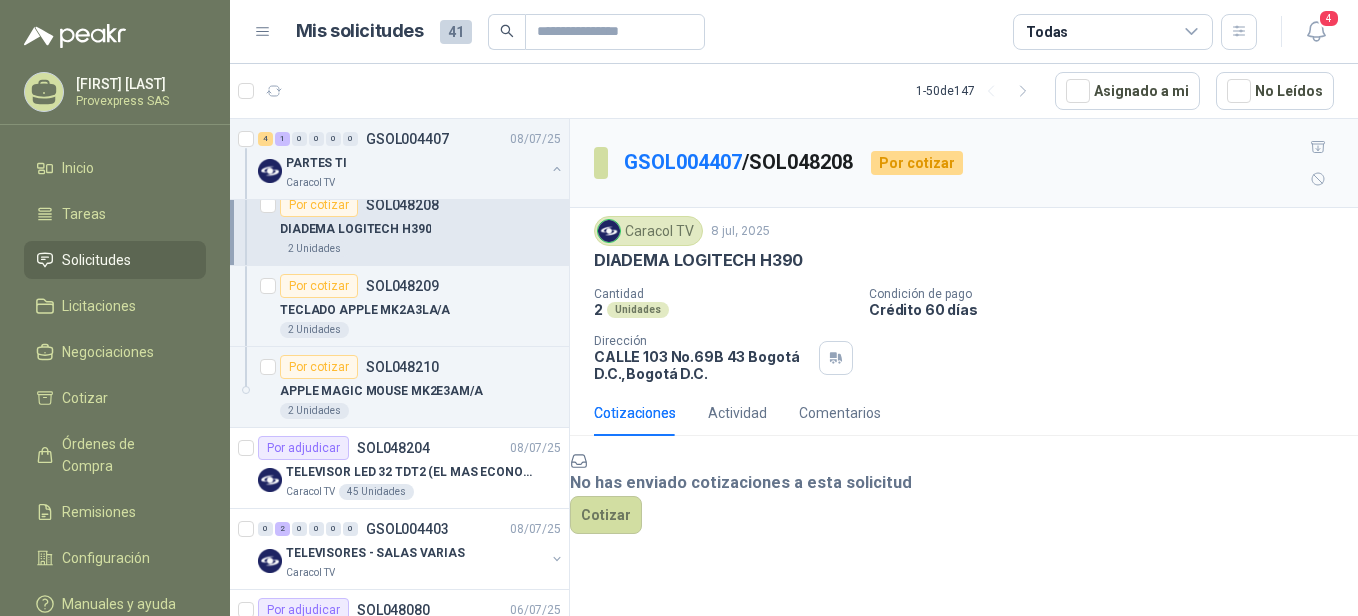 drag, startPoint x: 811, startPoint y: 224, endPoint x: 560, endPoint y: 231, distance: 251.0976 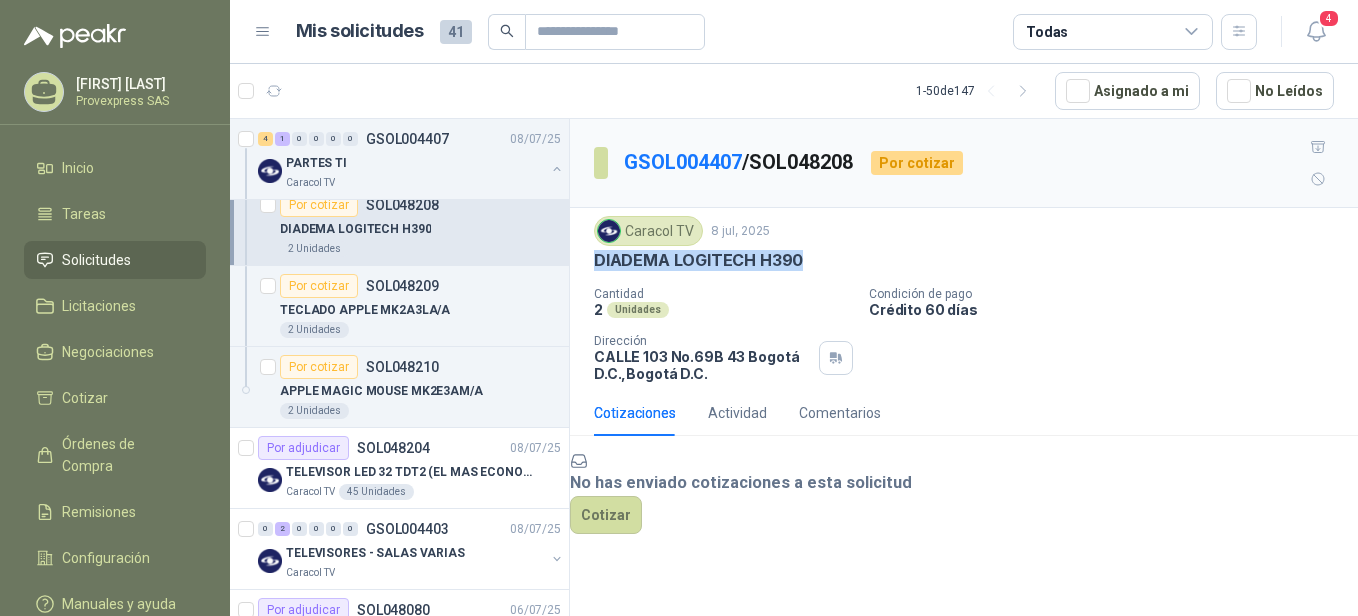 drag, startPoint x: 807, startPoint y: 217, endPoint x: 583, endPoint y: 227, distance: 224.2231 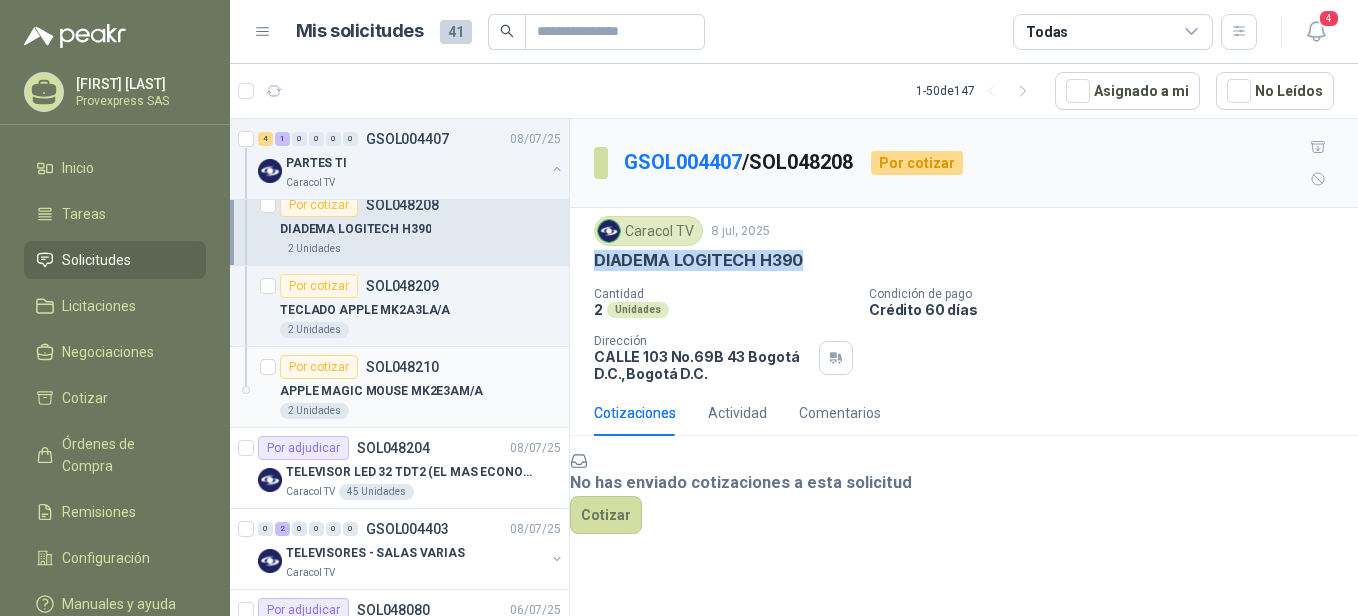 click on "Por cotizar" at bounding box center [319, 367] 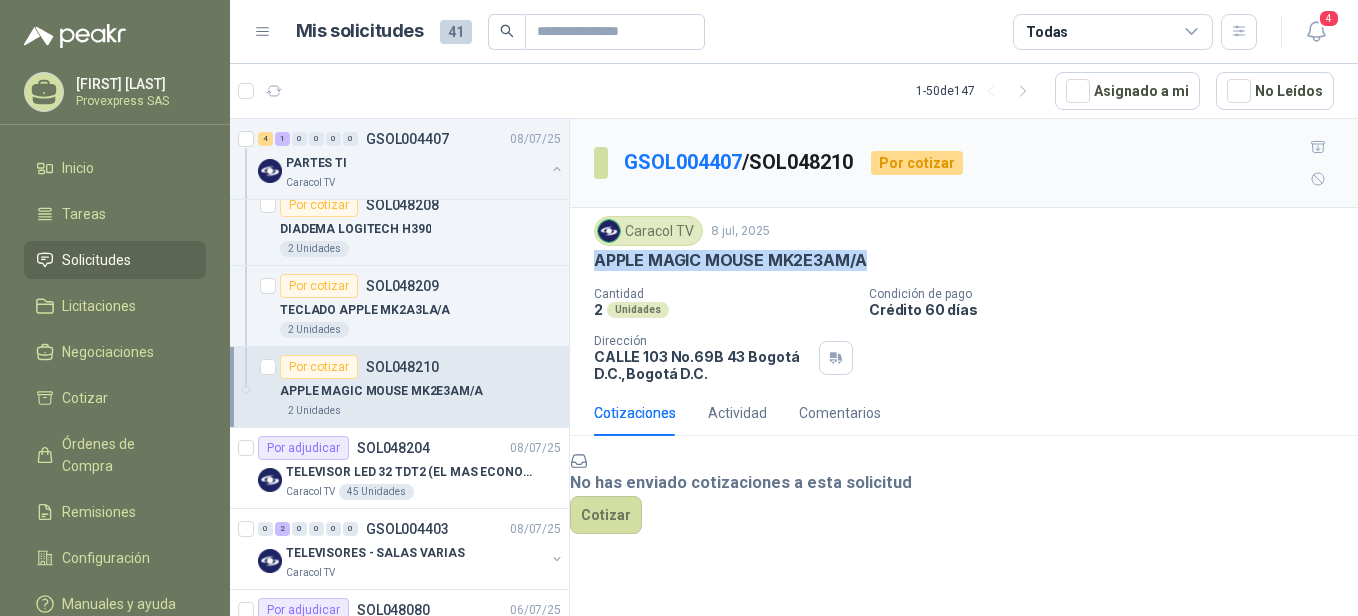 drag, startPoint x: 885, startPoint y: 227, endPoint x: 595, endPoint y: 233, distance: 290.06207 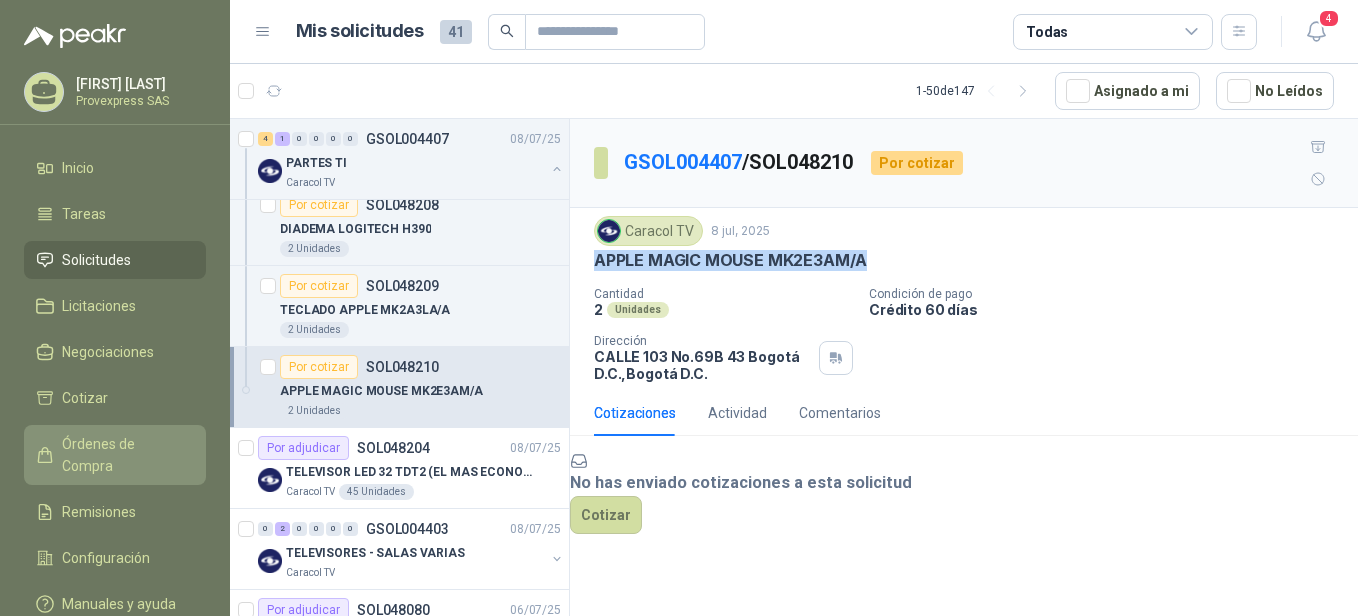 click on "Órdenes de Compra" at bounding box center (124, 455) 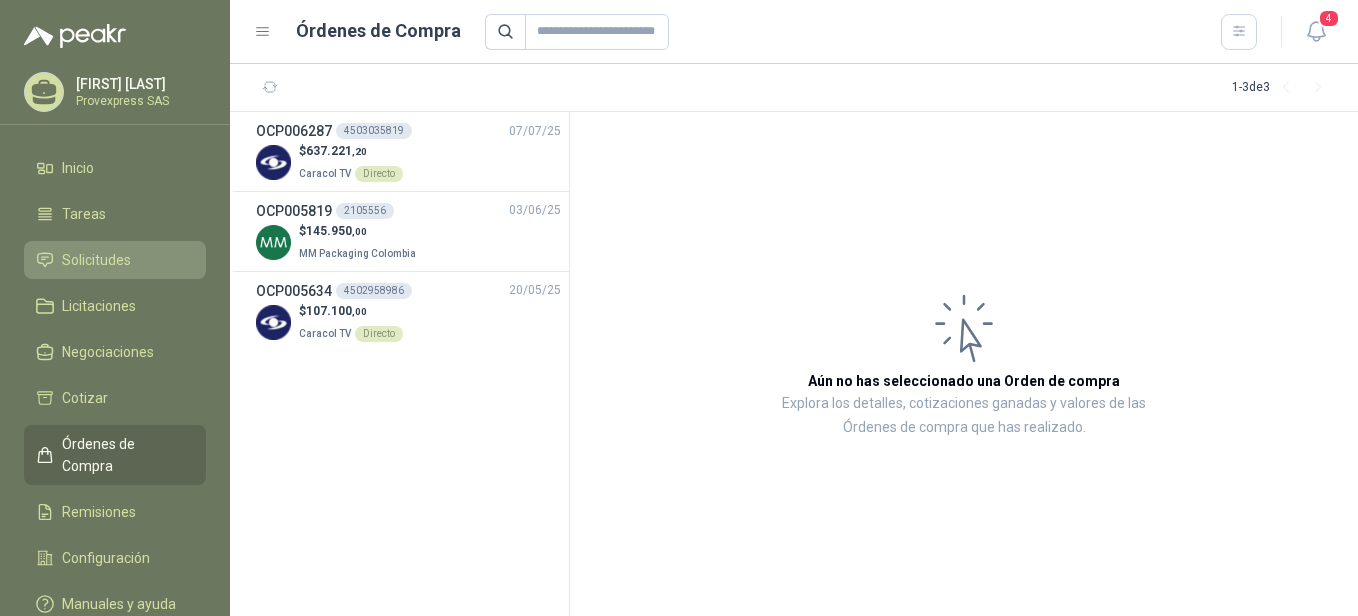 click on "Solicitudes" at bounding box center (96, 260) 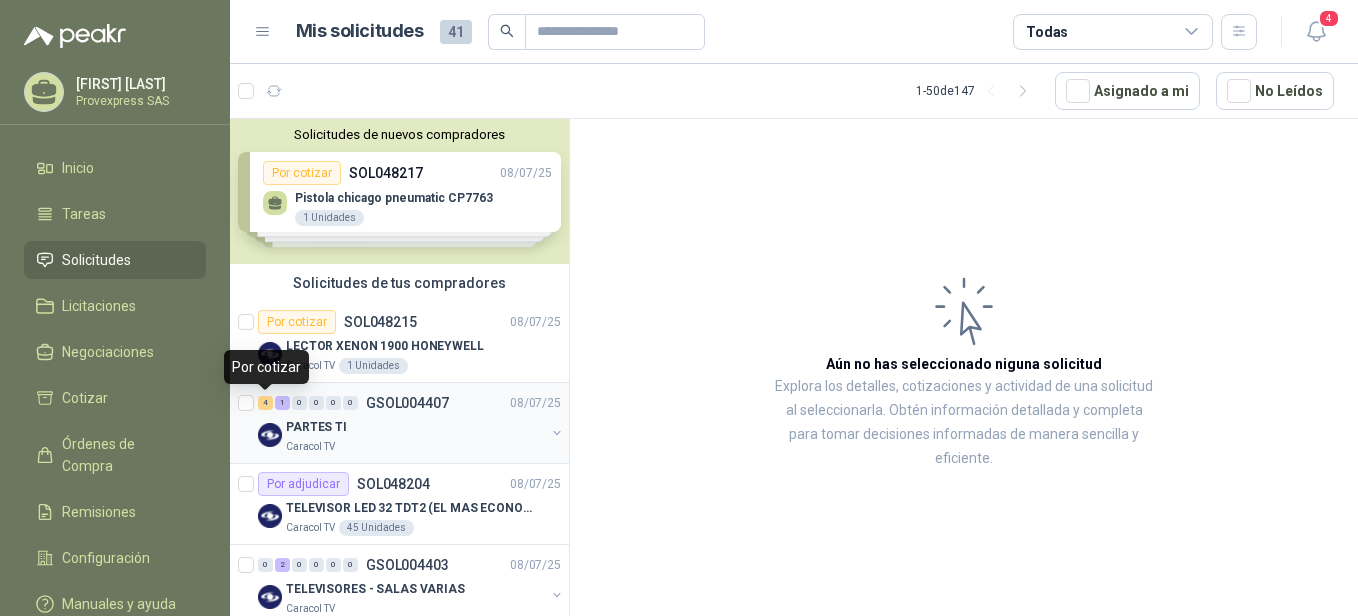 click on "4" at bounding box center (265, 403) 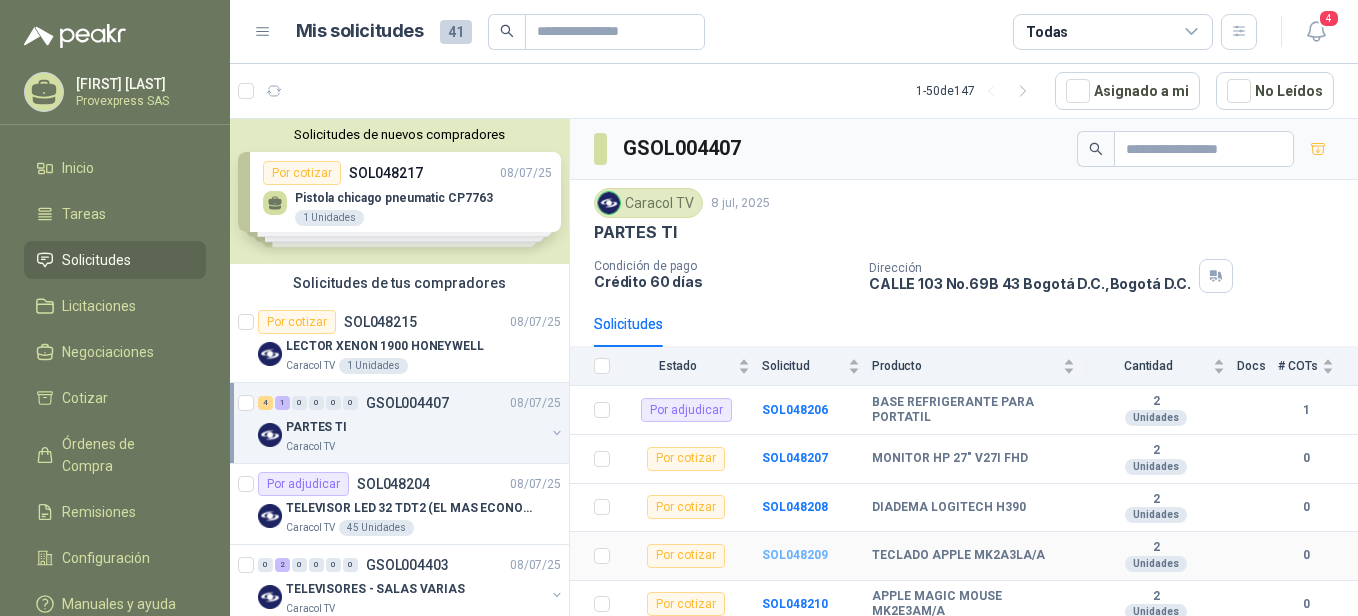 click on "SOL048209" at bounding box center (795, 555) 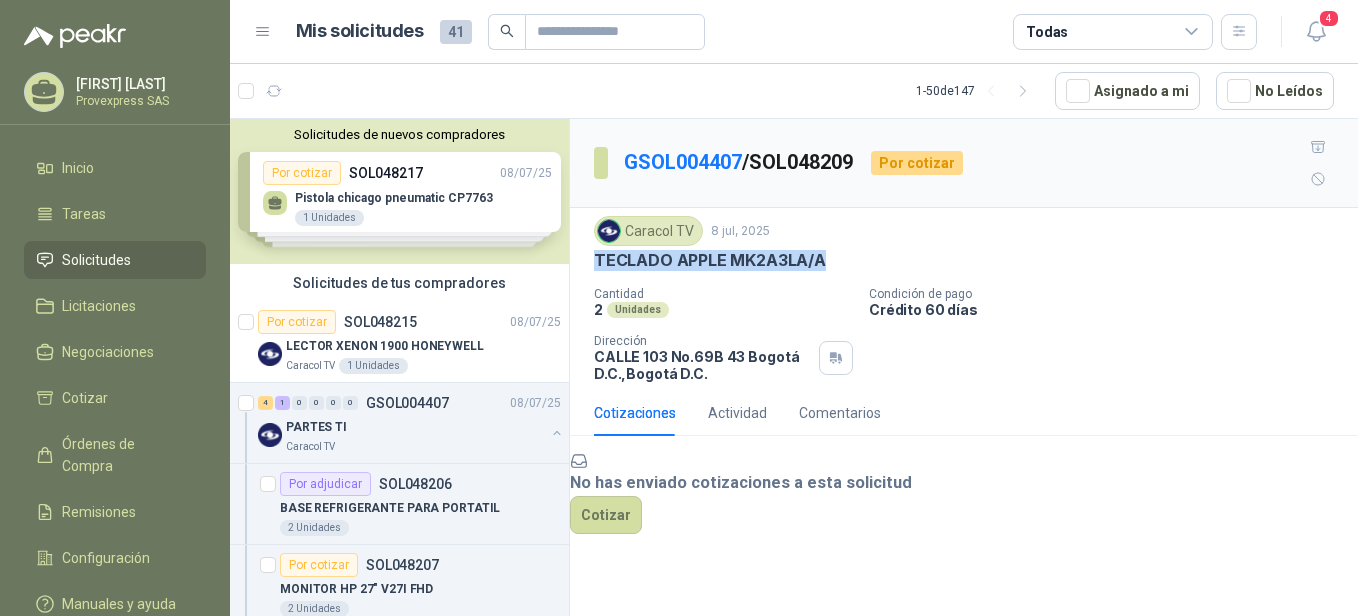 drag, startPoint x: 838, startPoint y: 227, endPoint x: 585, endPoint y: 225, distance: 253.0079 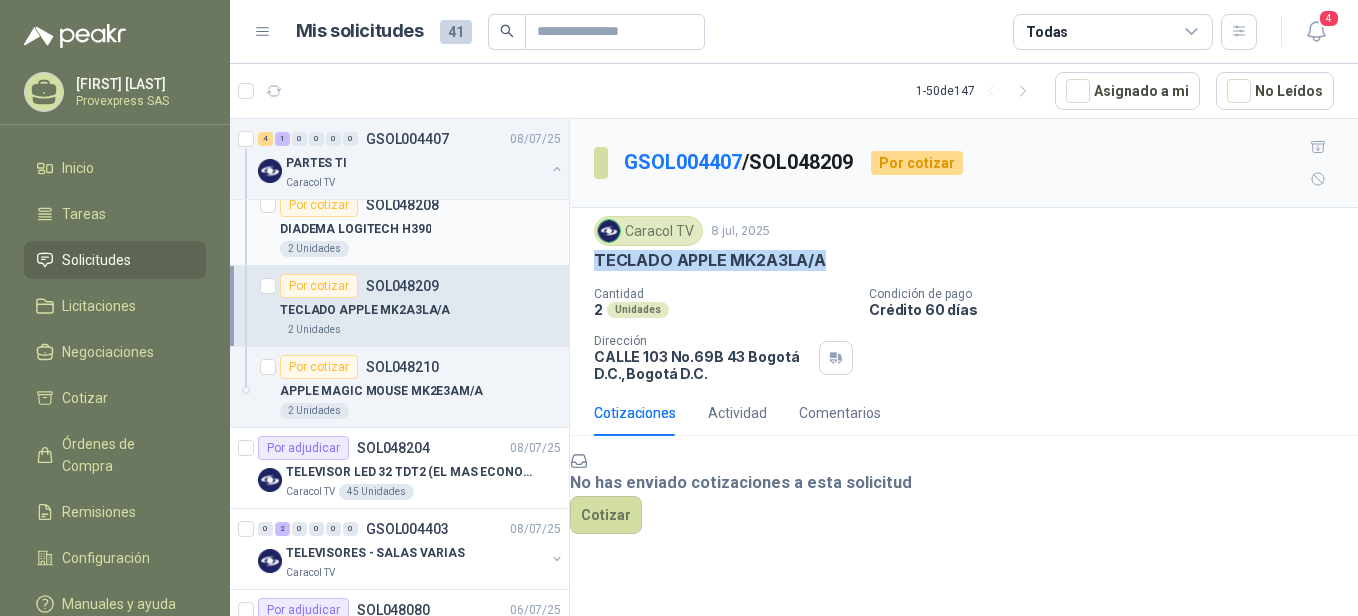 click on "Por cotizar" at bounding box center [319, 205] 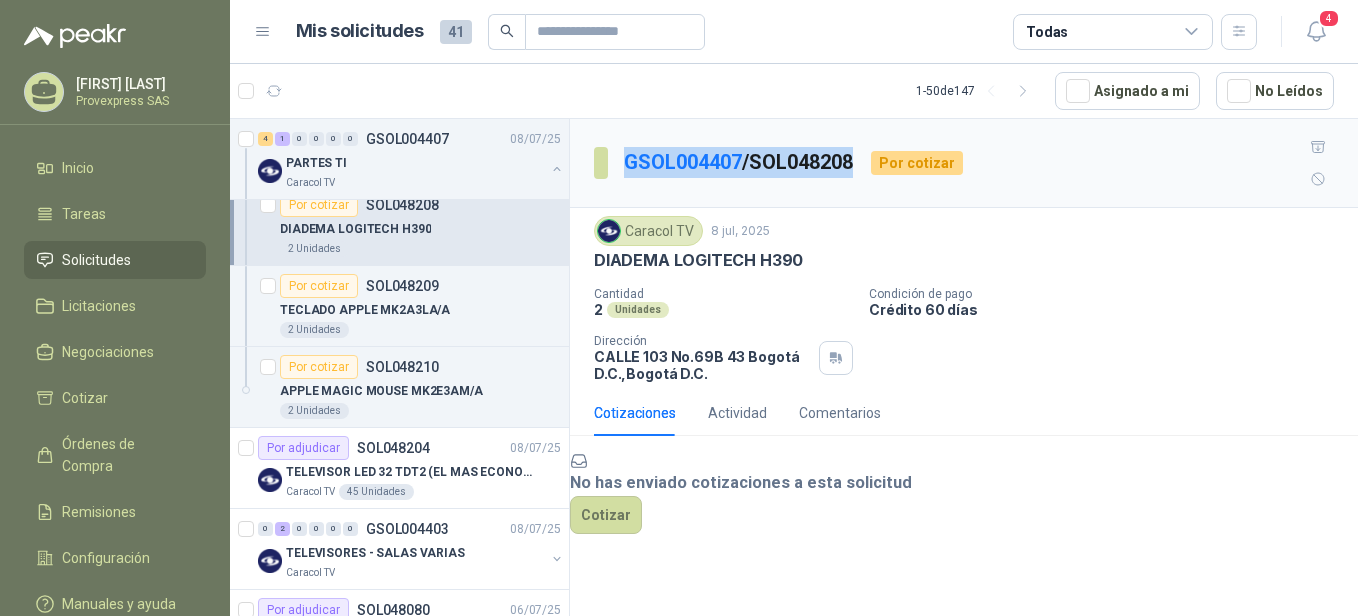drag, startPoint x: 868, startPoint y: 143, endPoint x: 617, endPoint y: 125, distance: 251.64459 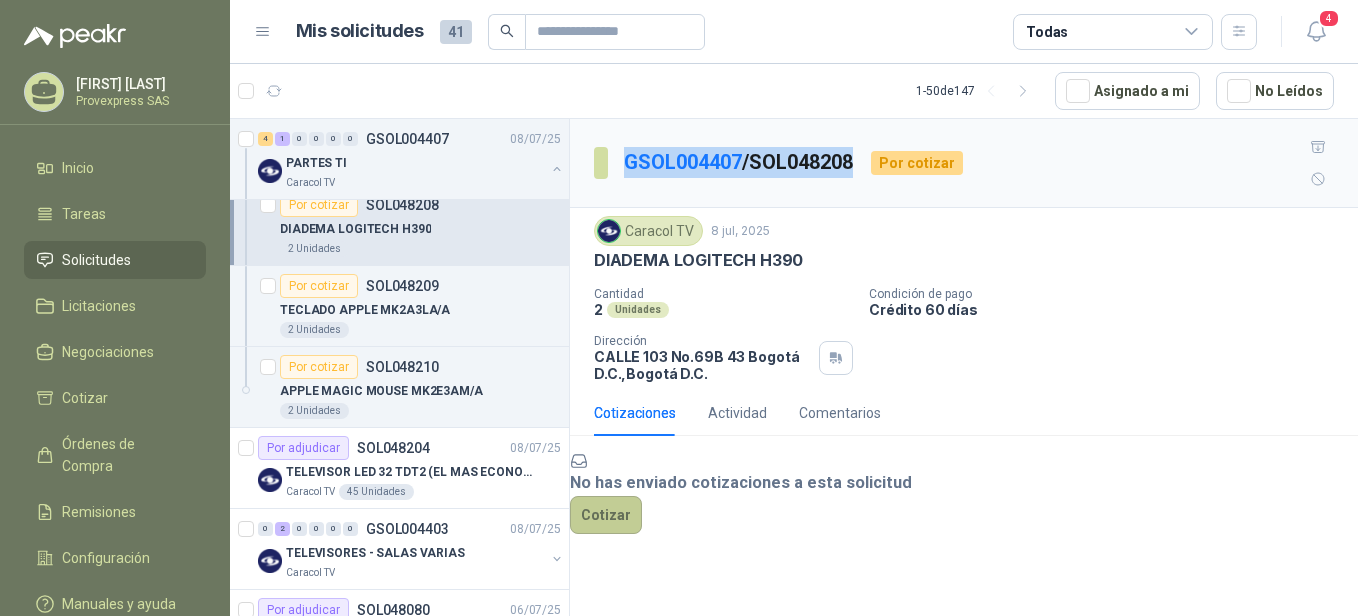 click on "Cotizar" at bounding box center [606, 515] 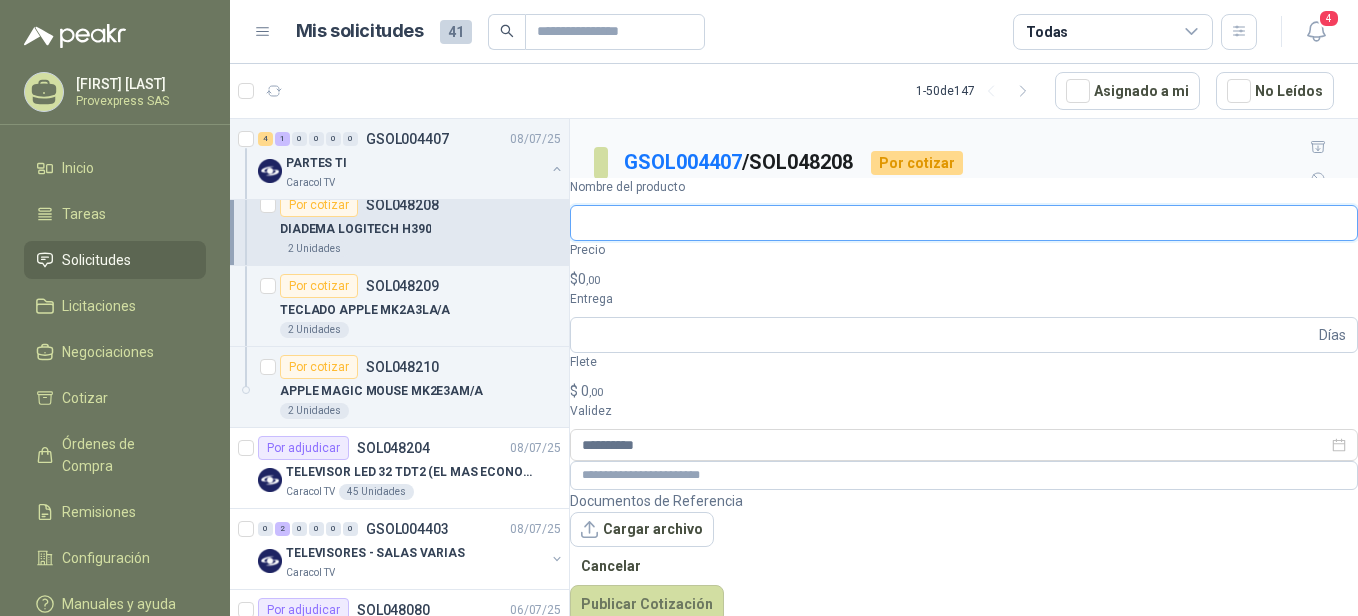 click on "Nombre del producto" at bounding box center [964, 223] 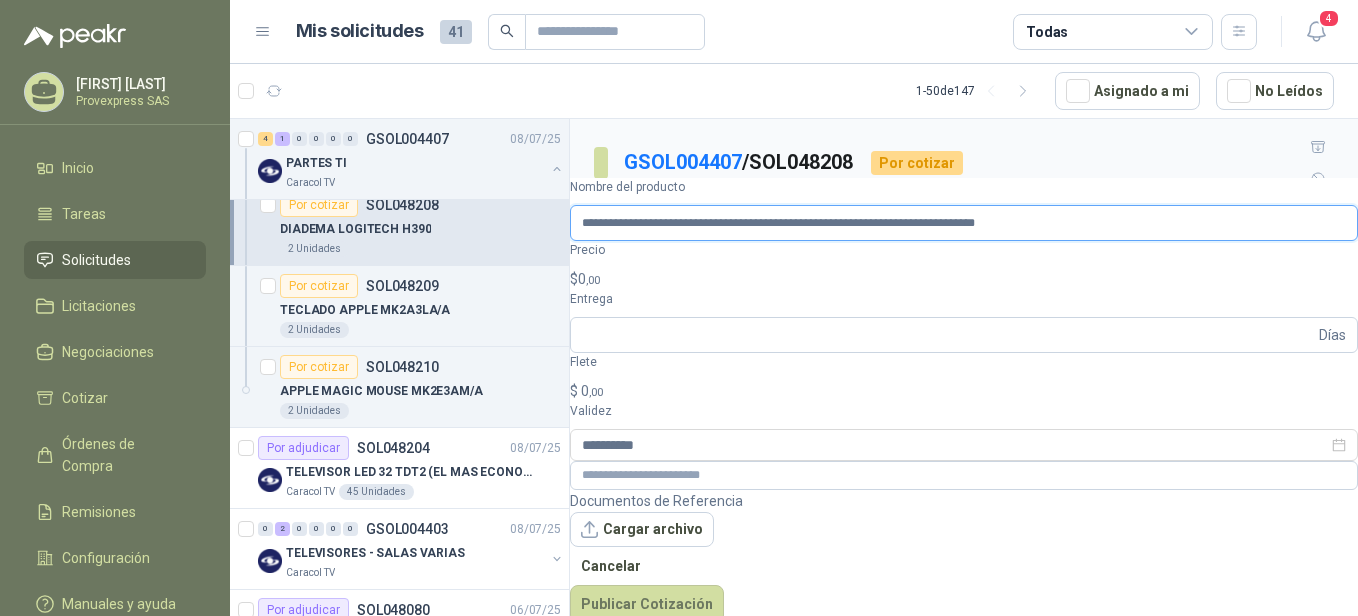 scroll, scrollTop: 0, scrollLeft: 164, axis: horizontal 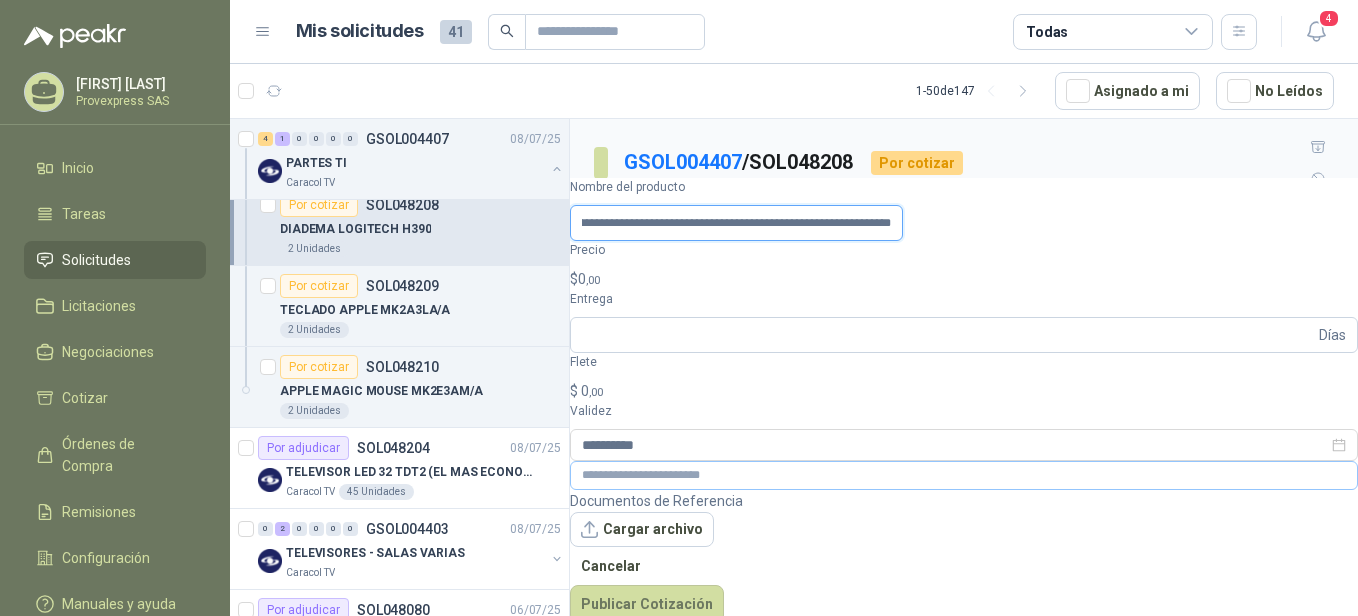 type on "**********" 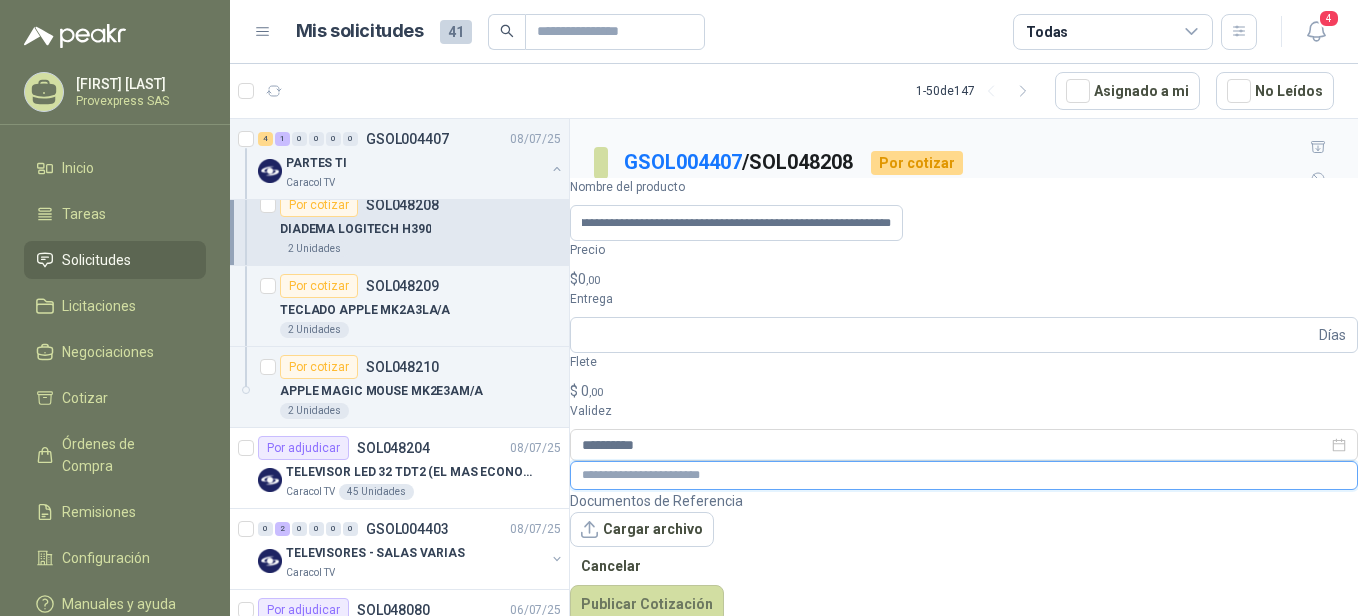 scroll, scrollTop: 0, scrollLeft: 0, axis: both 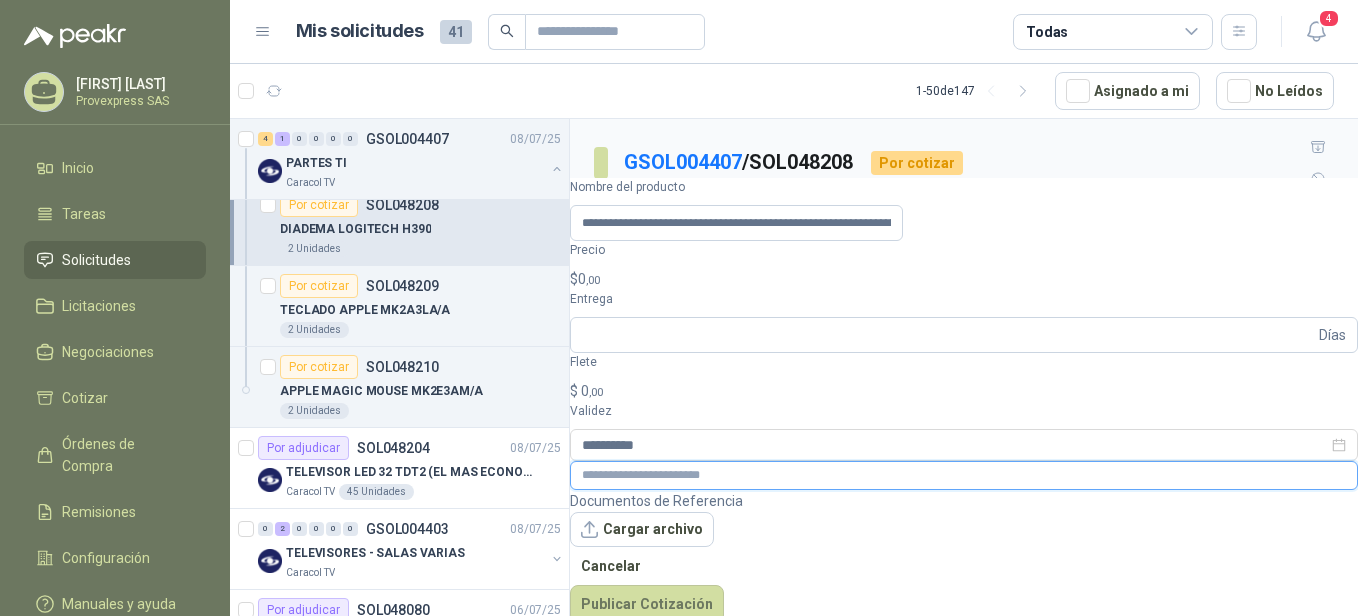 click at bounding box center (964, 475) 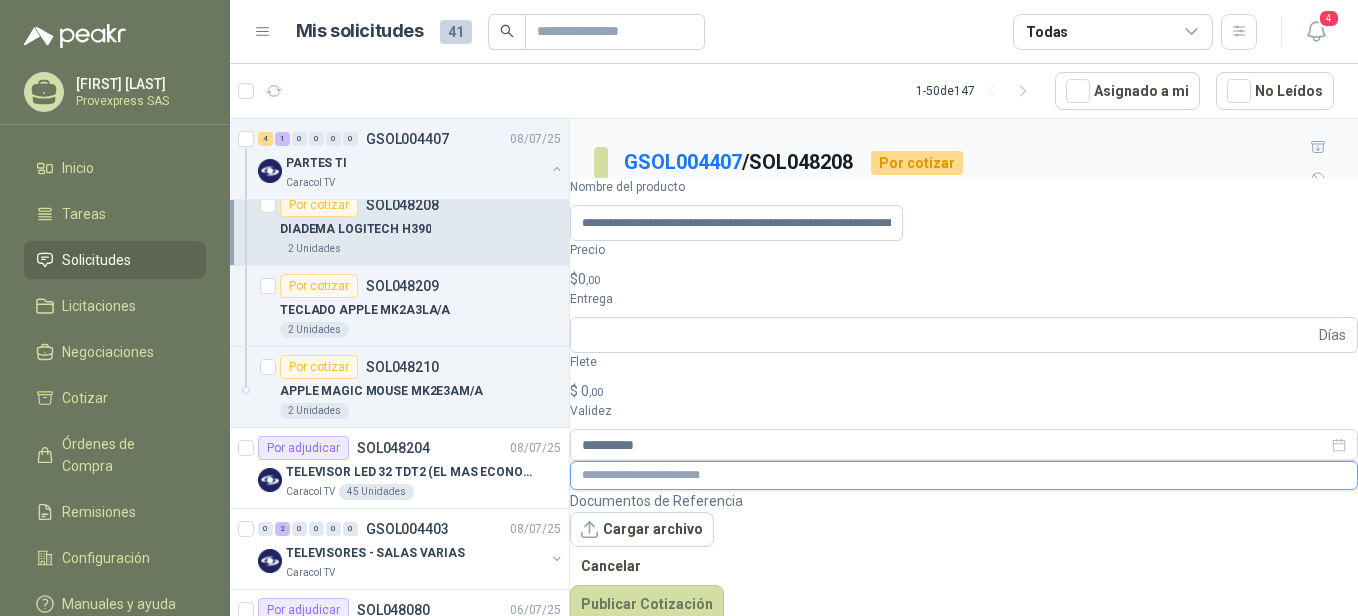 paste on "**********" 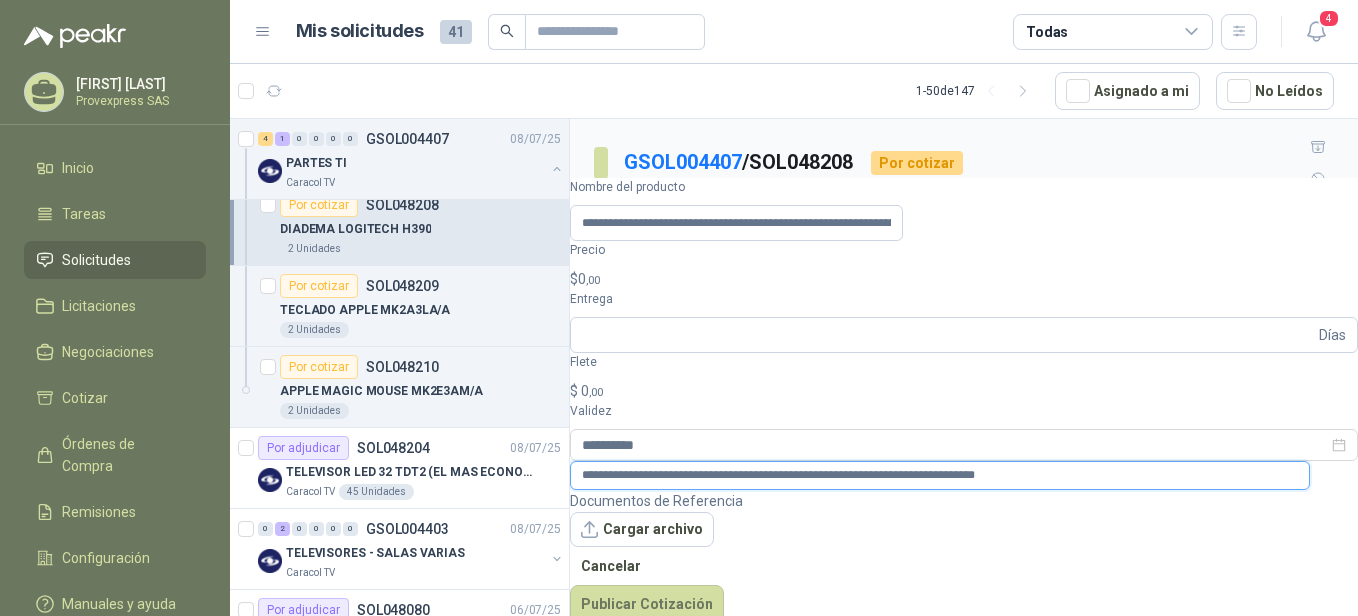type on "**********" 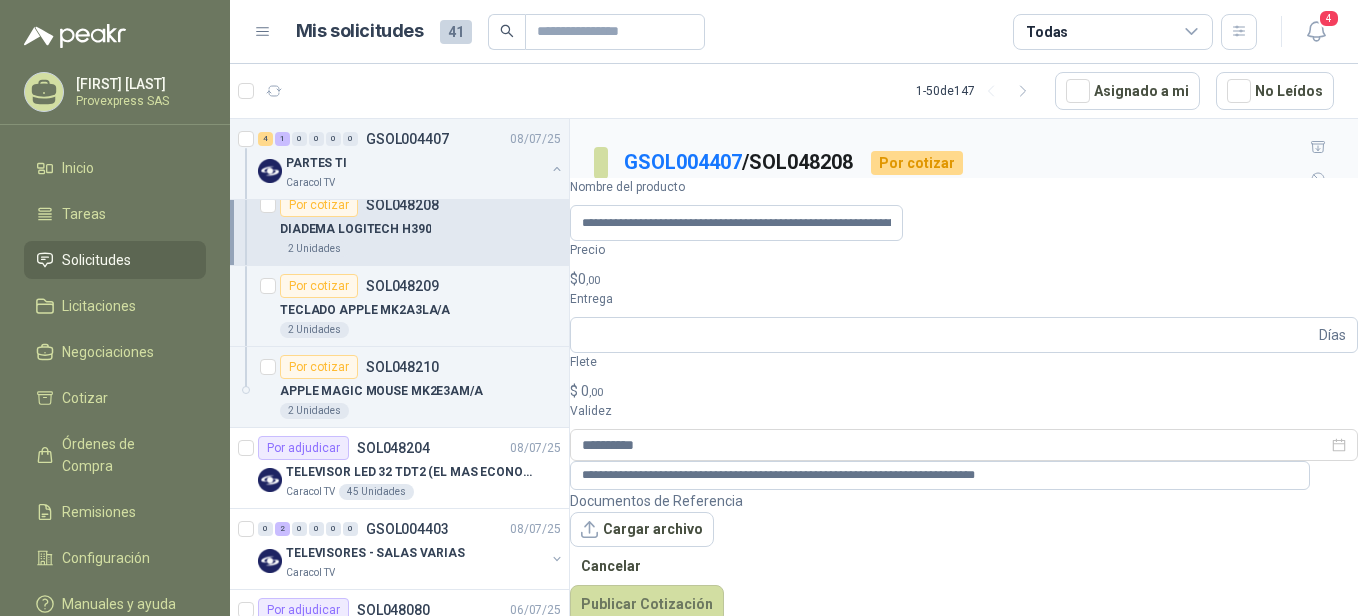 click on ",00" at bounding box center [593, 280] 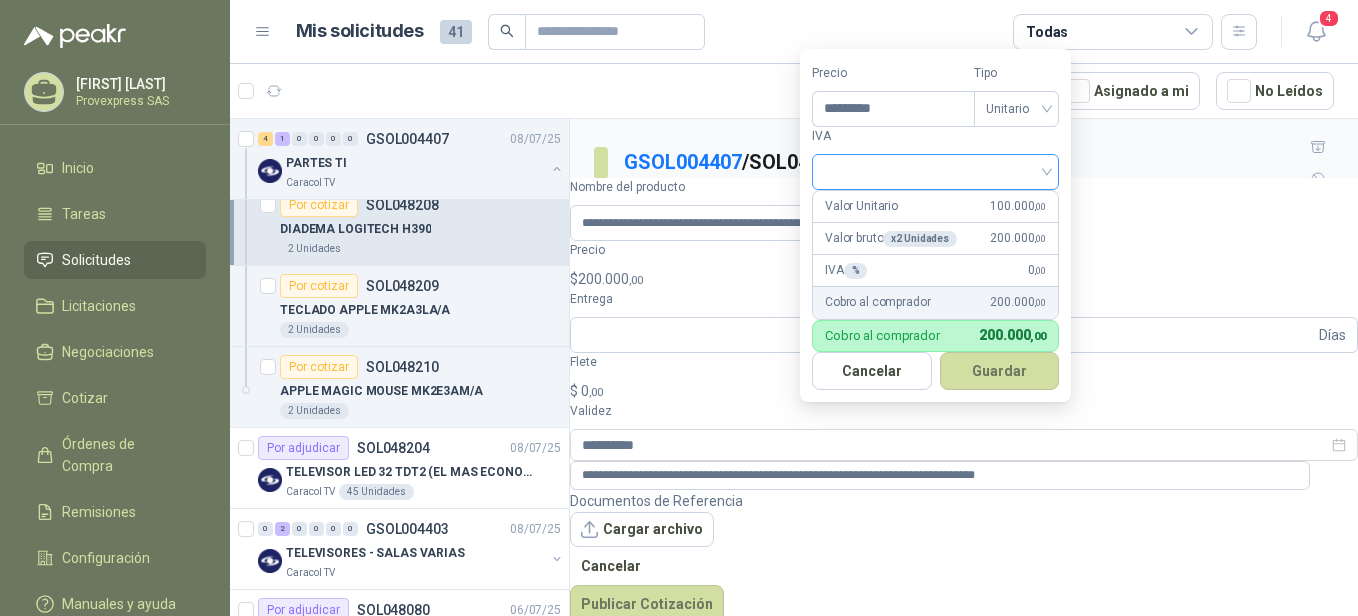 type on "*********" 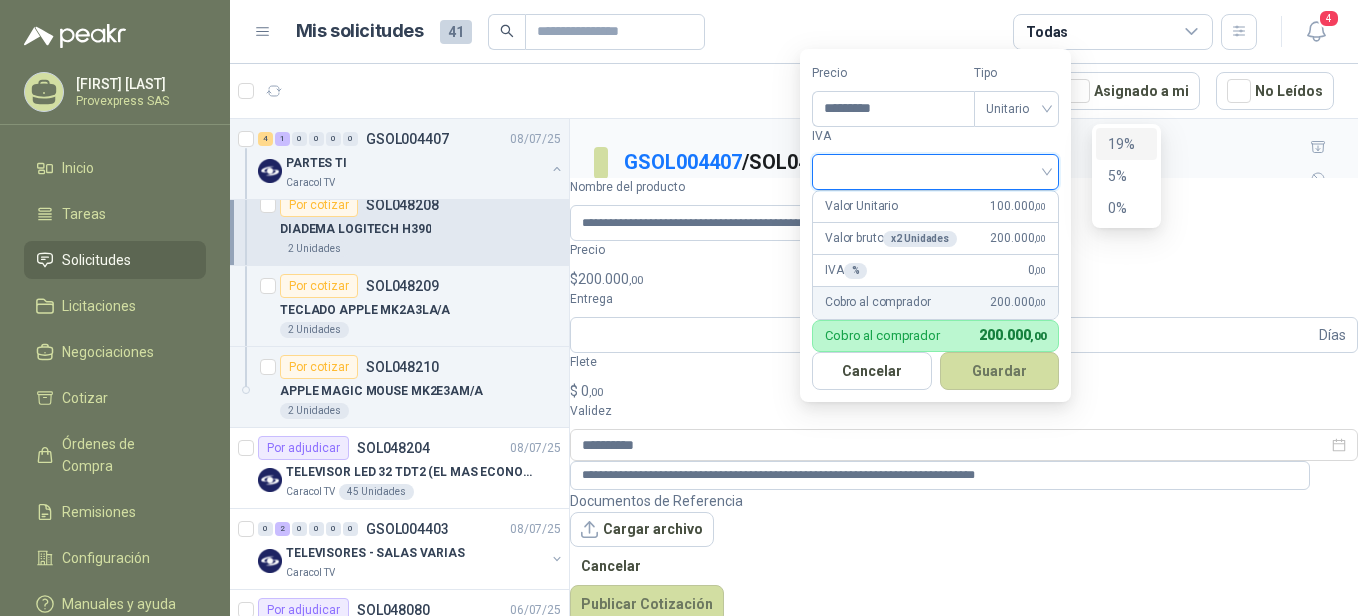 click at bounding box center (935, 170) 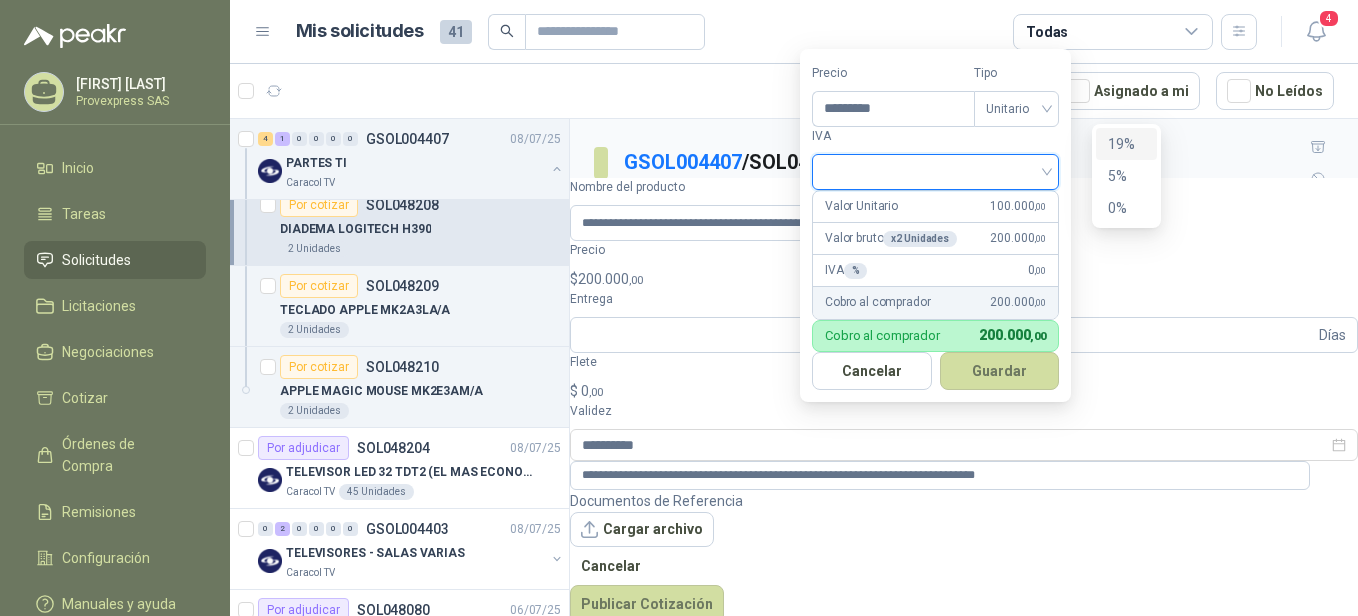 click on "19%" at bounding box center (1126, 144) 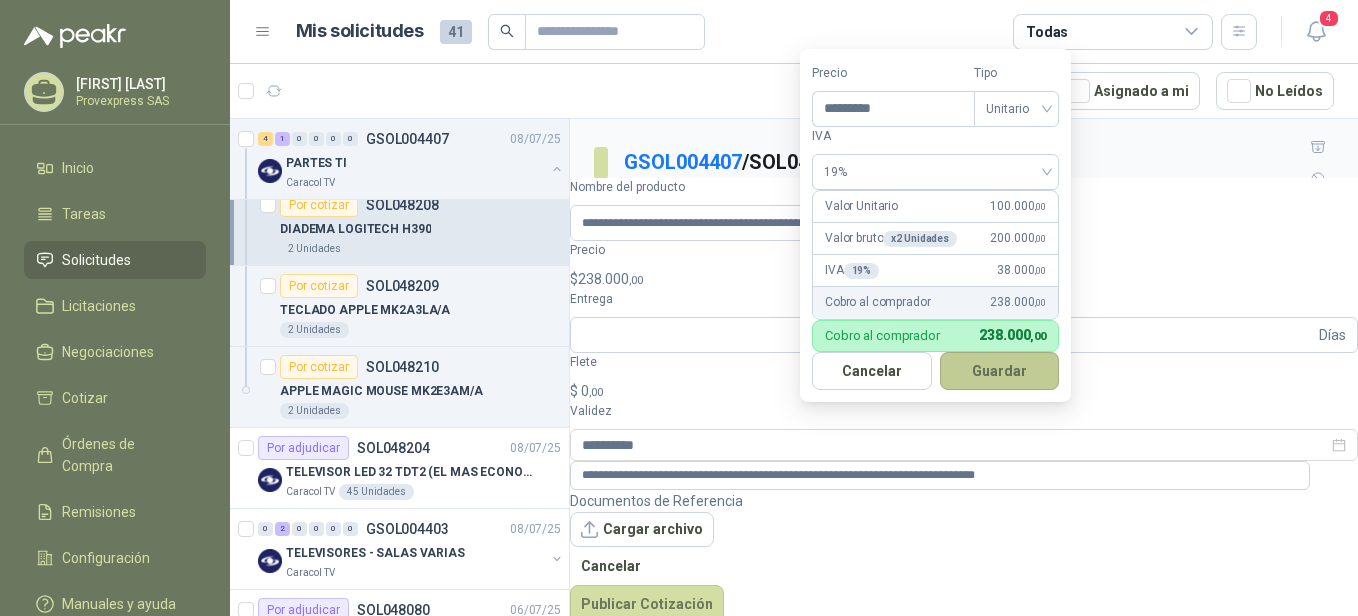 click on "Guardar" at bounding box center [1000, 371] 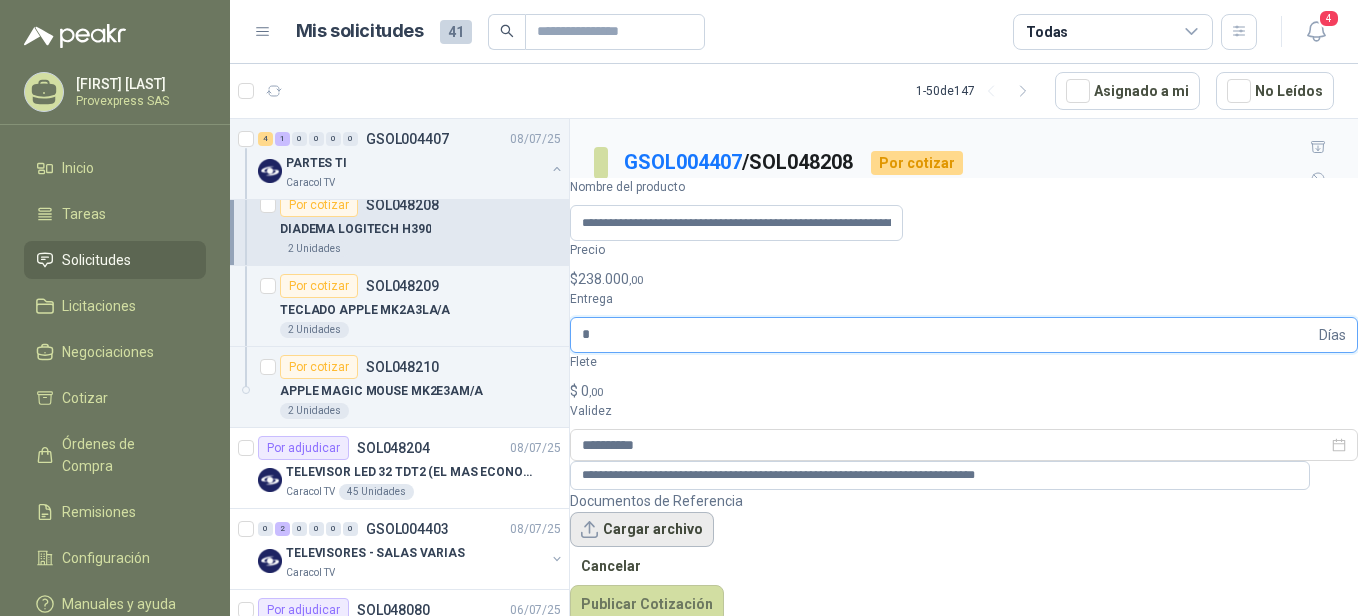 type on "*" 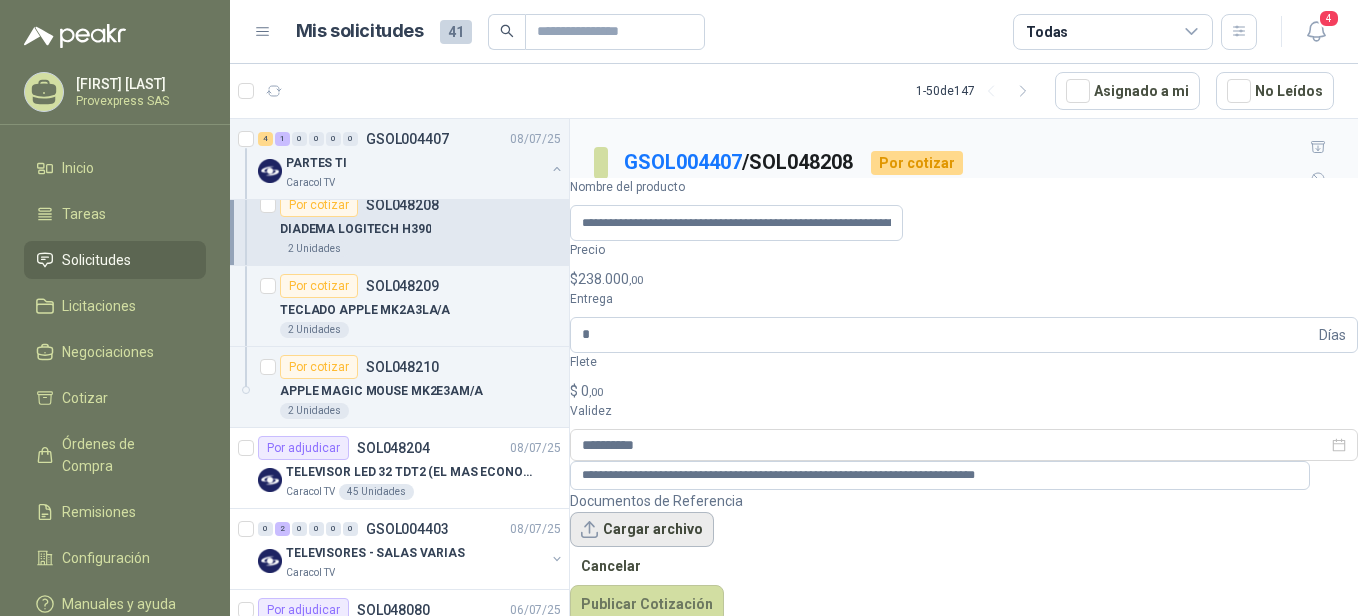 click on "Cargar archivo" at bounding box center (642, 530) 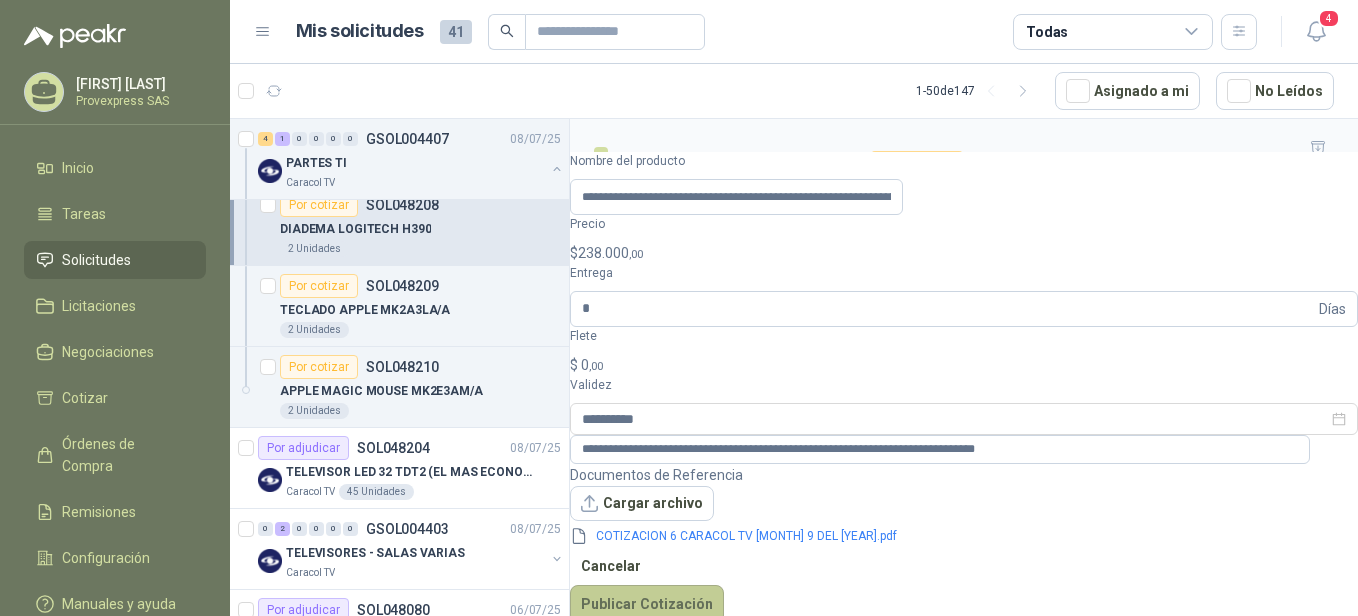 click on "Publicar Cotización" at bounding box center [647, 604] 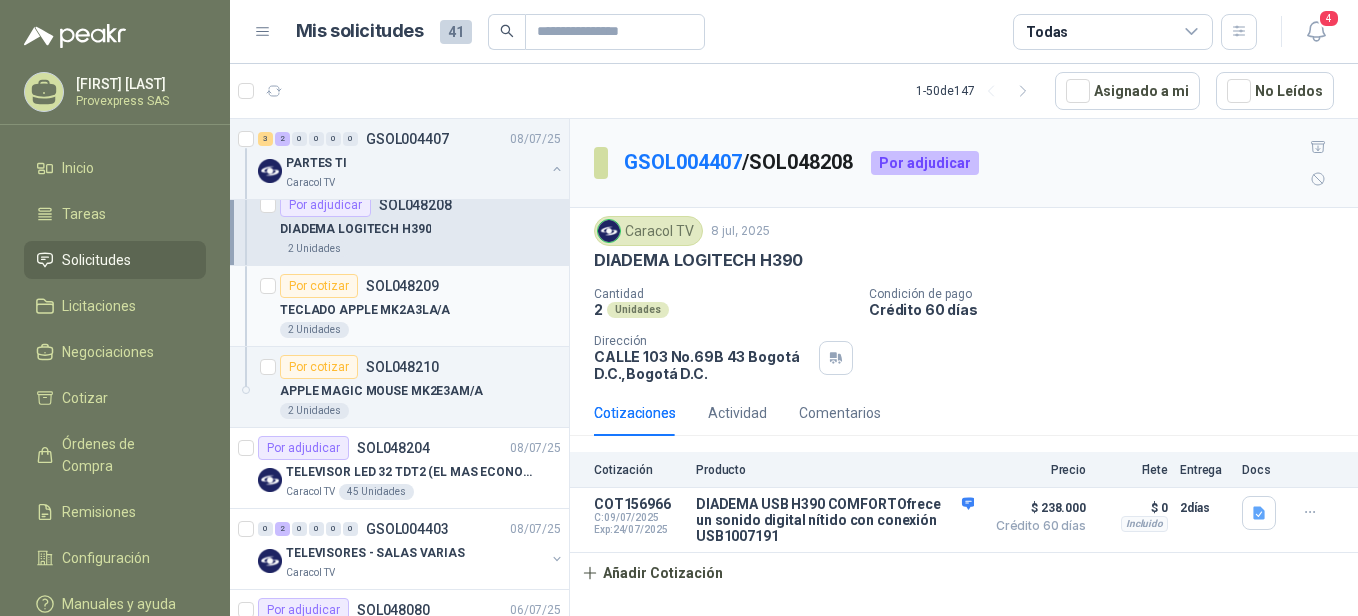click on "Por cotizar" at bounding box center [319, 286] 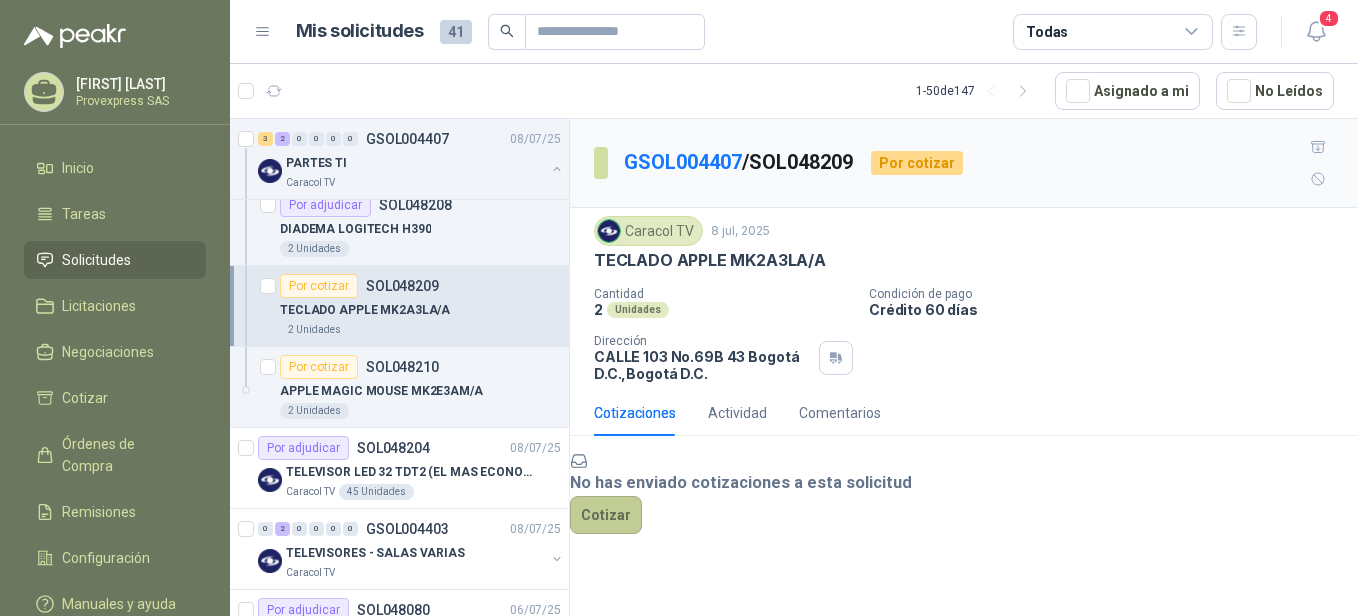 click on "Cotizar" at bounding box center [606, 515] 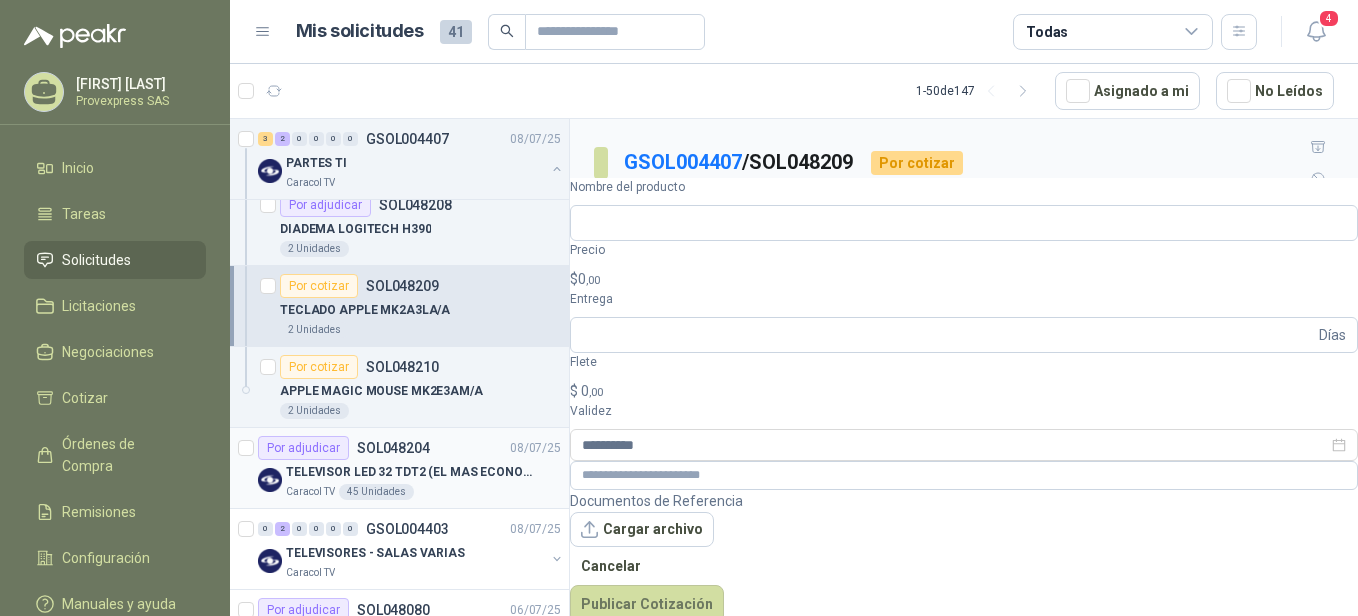 click on "Por adjudicar" at bounding box center (303, 448) 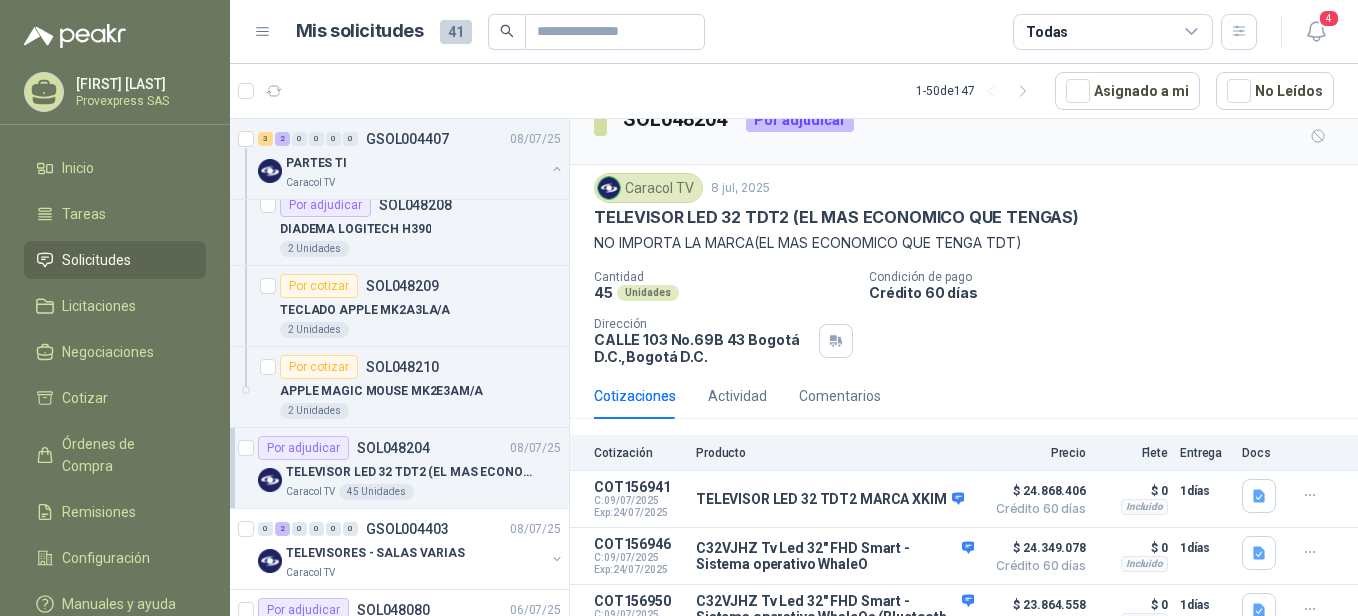 scroll, scrollTop: 83, scrollLeft: 0, axis: vertical 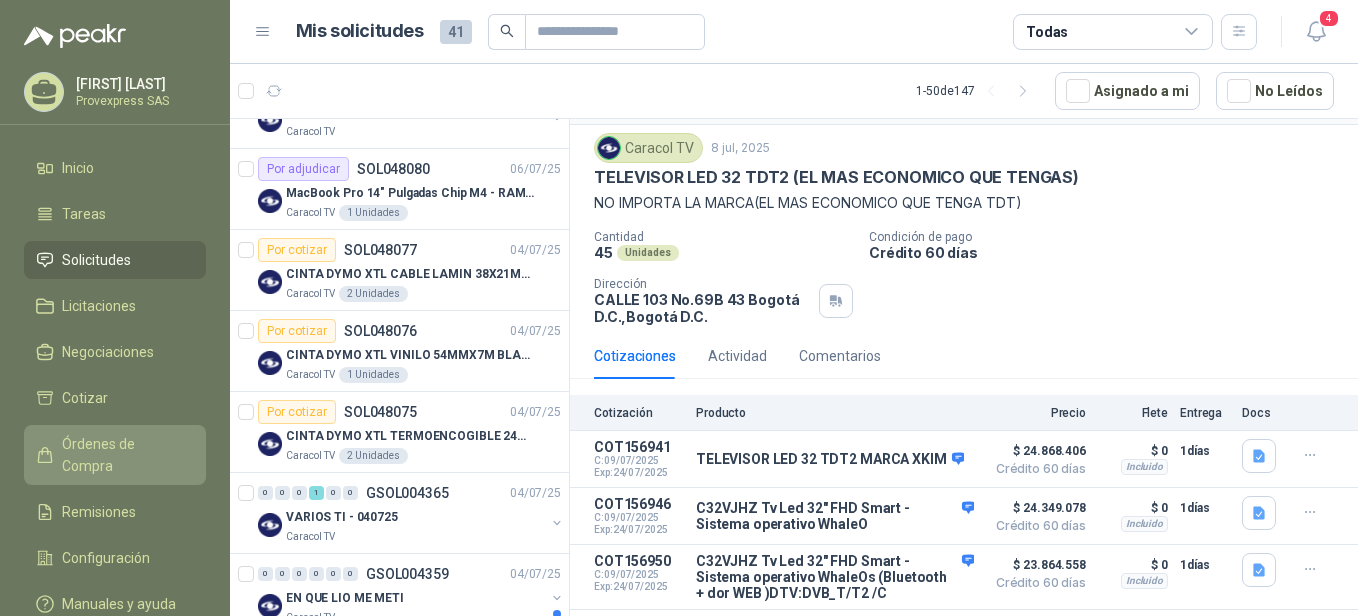 click on "Órdenes de Compra" at bounding box center [124, 455] 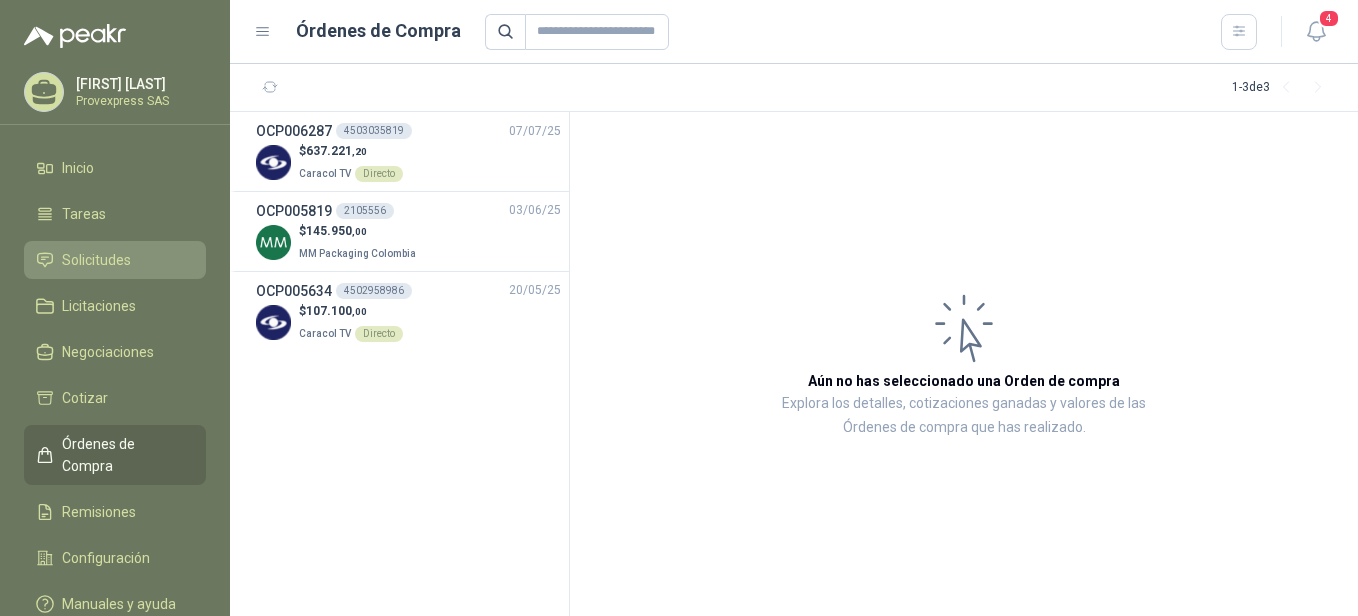 click on "Solicitudes" at bounding box center [96, 260] 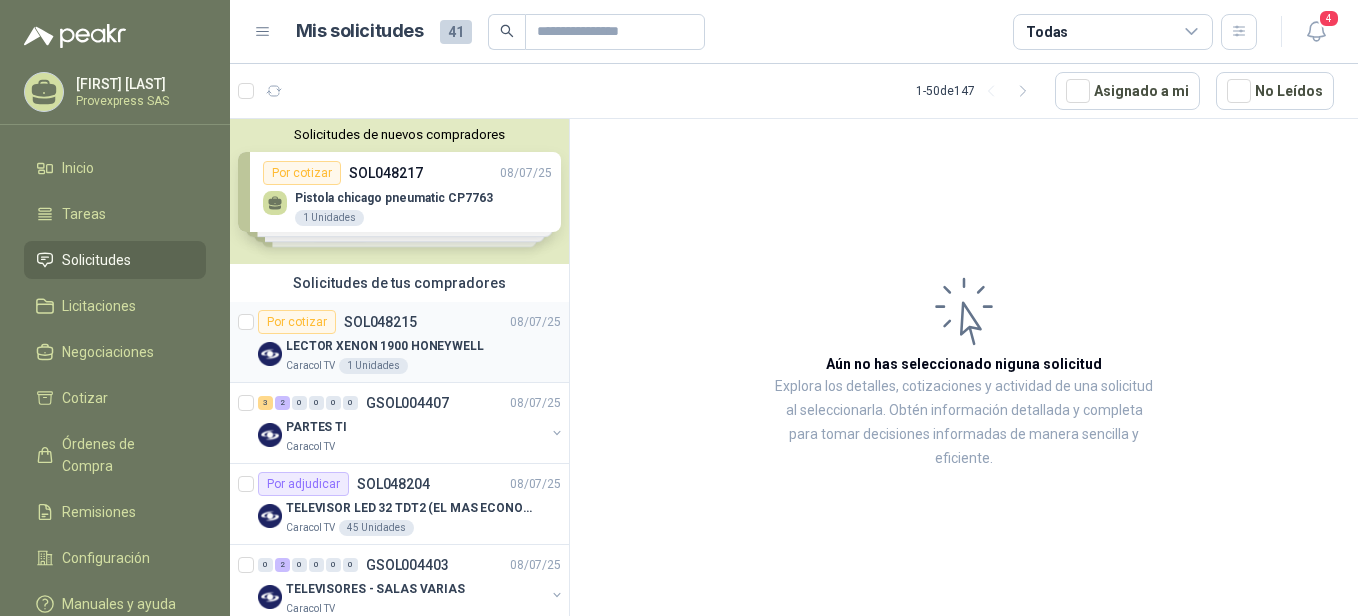 click on "Por cotizar" at bounding box center [297, 322] 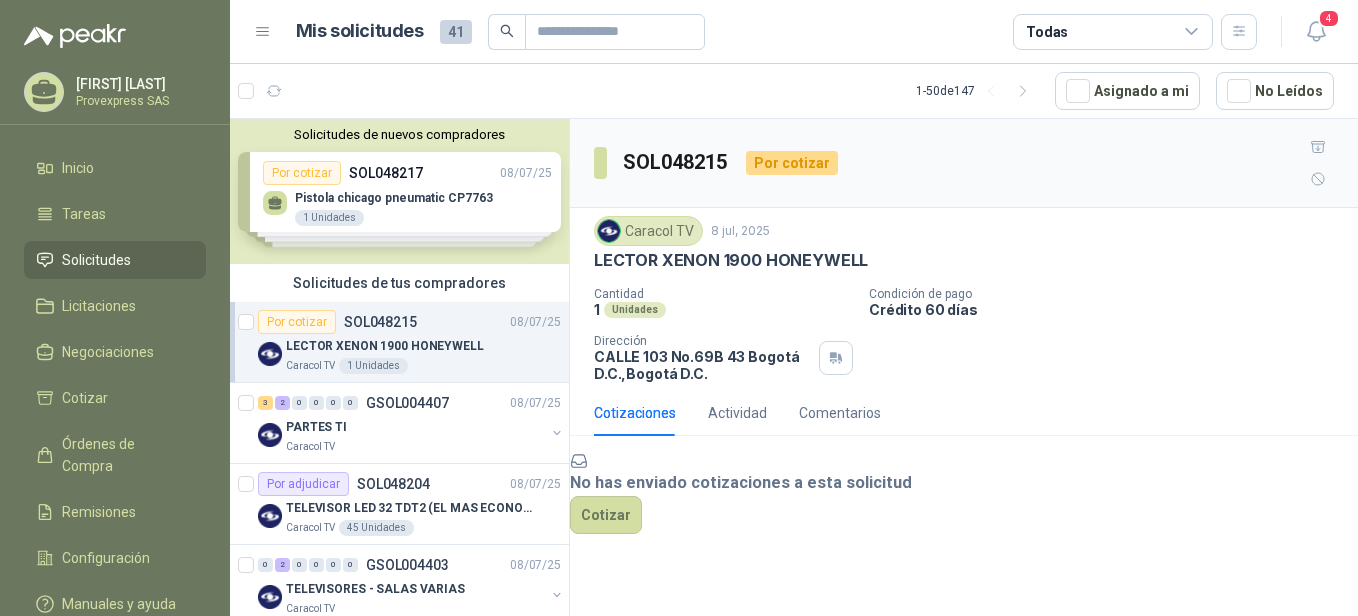 click on "Por cotizar" at bounding box center [297, 322] 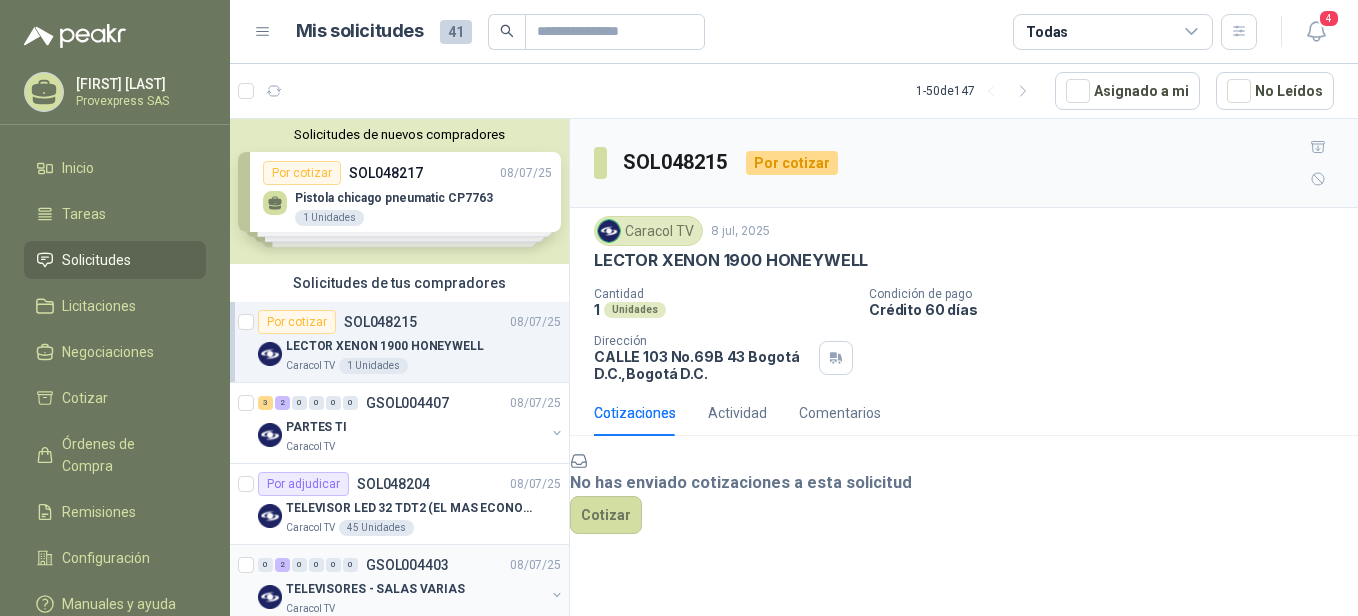 scroll, scrollTop: 7, scrollLeft: 0, axis: vertical 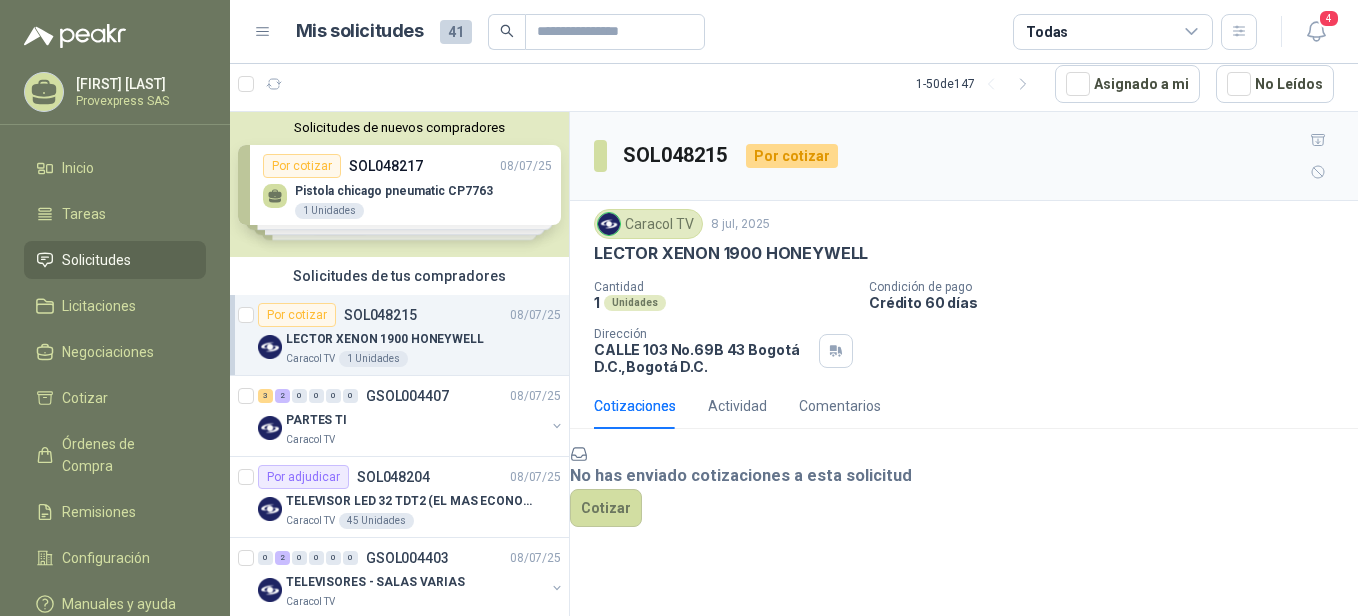 click on "Por cotizar" at bounding box center [297, 315] 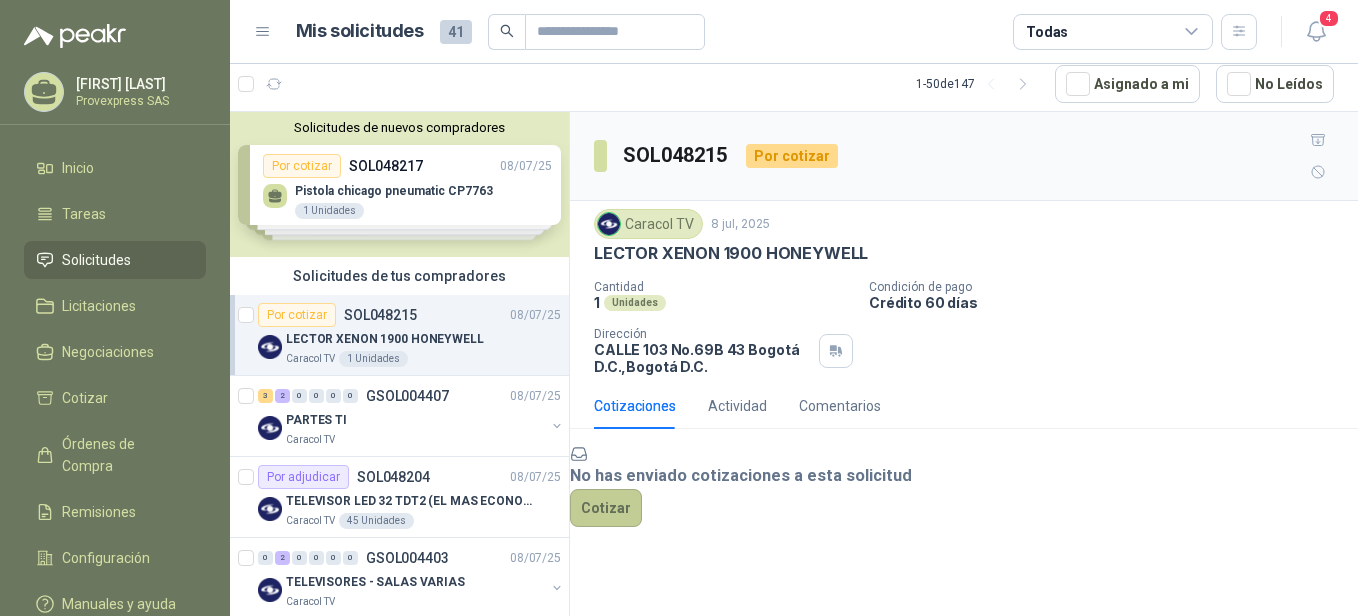 click on "Cotizar" at bounding box center (606, 508) 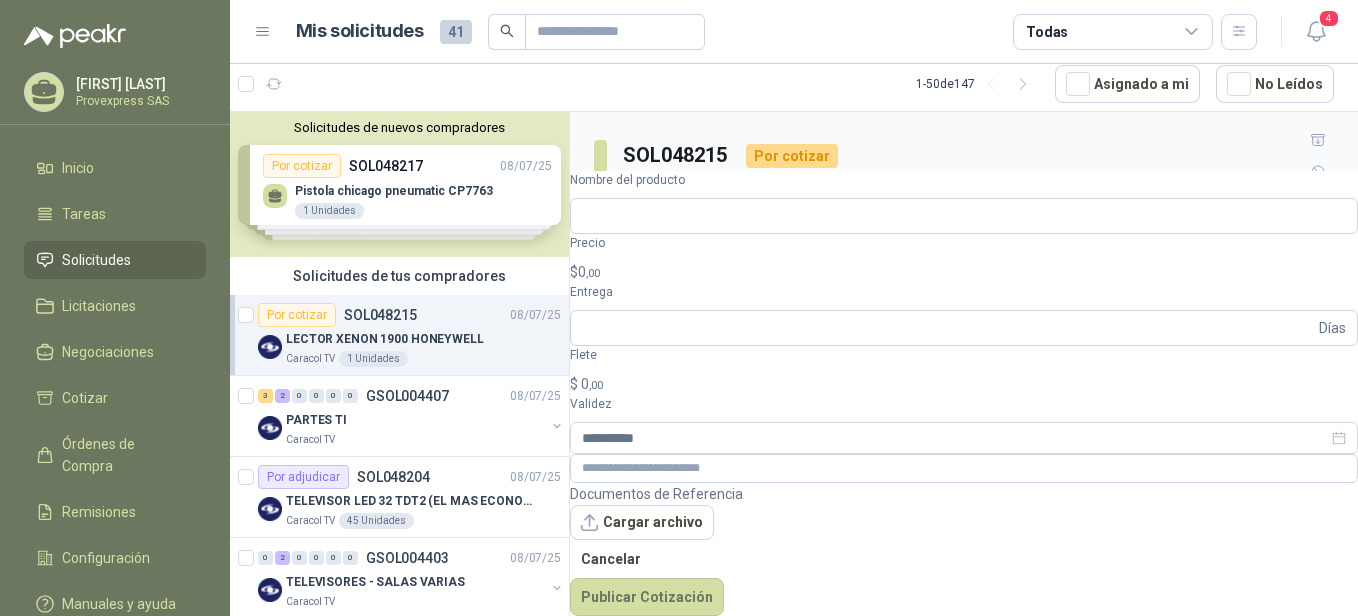 scroll, scrollTop: 441, scrollLeft: 0, axis: vertical 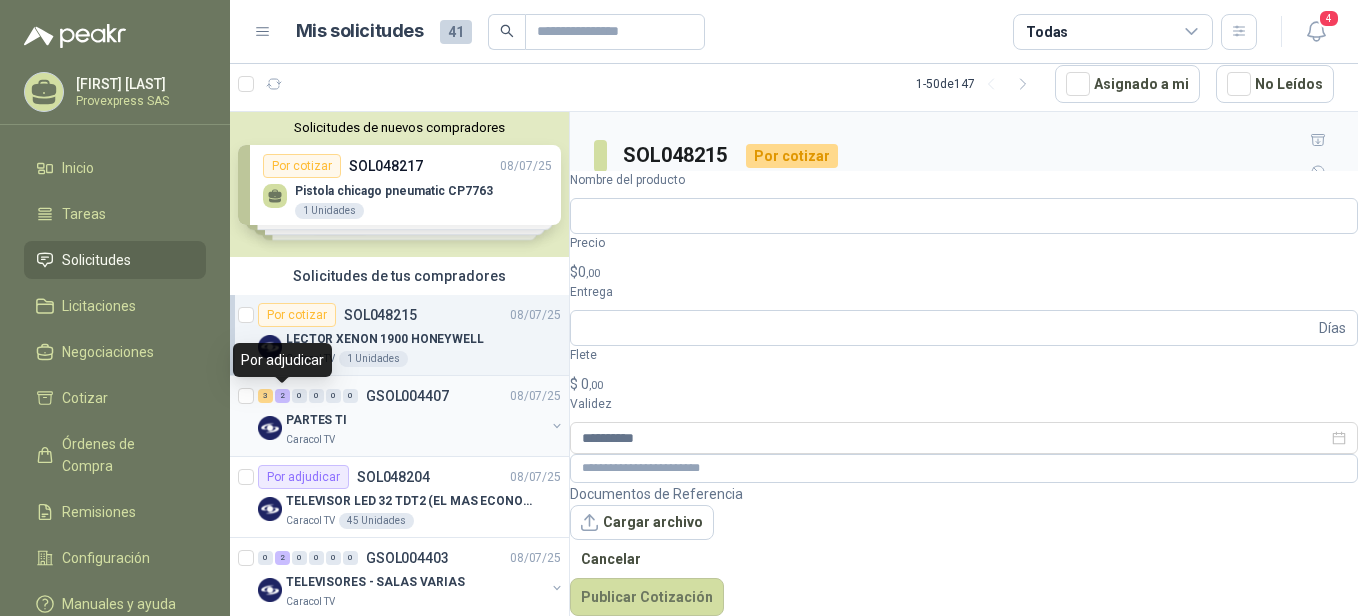 click on "2" at bounding box center (282, 396) 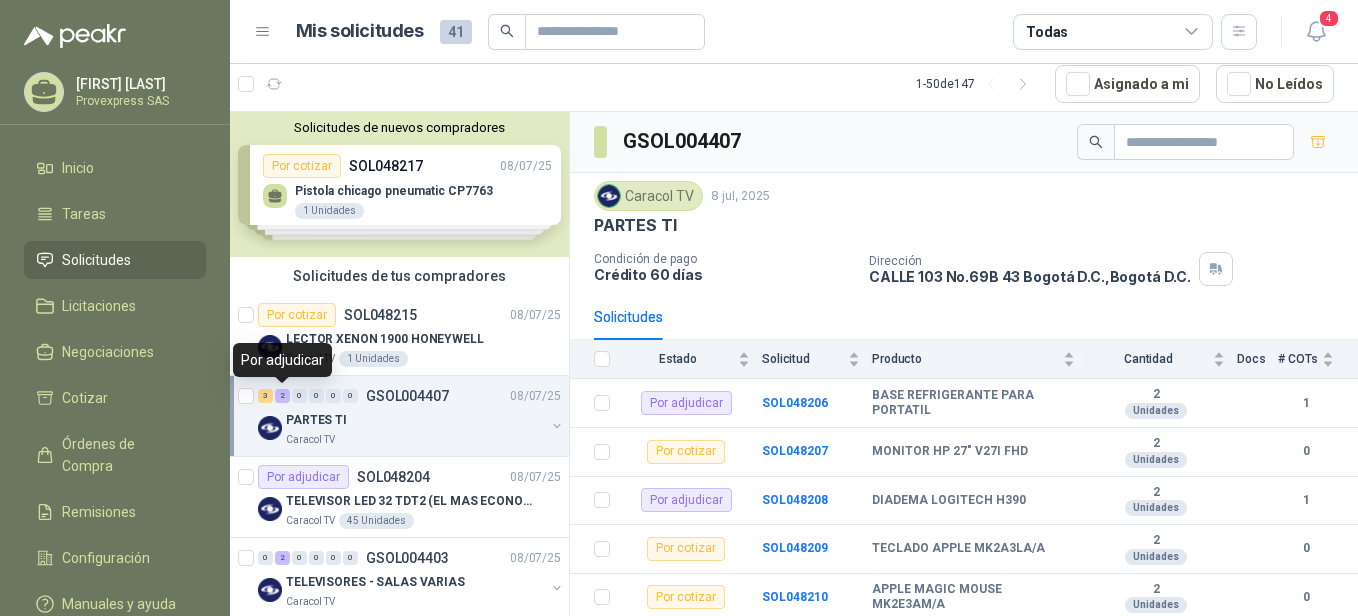 click on "2" at bounding box center [282, 396] 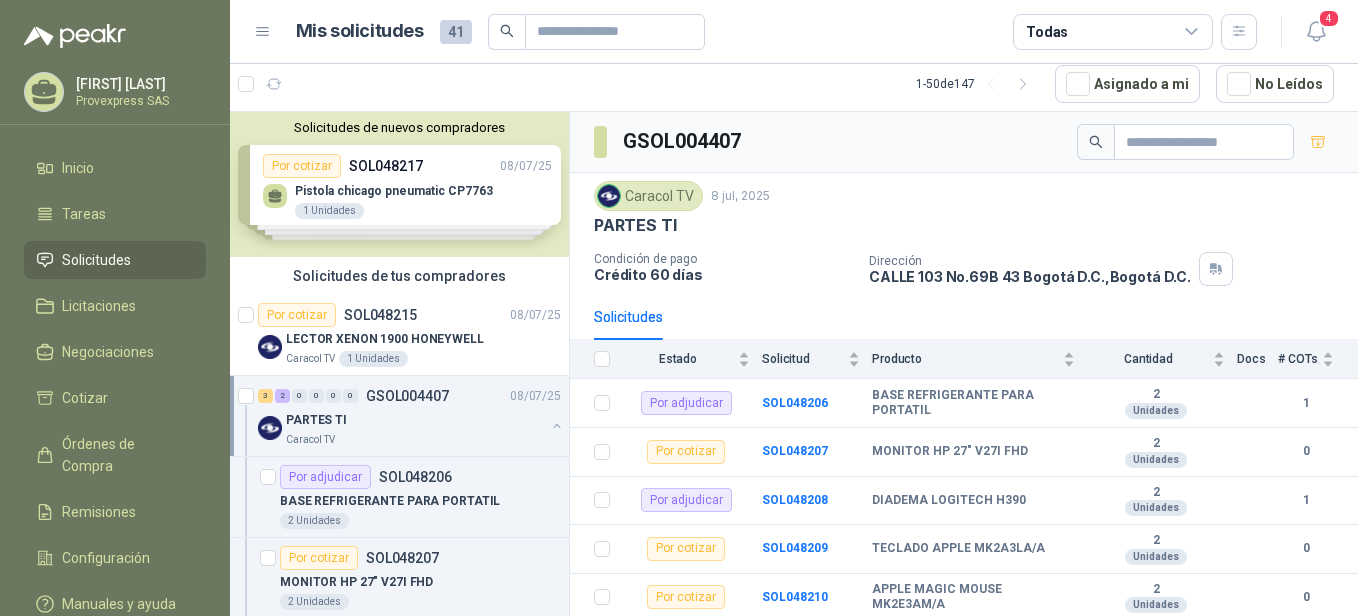 scroll, scrollTop: 441, scrollLeft: 0, axis: vertical 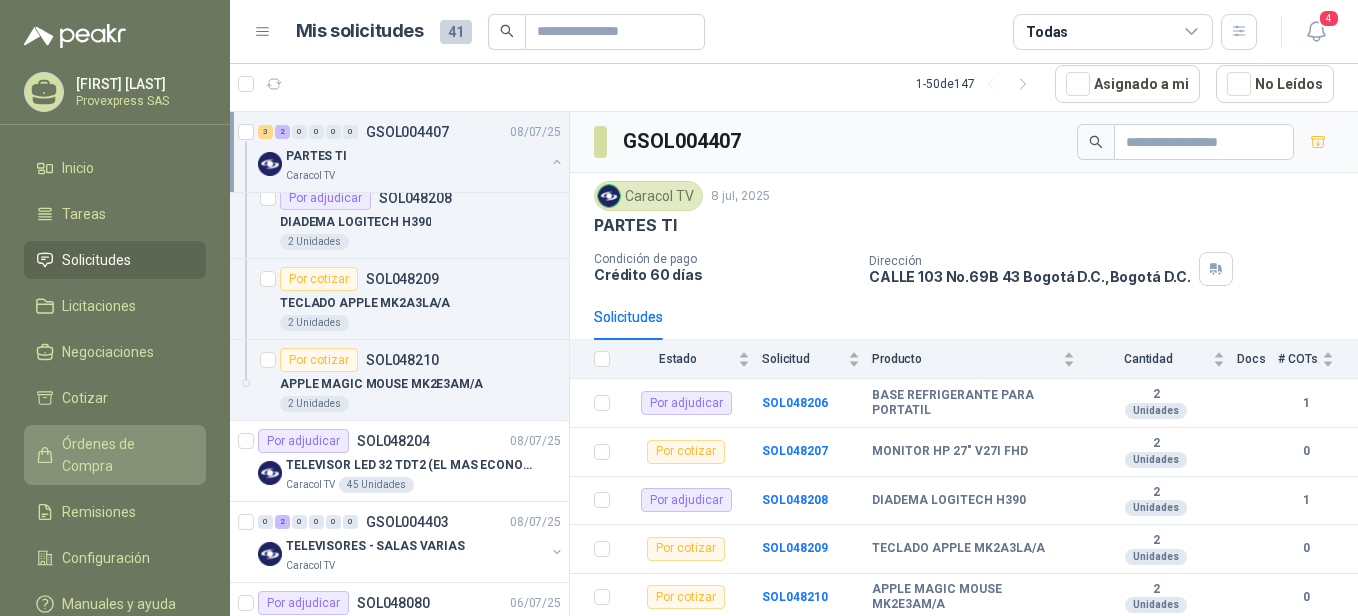 click on "Órdenes de Compra" at bounding box center (124, 455) 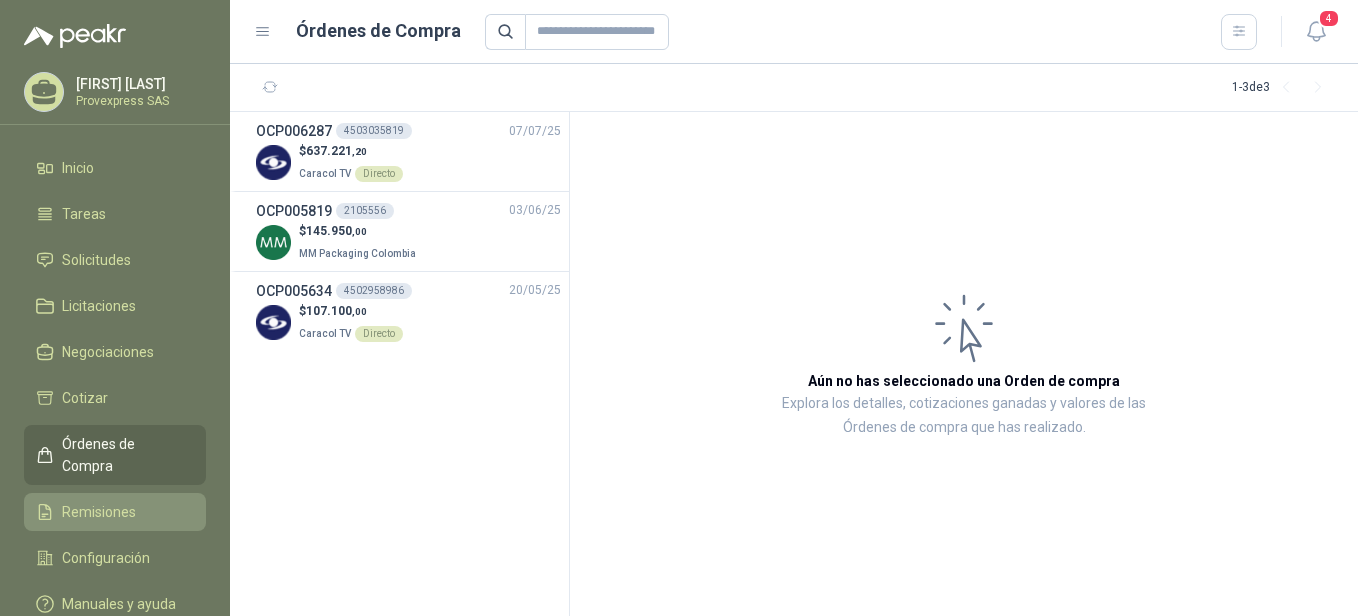 click on "Remisiones" at bounding box center (99, 512) 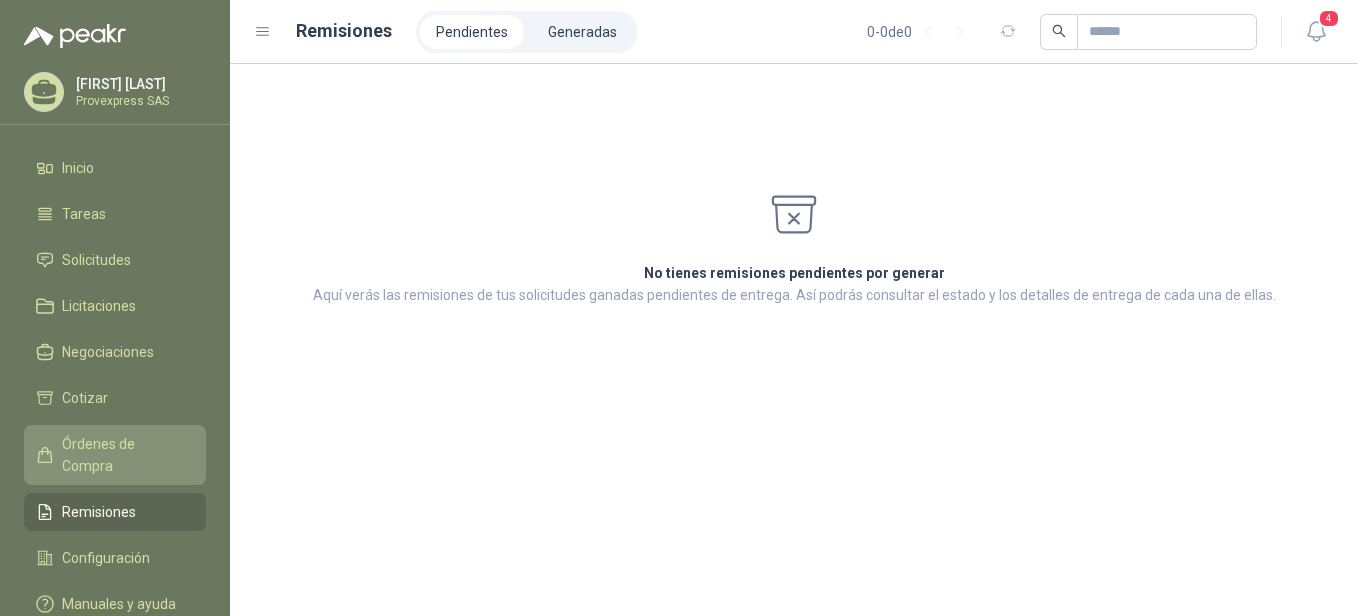 click on "Órdenes de Compra" at bounding box center [124, 455] 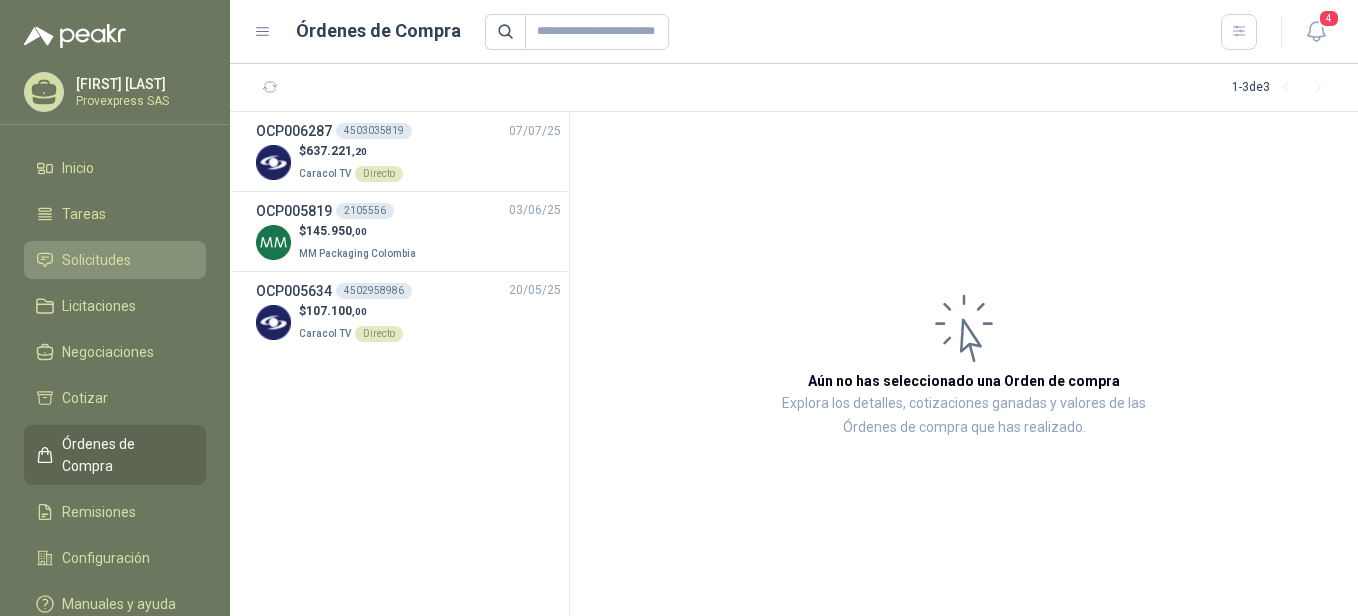 click on "Solicitudes" at bounding box center [96, 260] 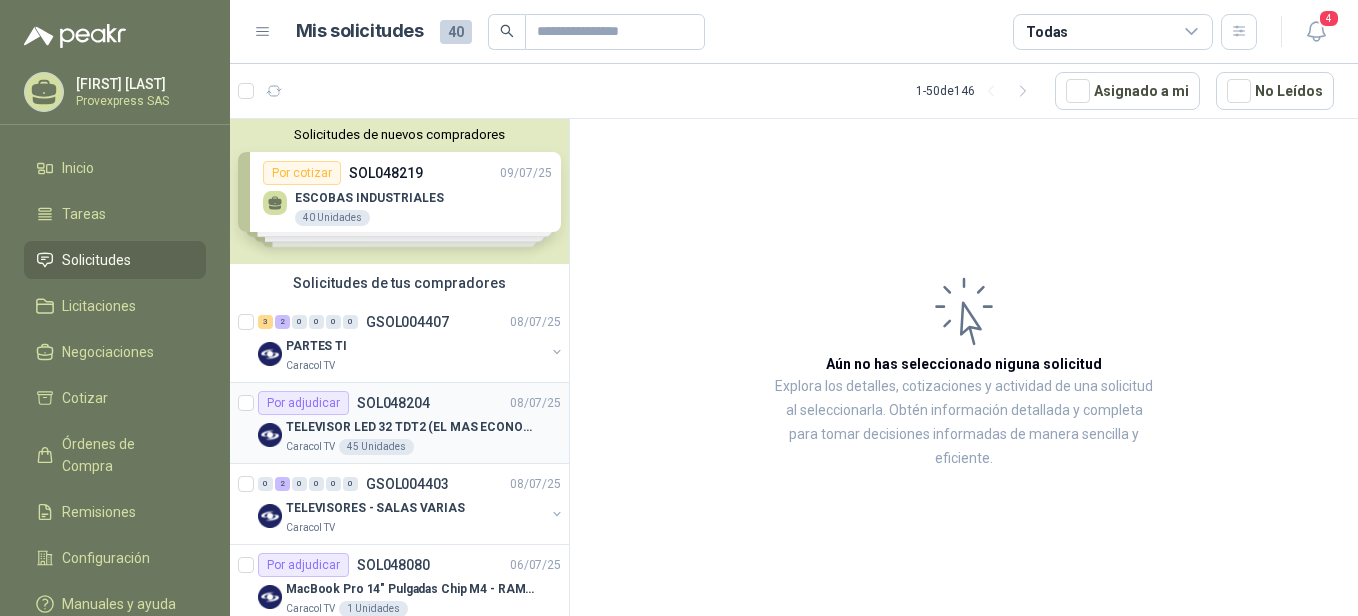click on "Por adjudicar" at bounding box center (303, 403) 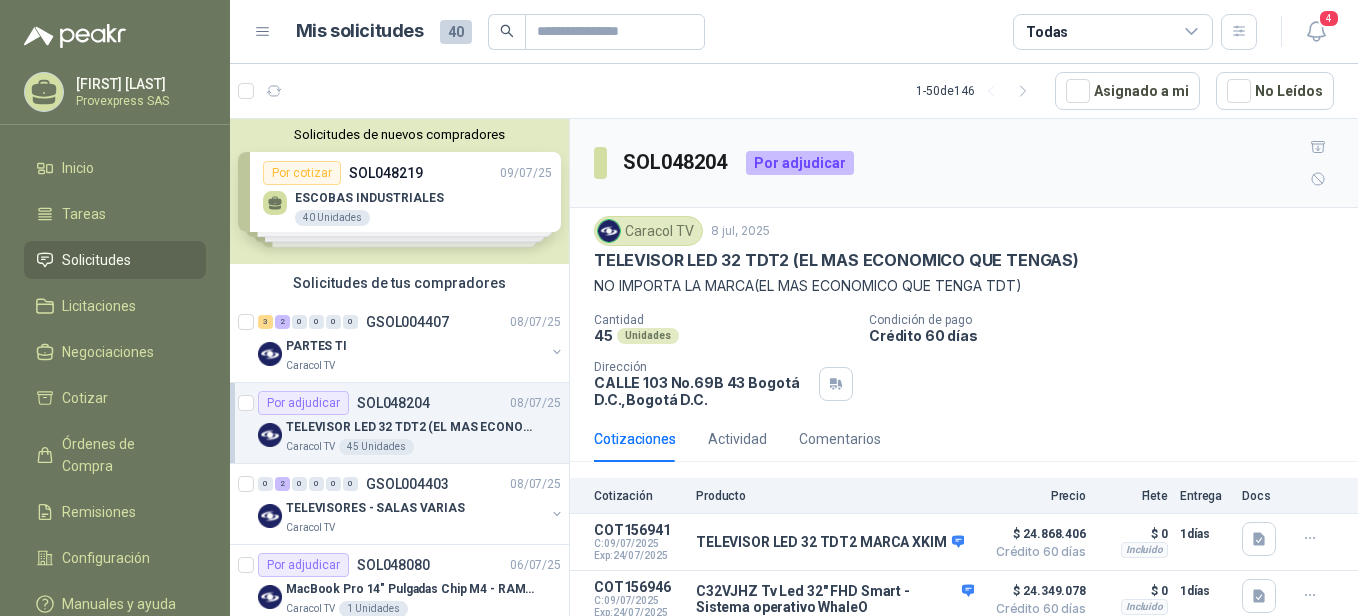click on "Solicitudes de nuevos compradores Por cotizar SOL048219 09/07/25   ESCOBAS INDUSTRIALES  40   Unidades Por cotizar SOL048217 08/07/25   Pistola chicago pneumatic CP7763 1   Unidades Por cotizar SOL048202 08/07/25   TUBO 4 " X 1/8  REDONDO DE ACERO 4   Unidades Por cotizar SOL048183 08/07/25   NEVERA HACED 9 PIES 1   Unidades ¿Quieres recibir  cientos de solicitudes de compra  como estas todos los días? Agenda una reunión" at bounding box center (399, 191) 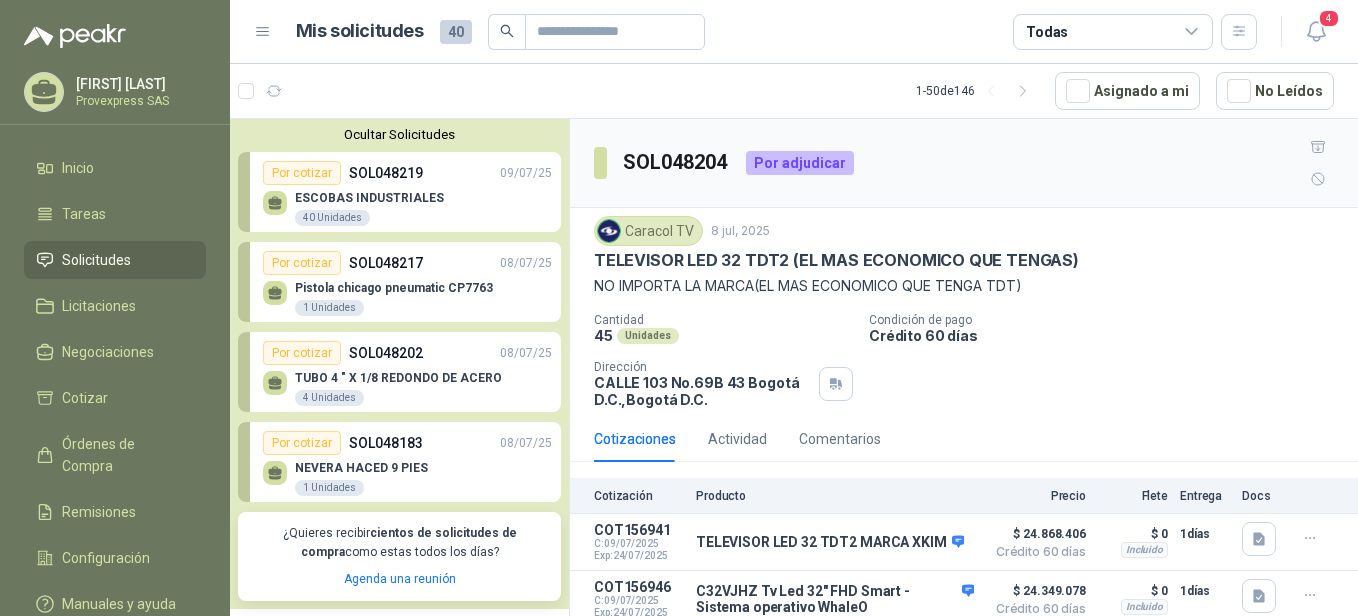 click on "Por cotizar" at bounding box center (302, 443) 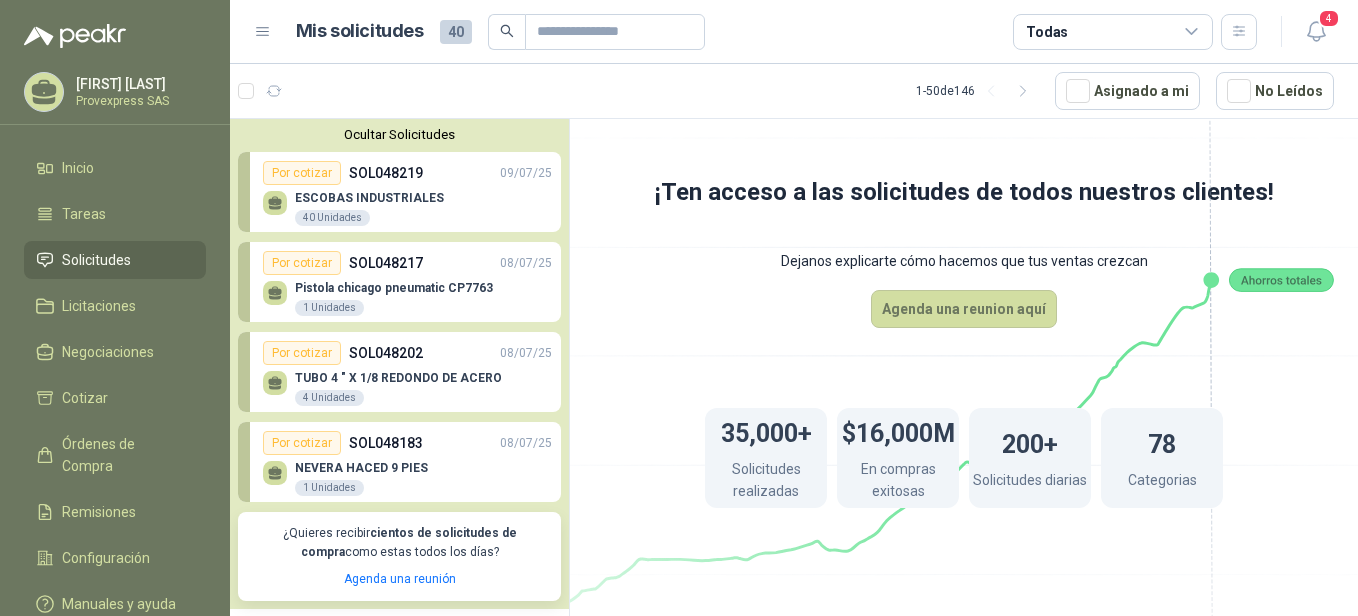 scroll, scrollTop: 441, scrollLeft: 0, axis: vertical 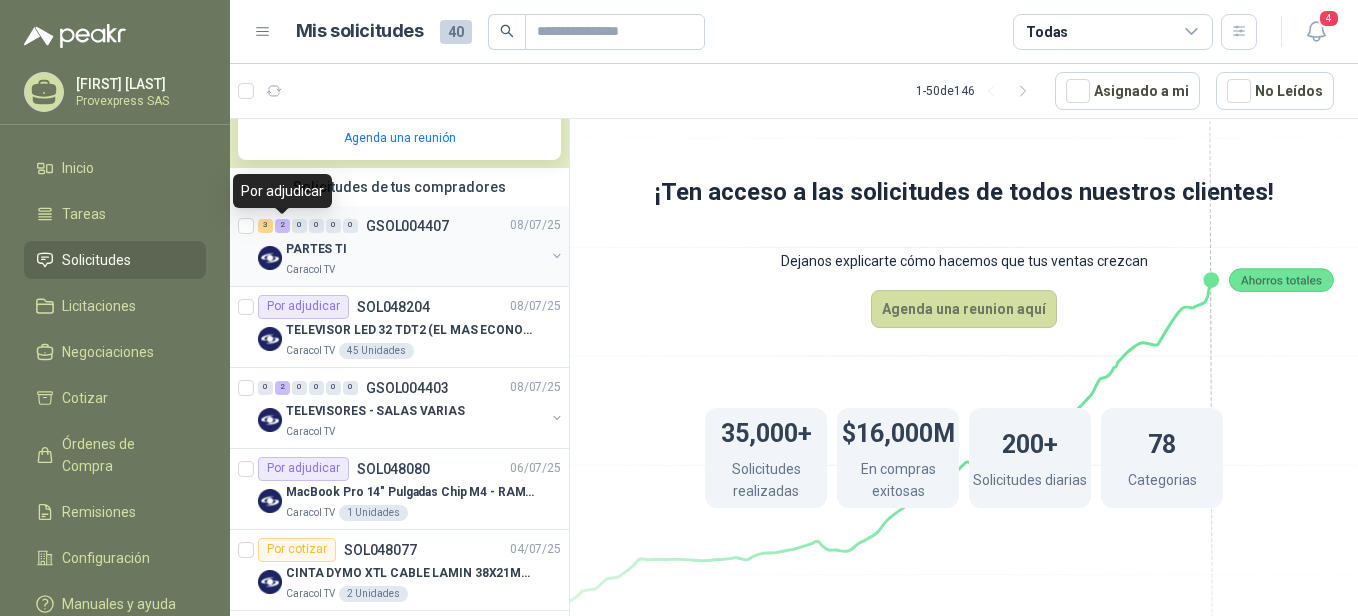 click on "2" at bounding box center (282, 226) 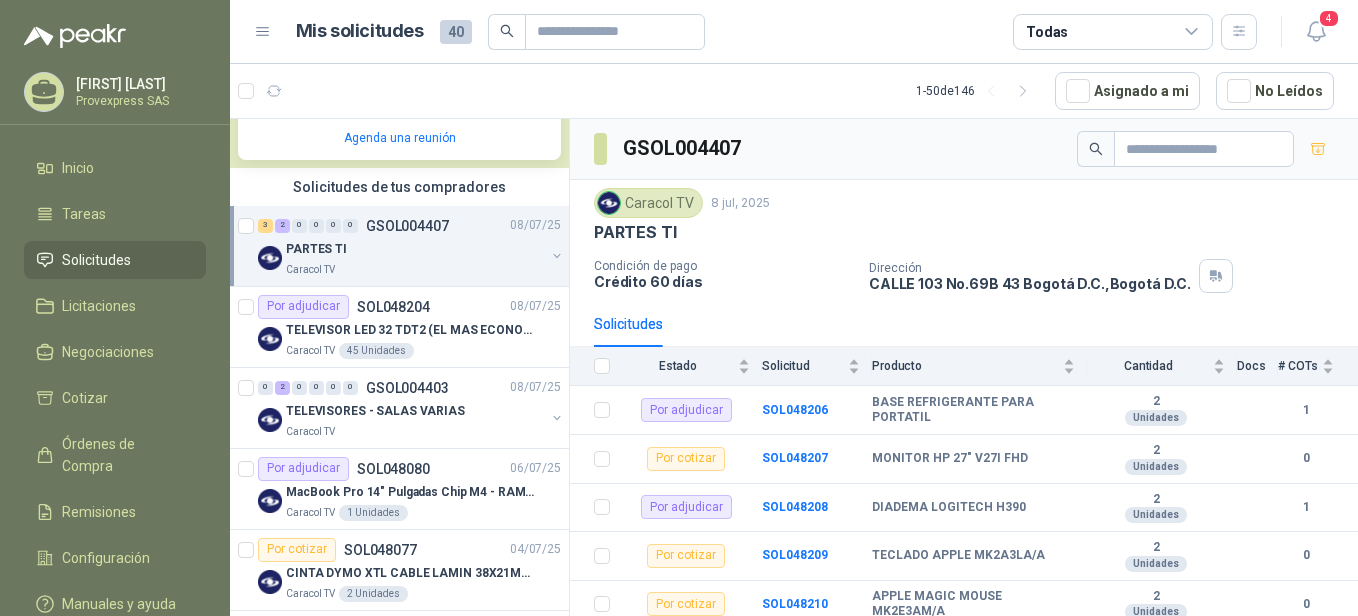 scroll, scrollTop: 0, scrollLeft: 0, axis: both 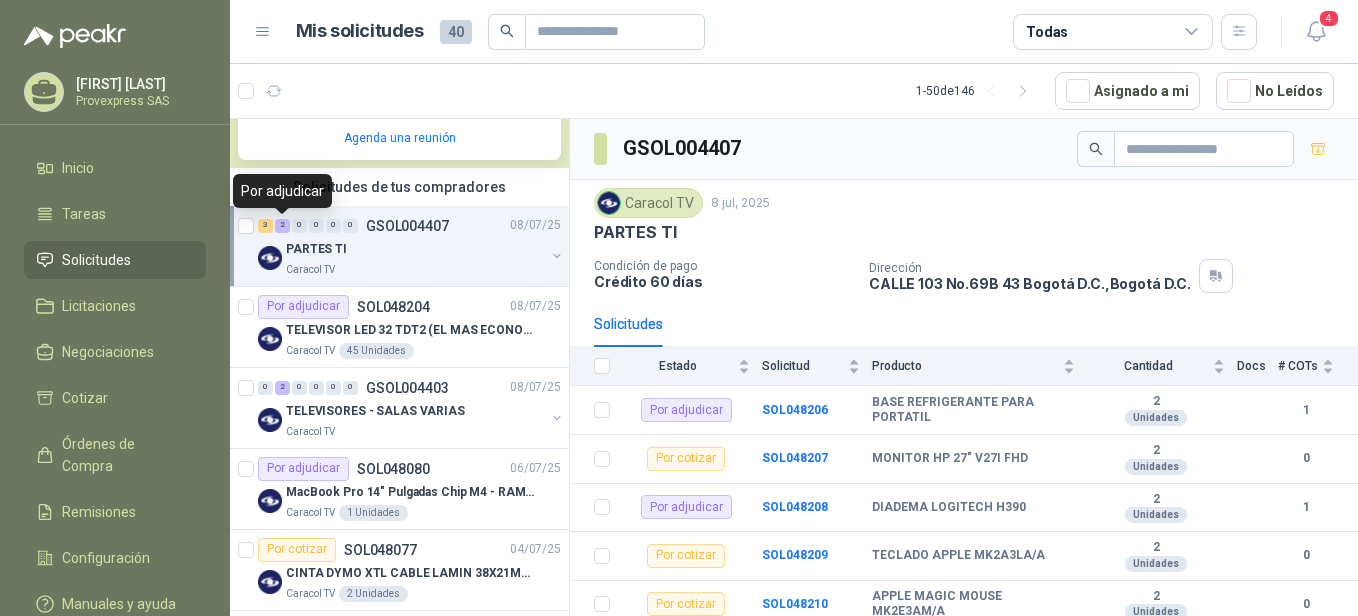 click on "2" at bounding box center (282, 226) 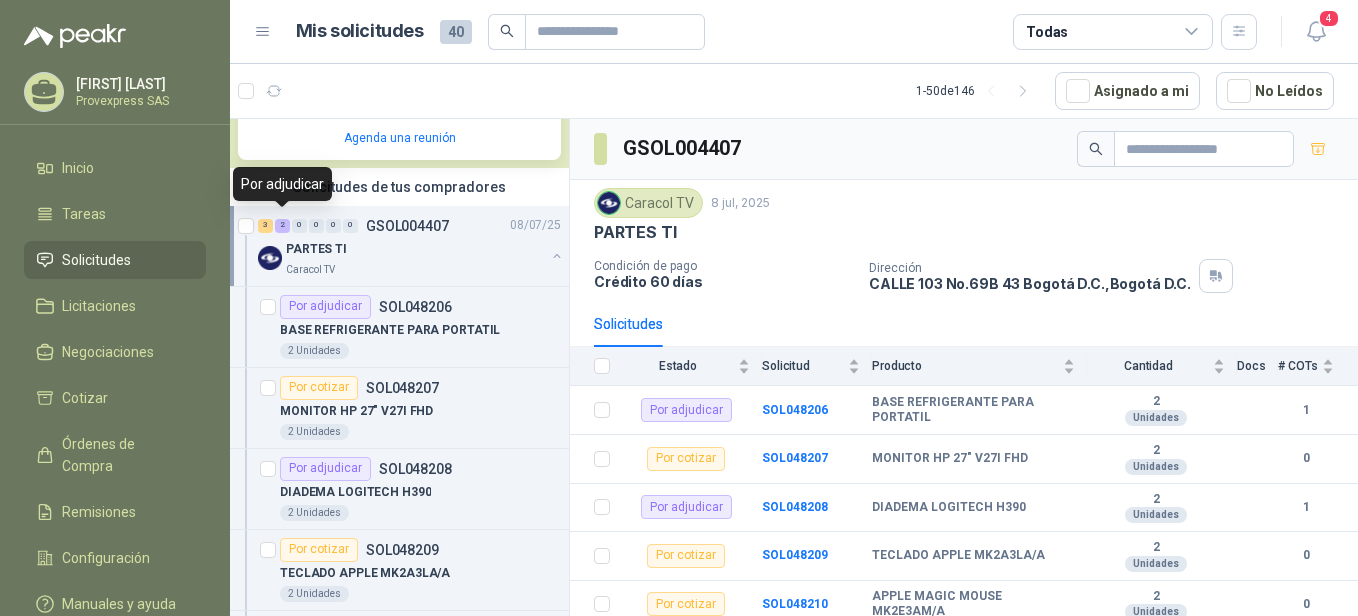 scroll, scrollTop: 7, scrollLeft: 0, axis: vertical 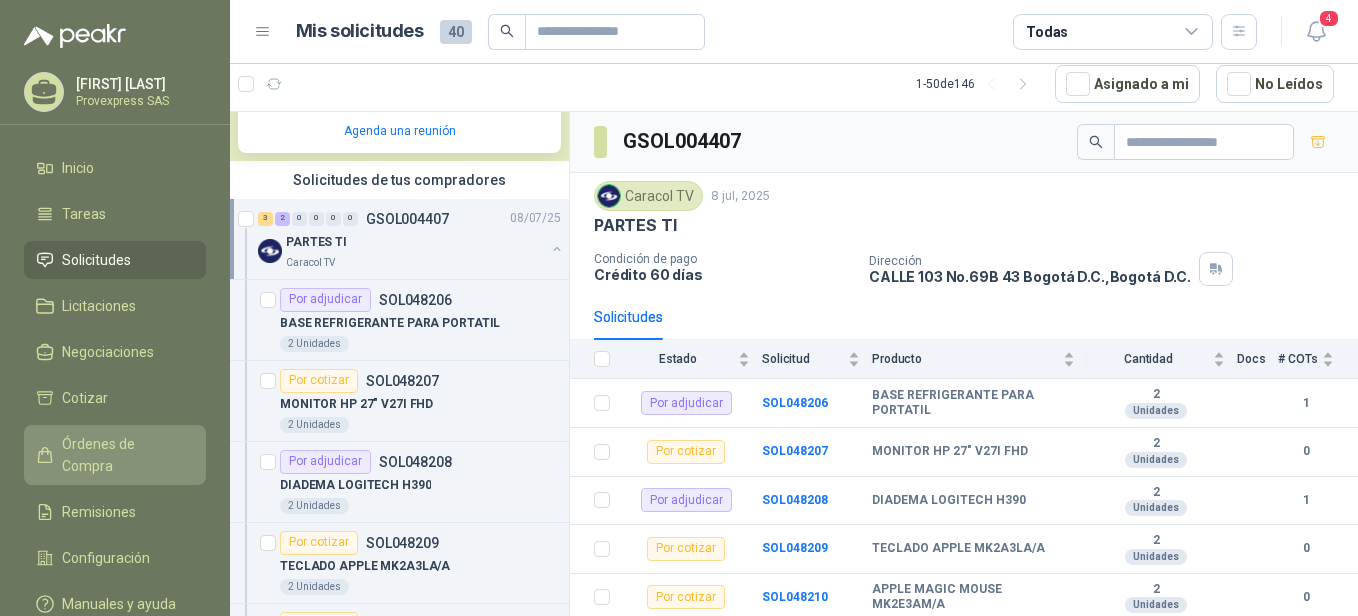 click on "Órdenes de Compra" at bounding box center [124, 455] 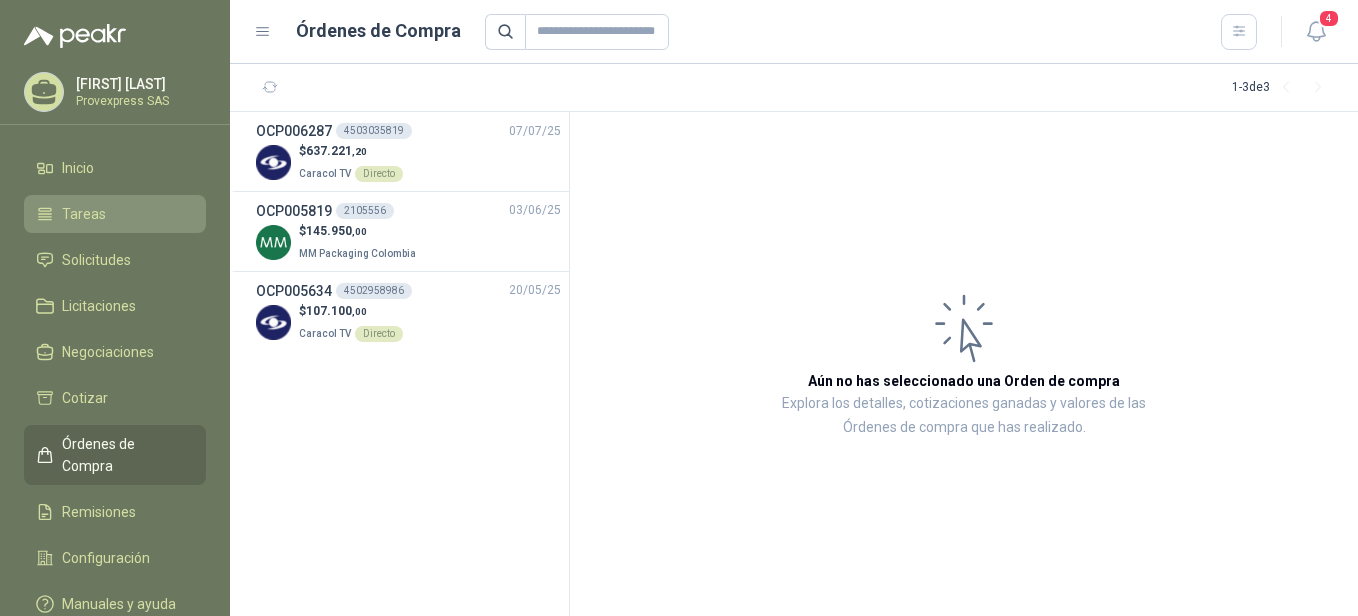 click on "Tareas" at bounding box center [115, 214] 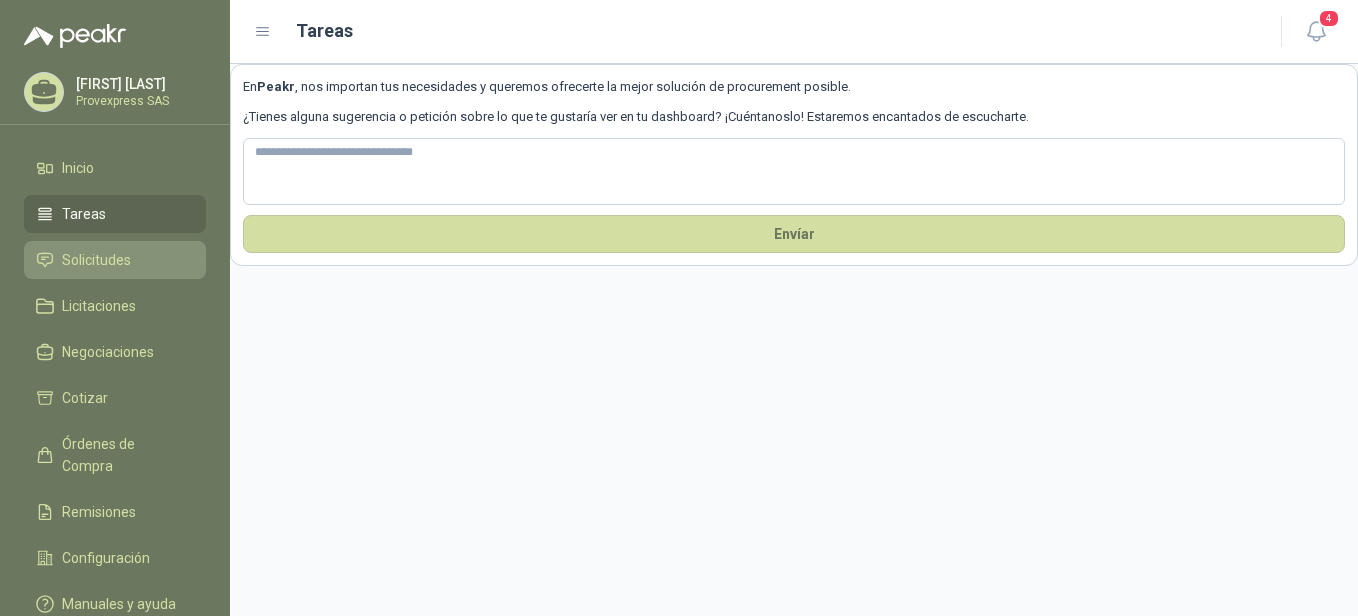 click on "Solicitudes" at bounding box center (115, 260) 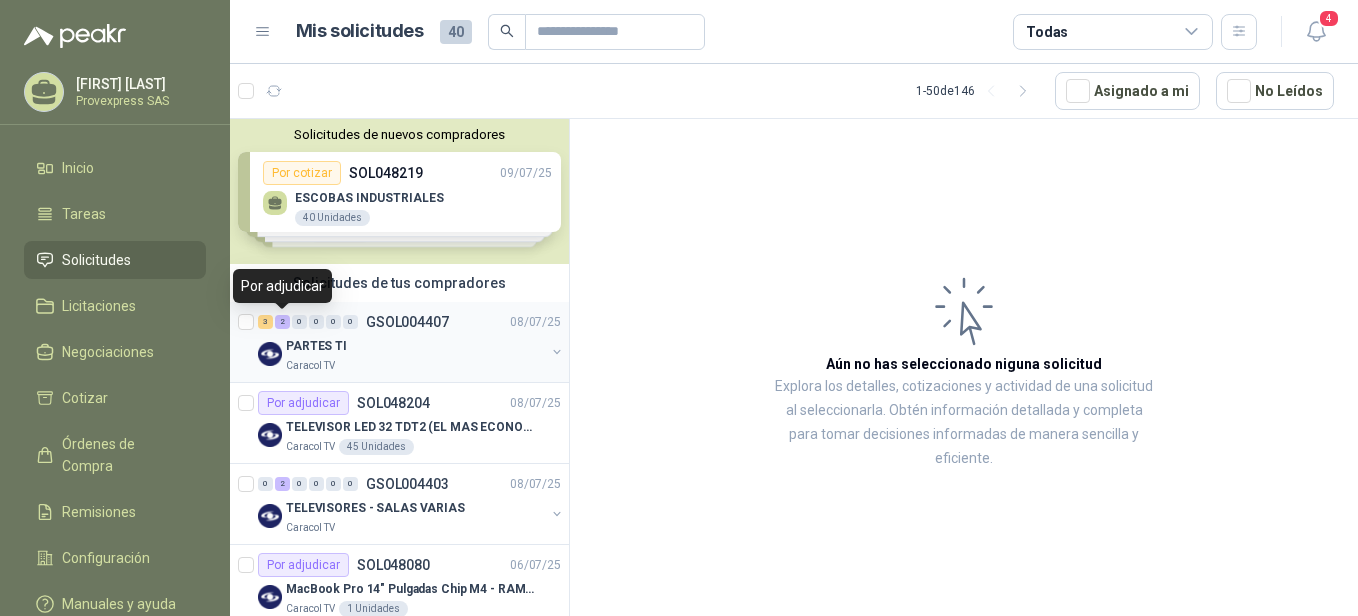 click on "2" at bounding box center [282, 322] 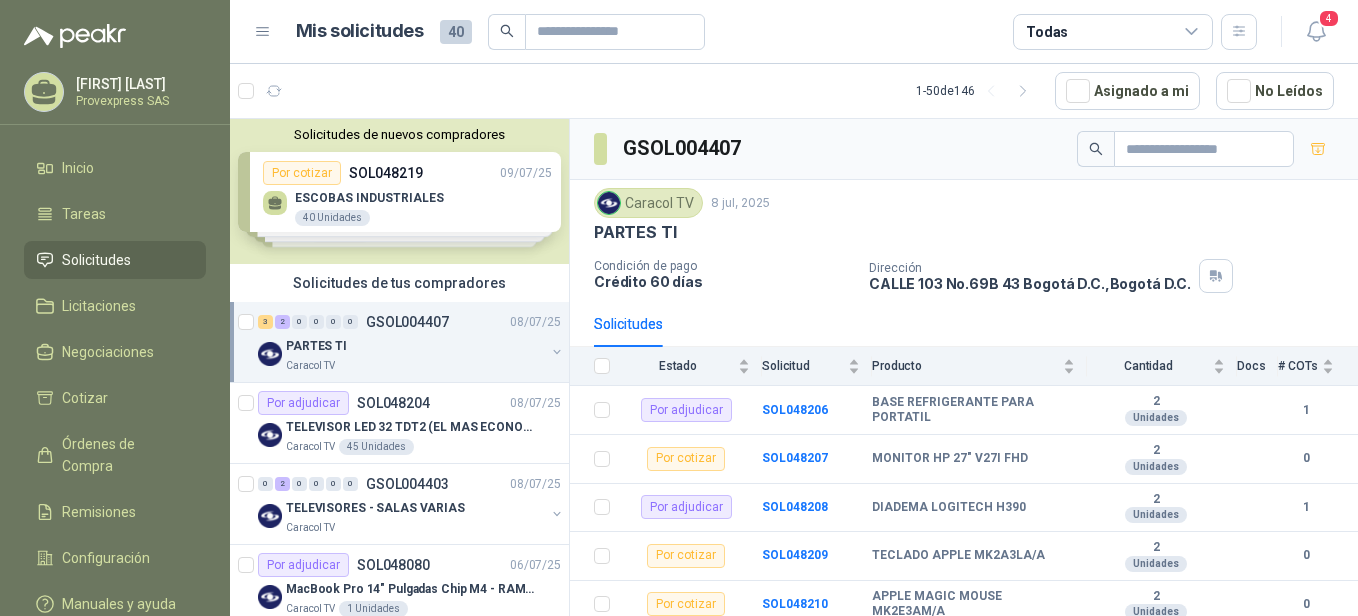 scroll, scrollTop: 441, scrollLeft: 0, axis: vertical 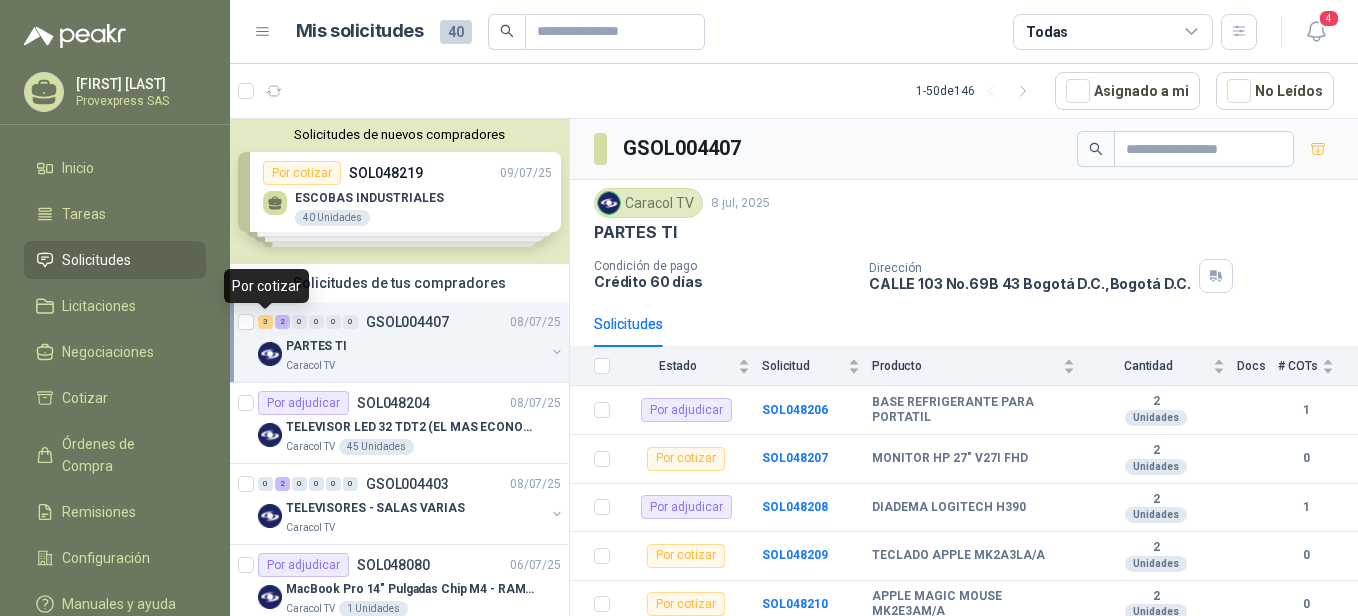 click on "3" at bounding box center (265, 322) 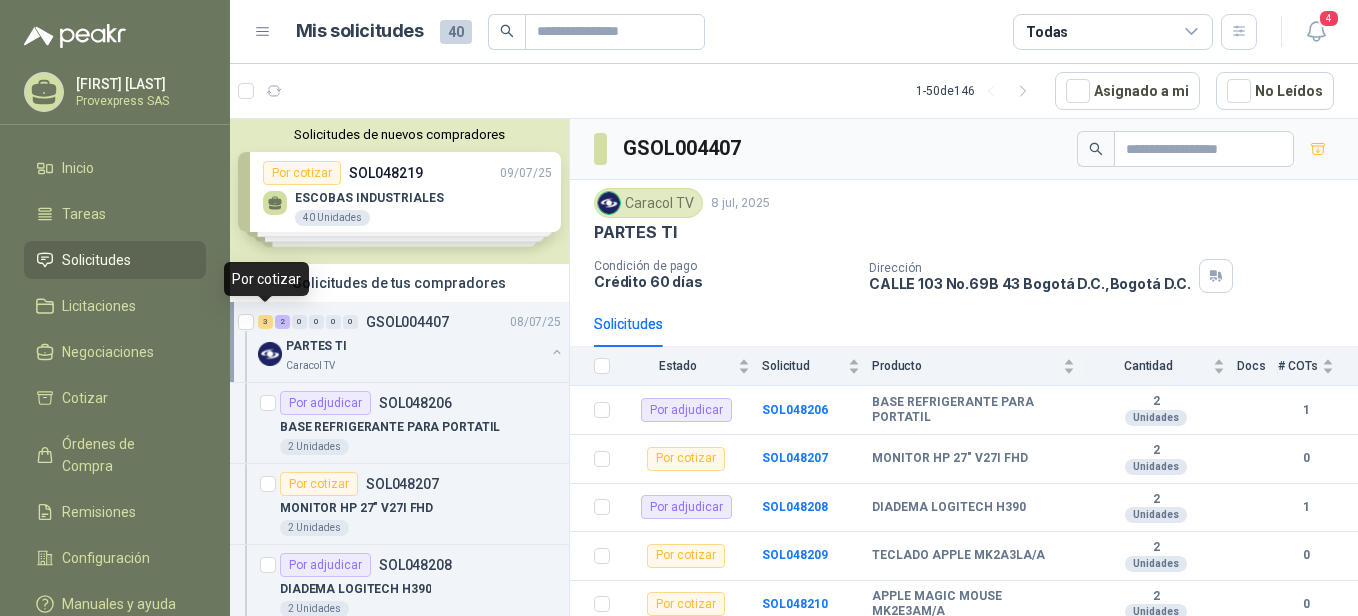 scroll, scrollTop: 7, scrollLeft: 0, axis: vertical 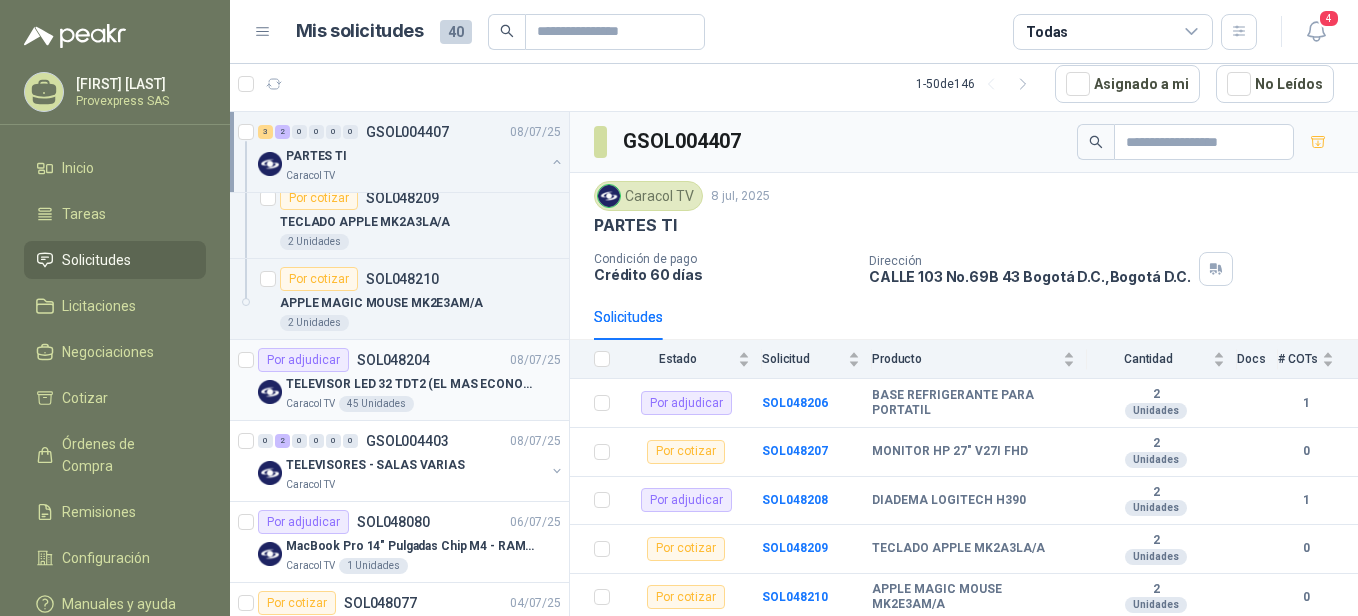click on "Por adjudicar" at bounding box center [303, 360] 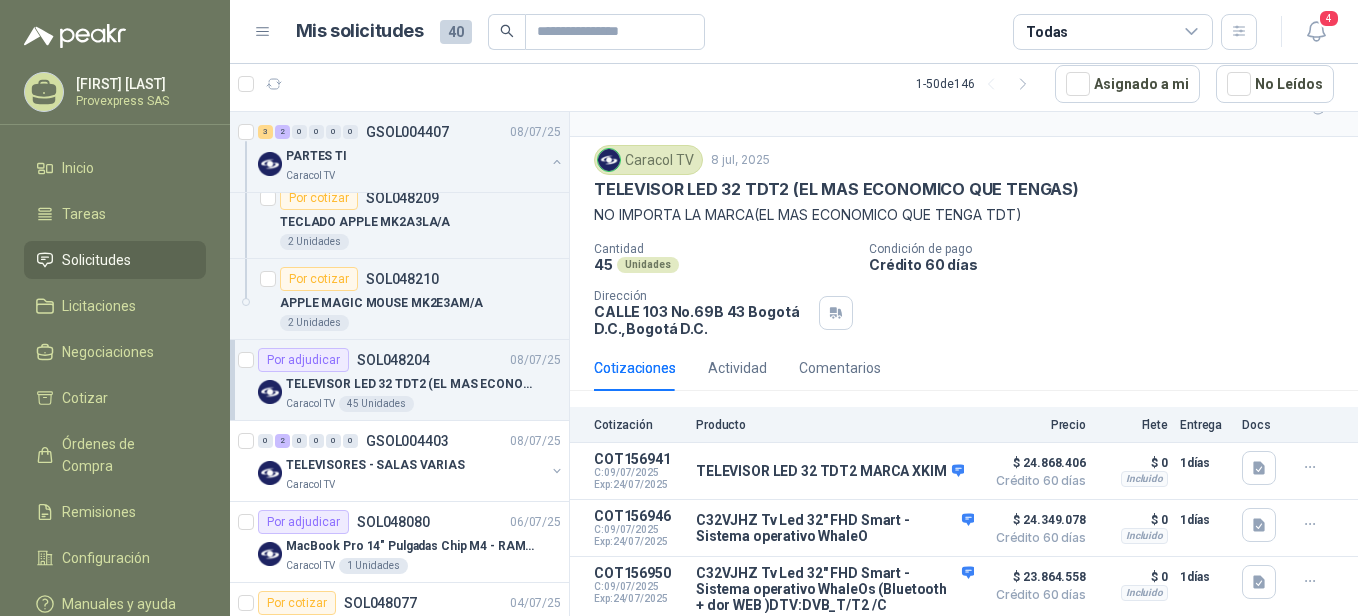 scroll, scrollTop: 83, scrollLeft: 0, axis: vertical 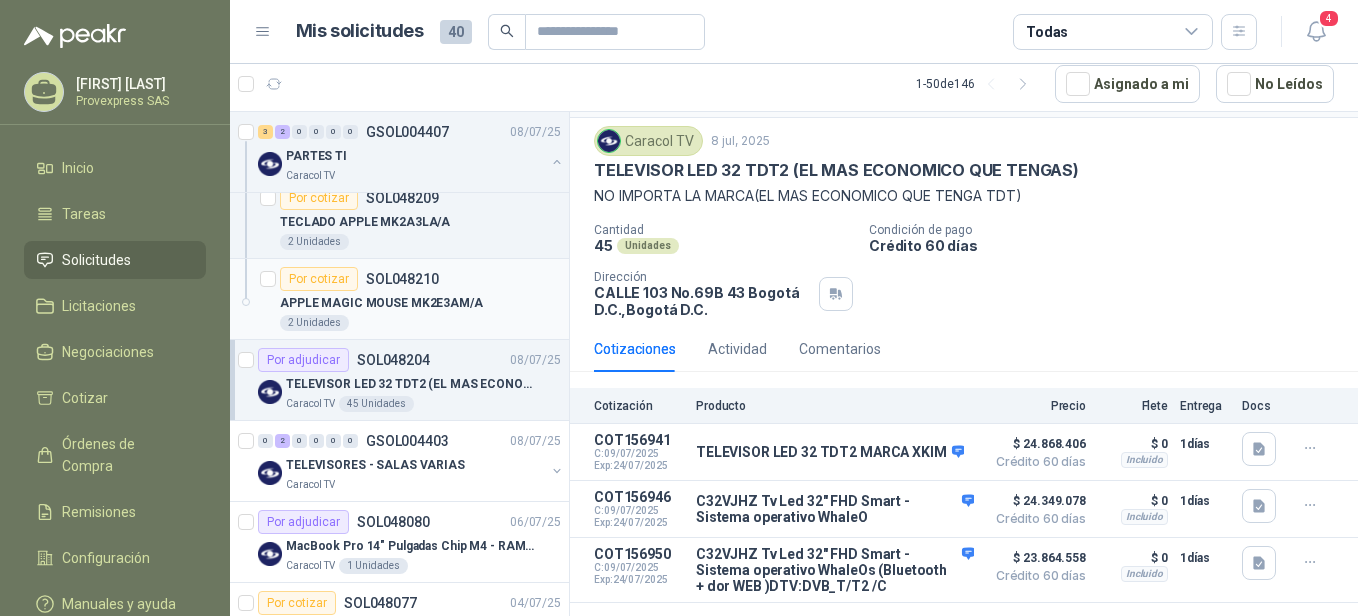 click on "Por cotizar" at bounding box center [319, 279] 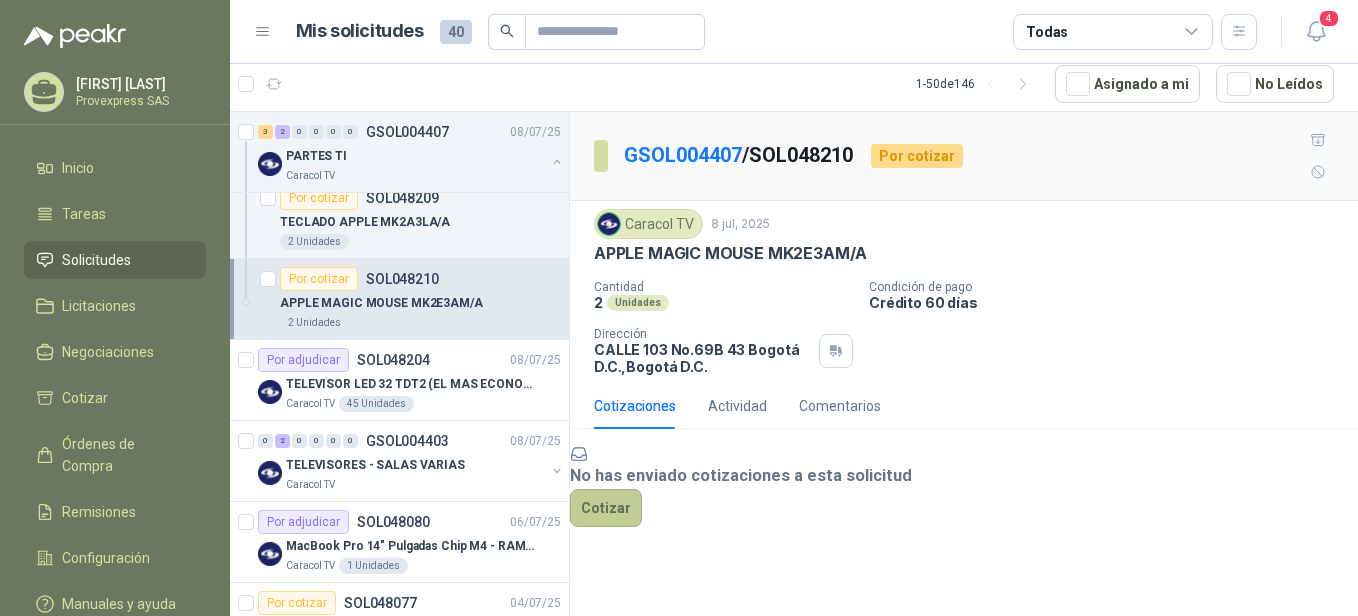 click on "Cotizar" at bounding box center [606, 508] 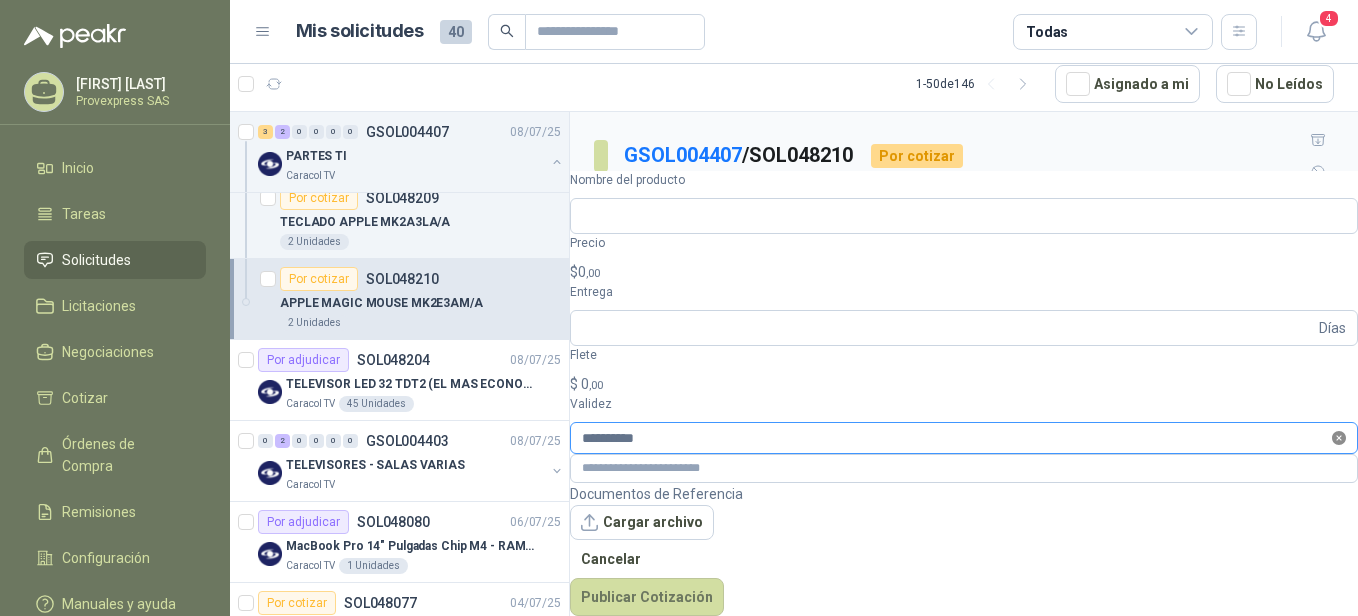 click at bounding box center [1339, 438] 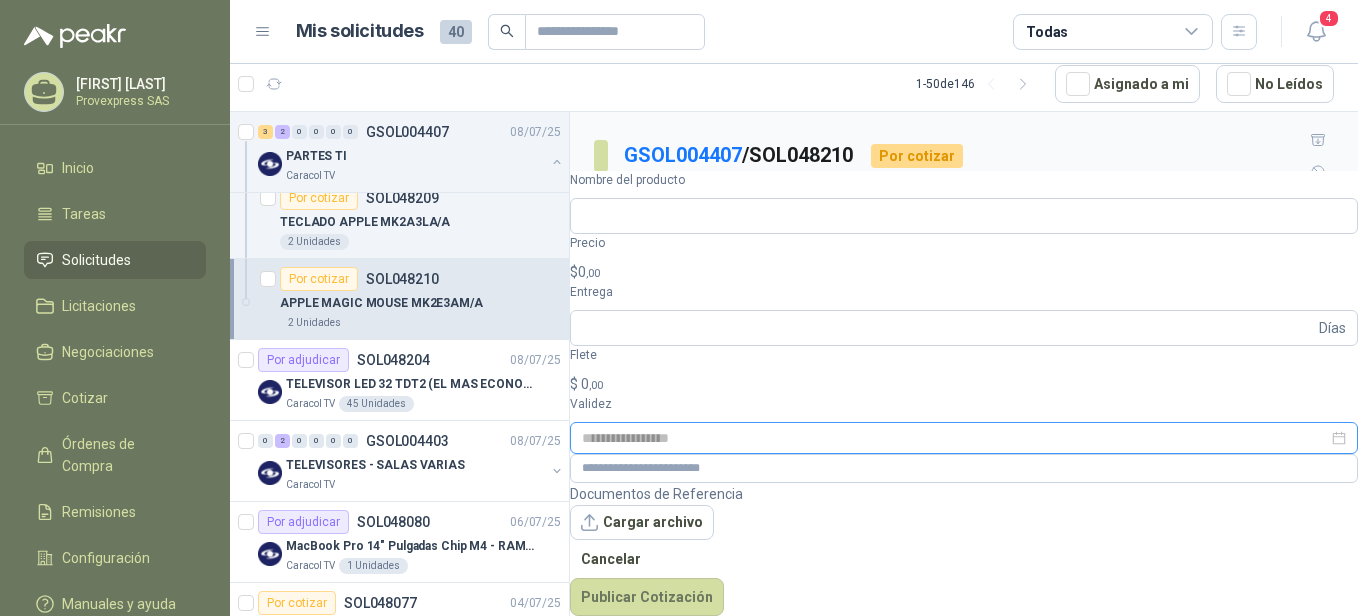 click at bounding box center [964, 438] 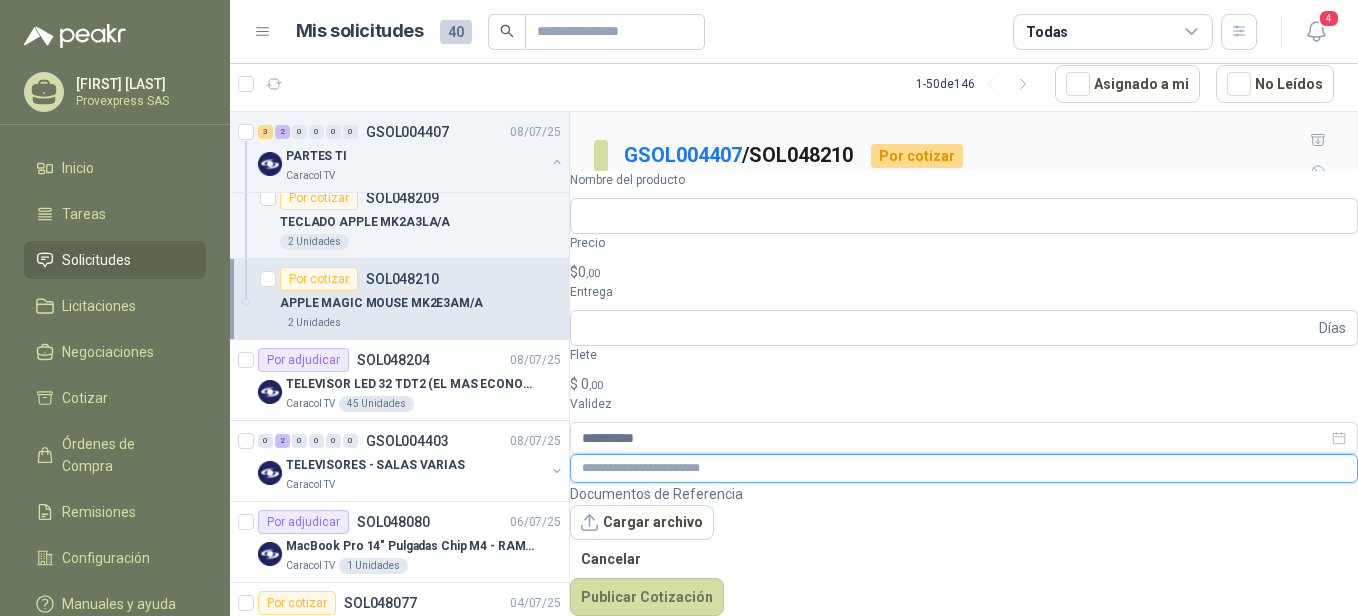 click at bounding box center (964, 468) 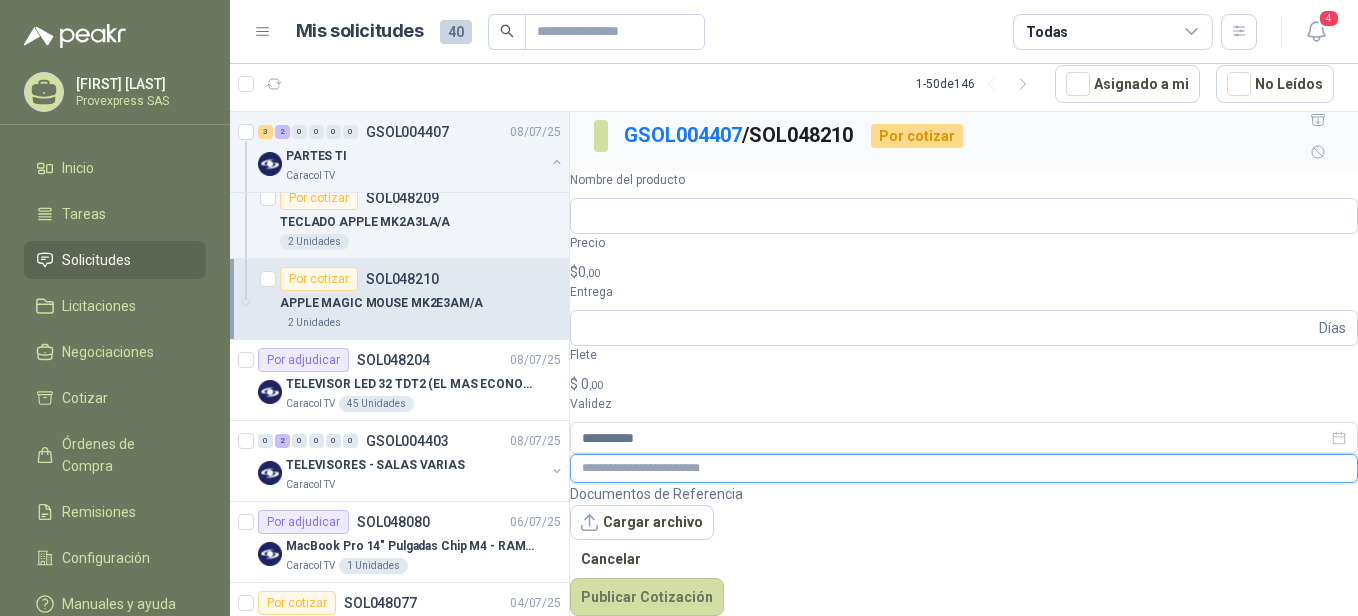scroll, scrollTop: 39, scrollLeft: 0, axis: vertical 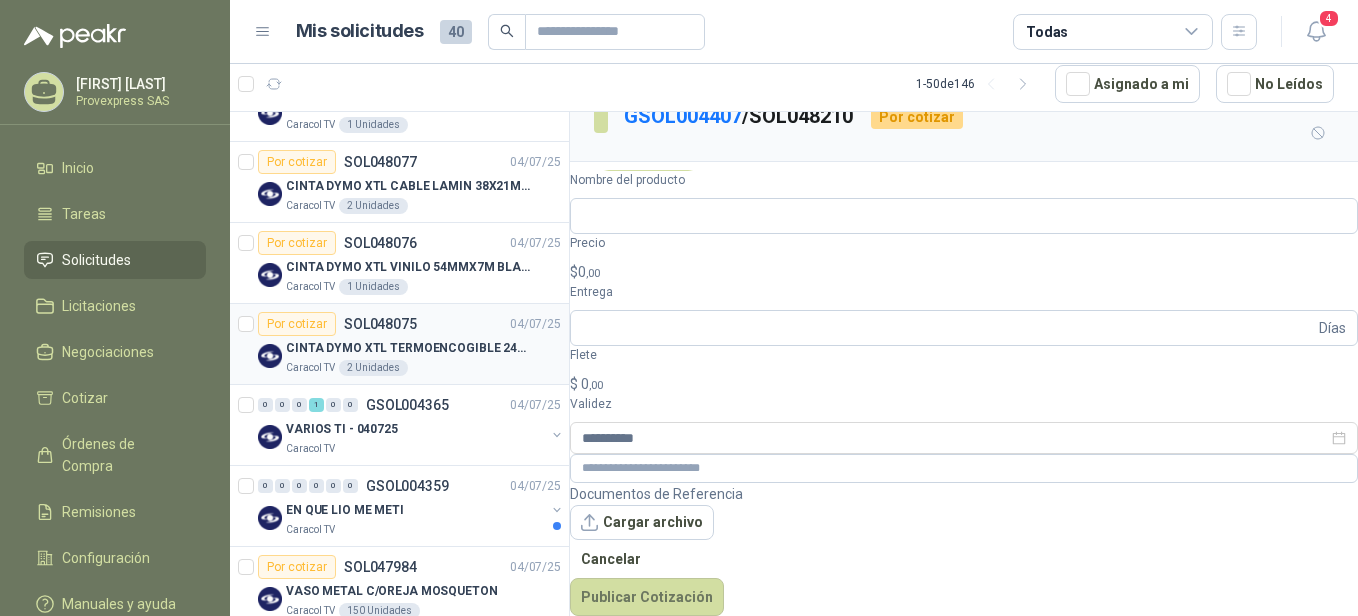 click on "Por cotizar" at bounding box center (297, 324) 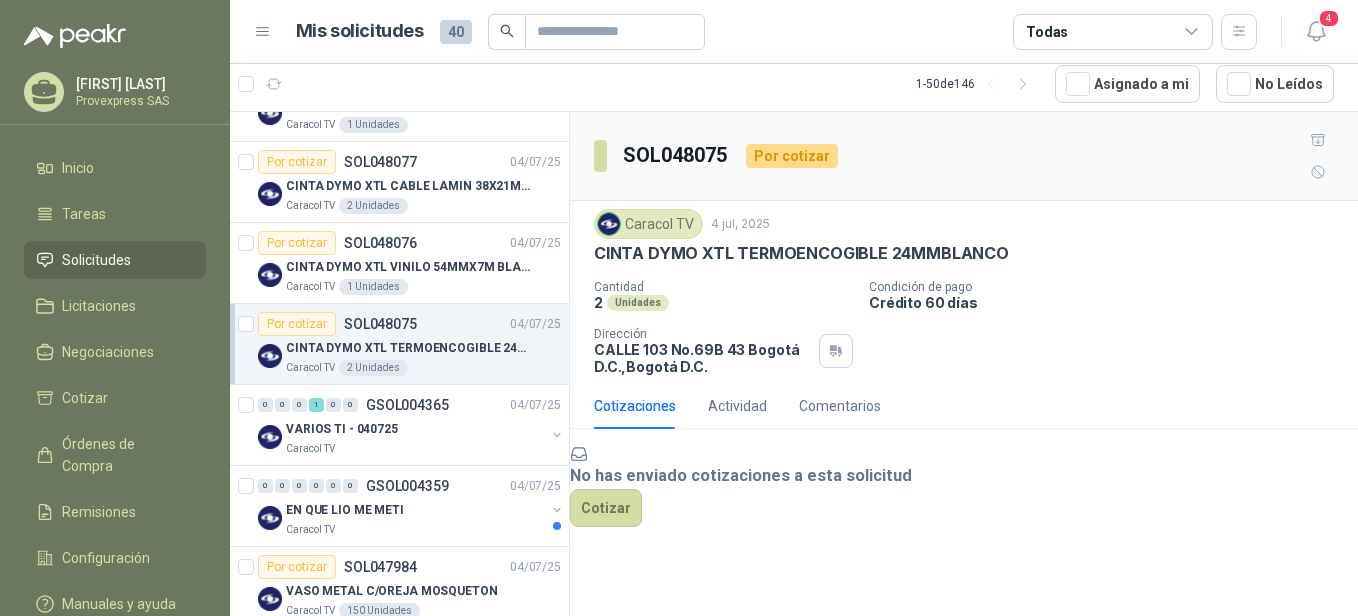 scroll, scrollTop: 441, scrollLeft: 0, axis: vertical 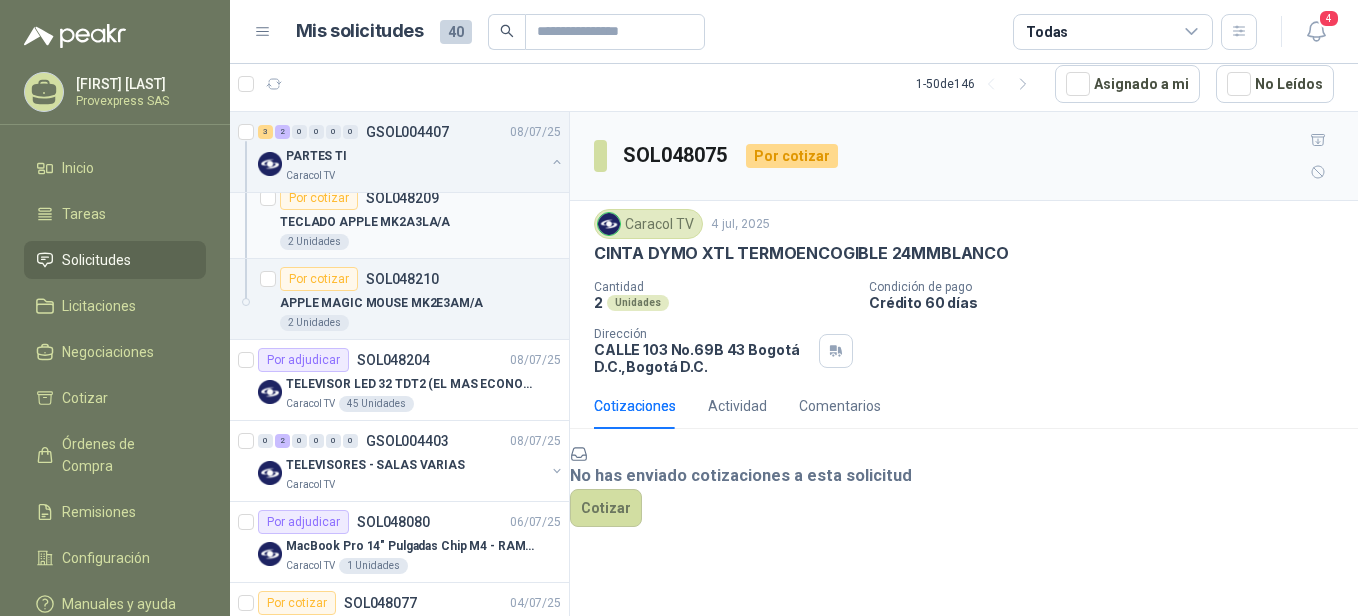 click on "Por cotizar" at bounding box center [319, 198] 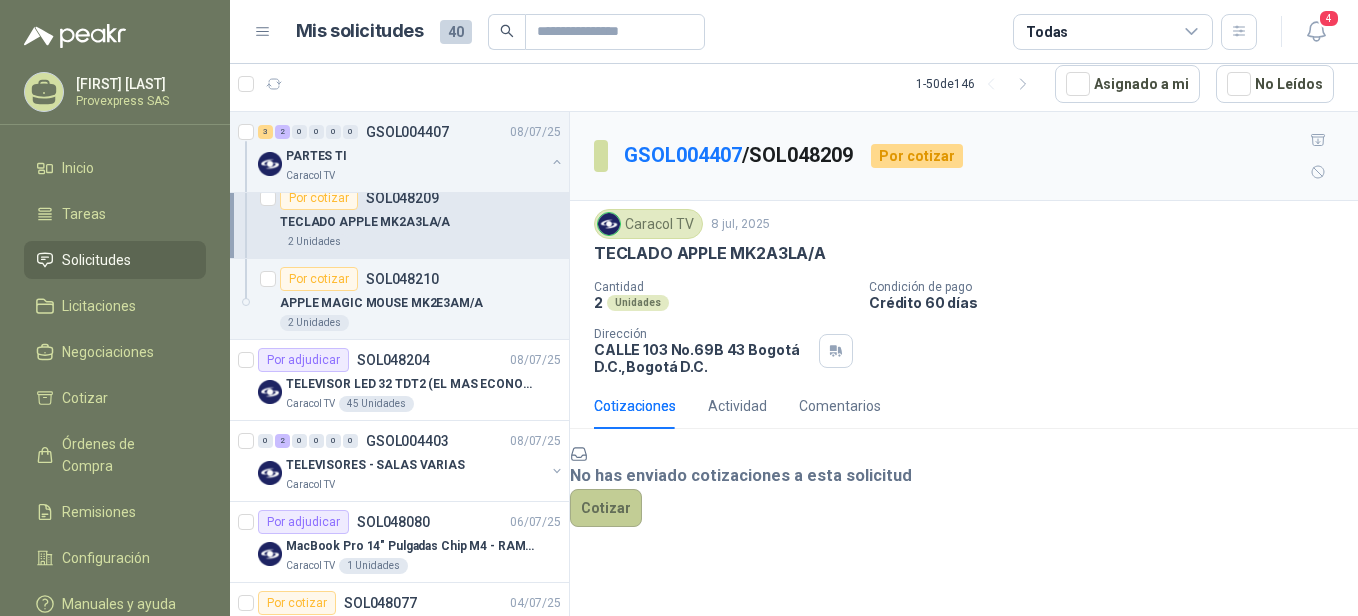 click on "Cotizar" at bounding box center (606, 508) 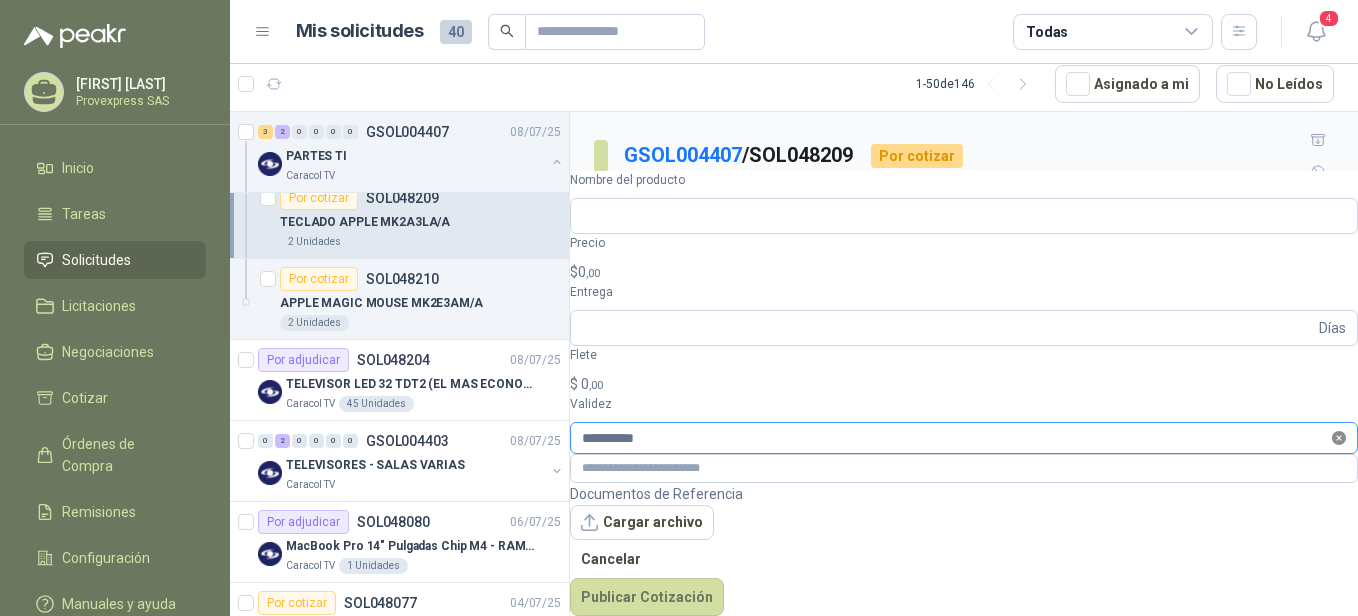 click at bounding box center (1339, 438) 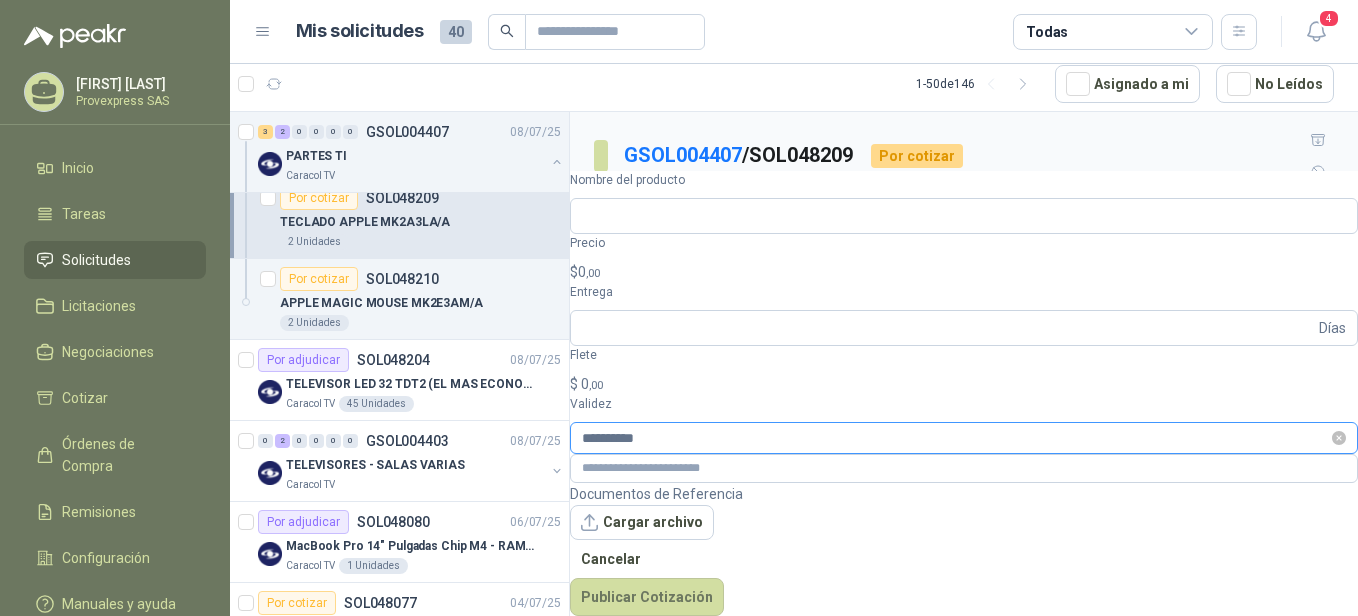 scroll, scrollTop: 0, scrollLeft: 0, axis: both 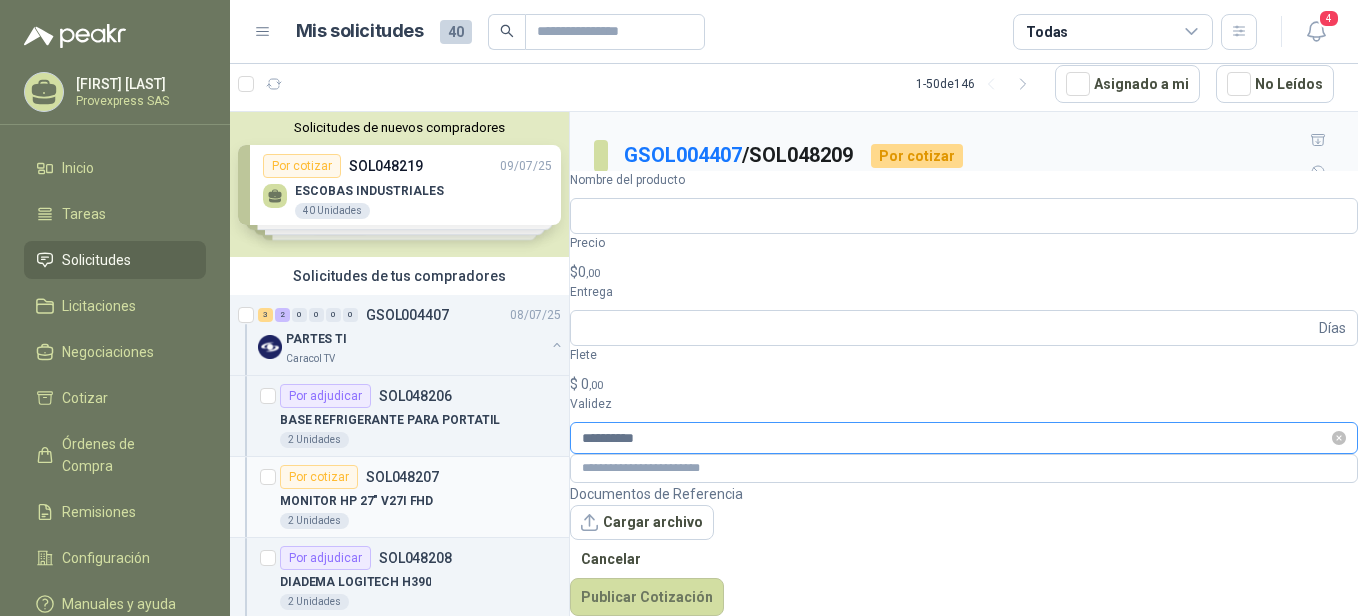 click on "Por cotizar" at bounding box center (319, 477) 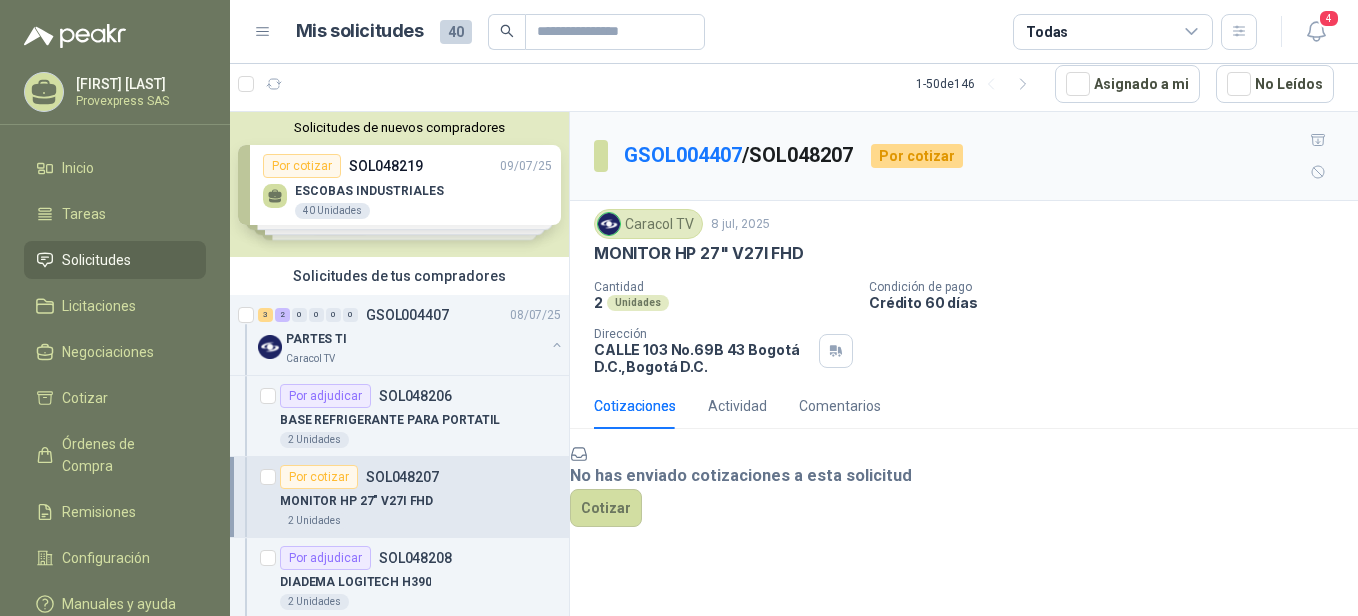 scroll, scrollTop: 441, scrollLeft: 0, axis: vertical 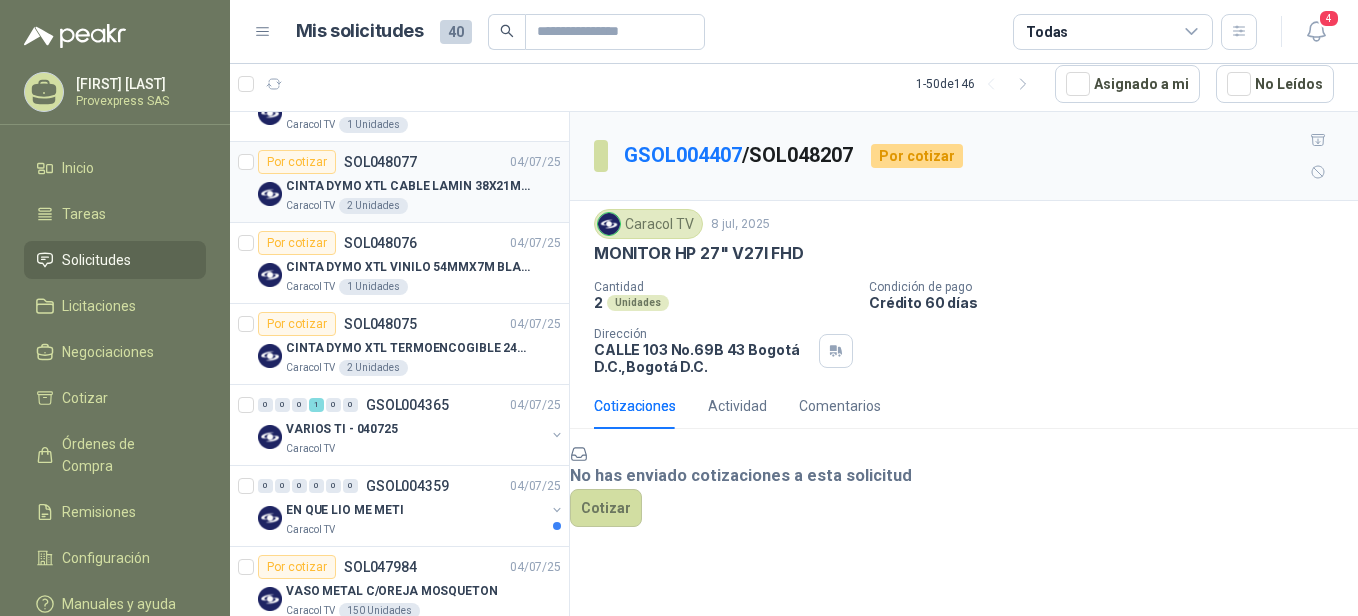 click on "Por cotizar" at bounding box center (297, 162) 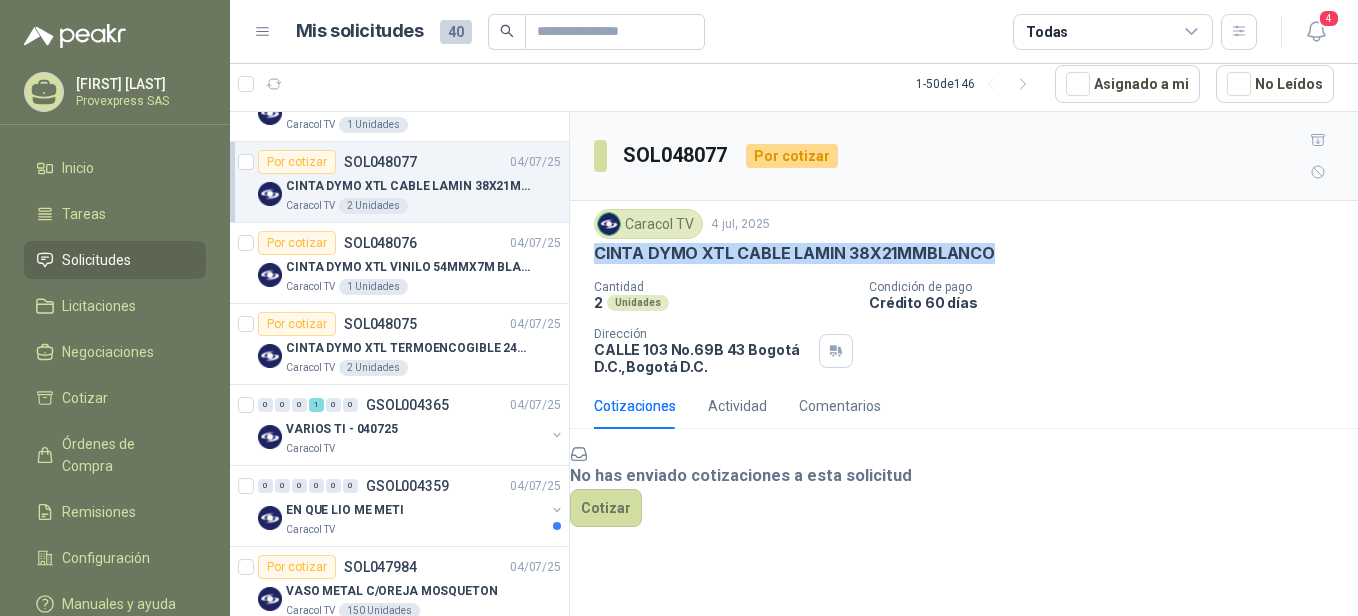 drag, startPoint x: 996, startPoint y: 217, endPoint x: 585, endPoint y: 225, distance: 411.07785 